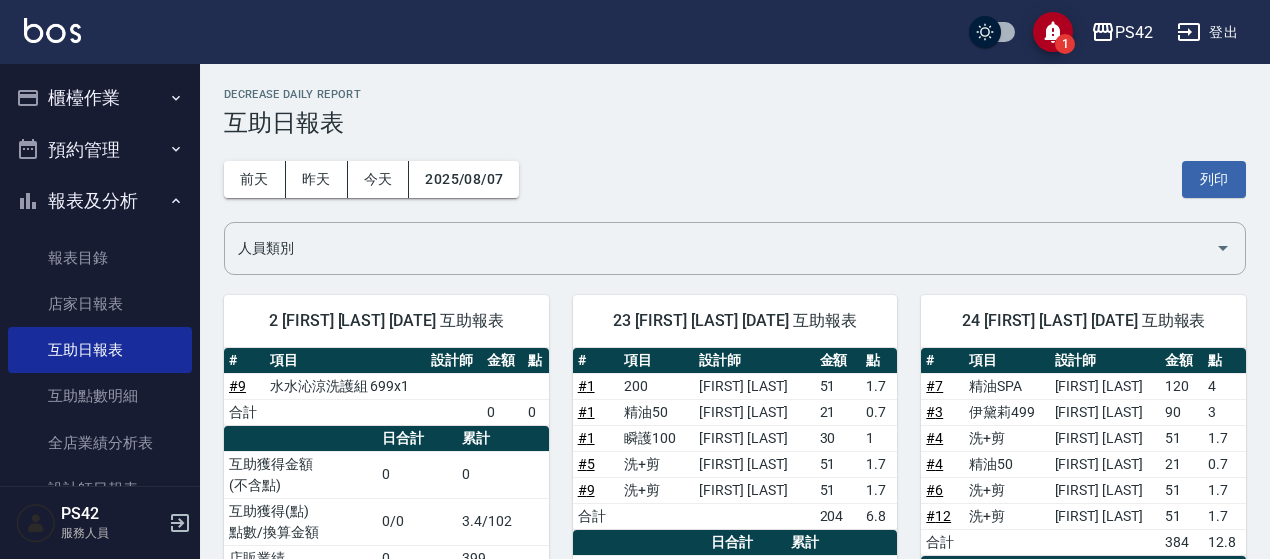 scroll, scrollTop: 0, scrollLeft: 0, axis: both 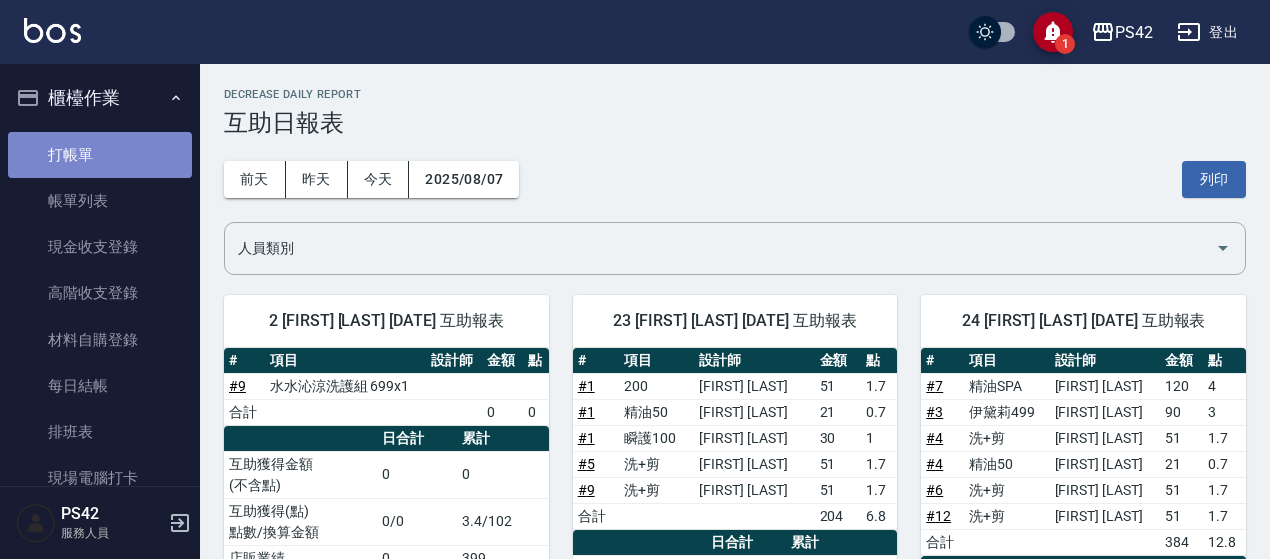 click on "打帳單" at bounding box center (100, 155) 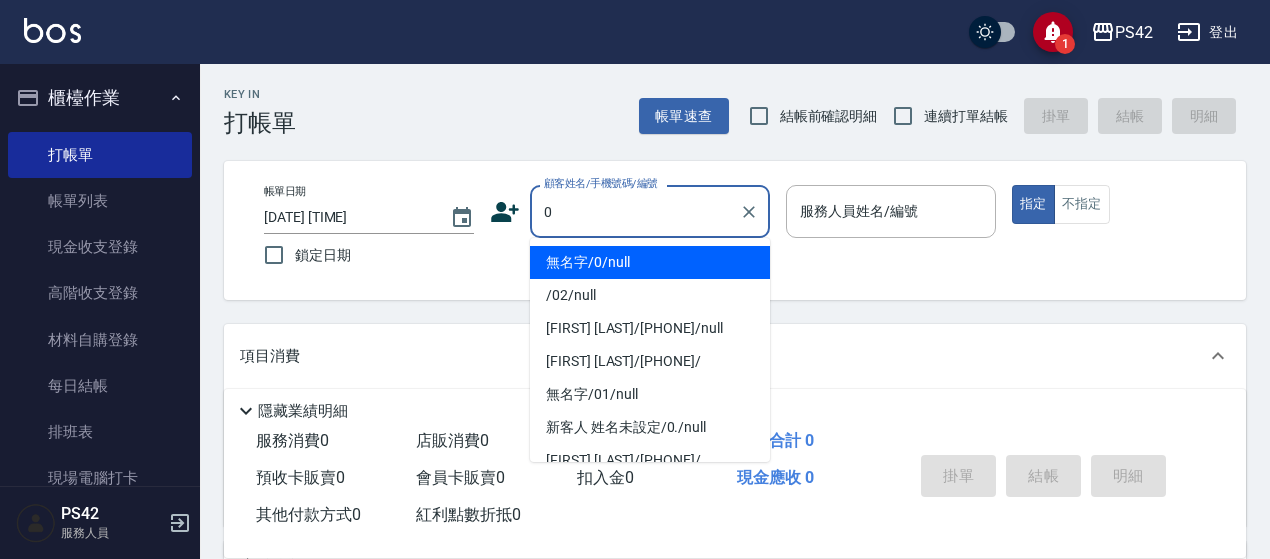 type on "無名字/0/null" 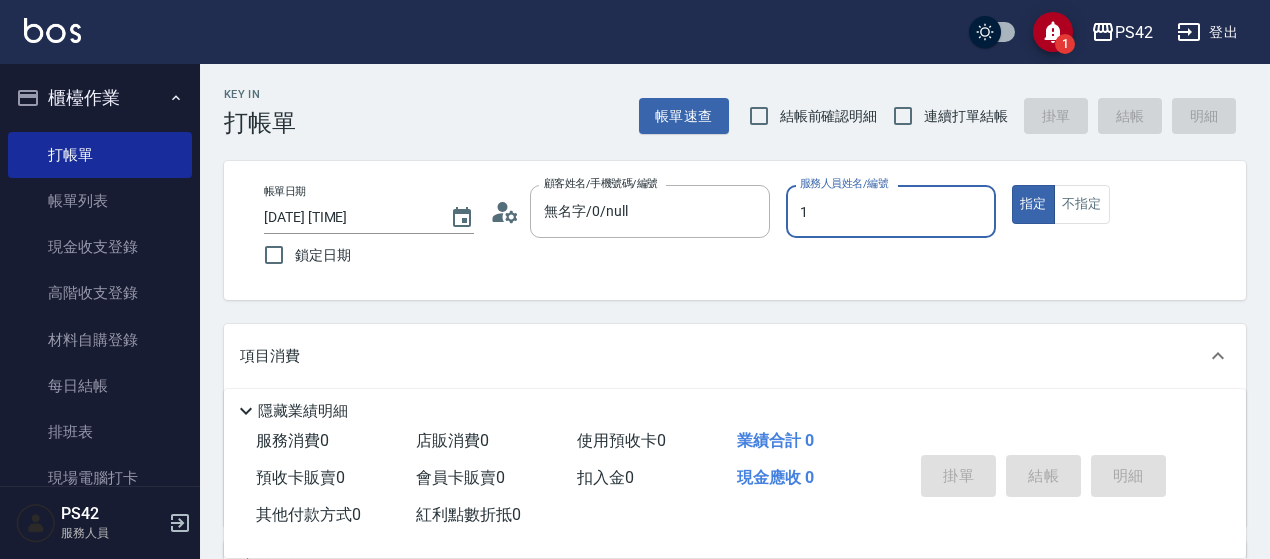 type on "[FIRST] [LAST]-1" 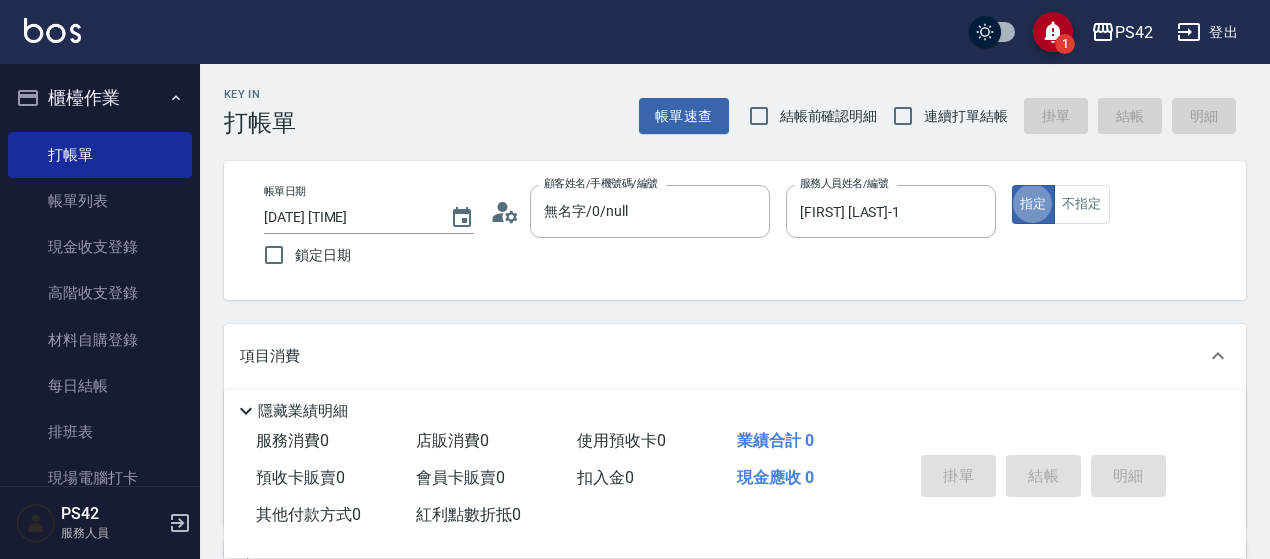type on "true" 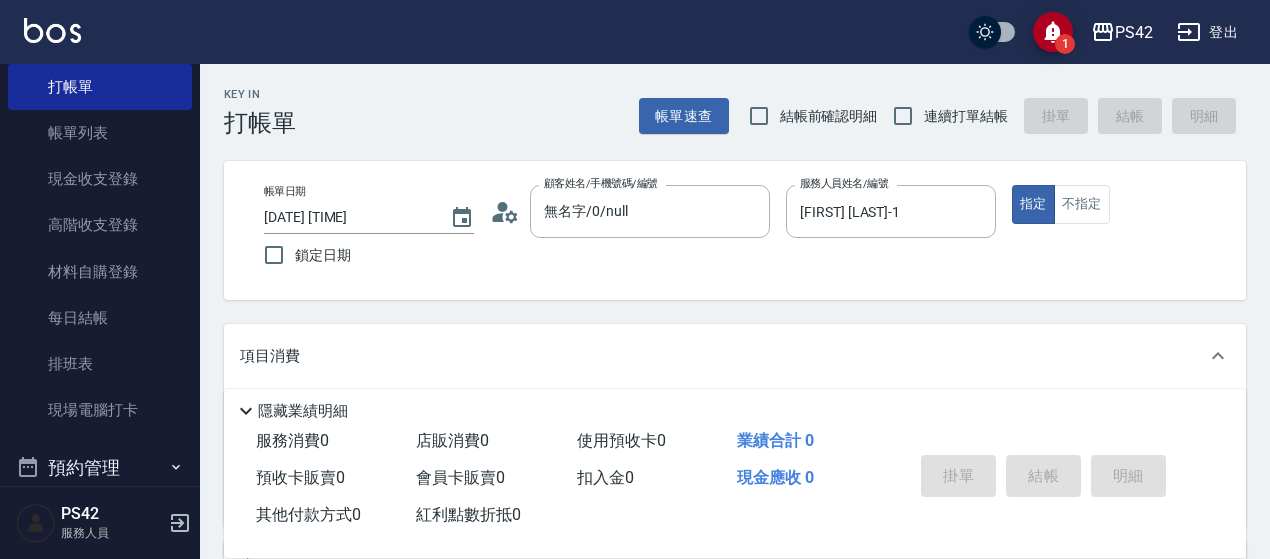 scroll, scrollTop: 100, scrollLeft: 0, axis: vertical 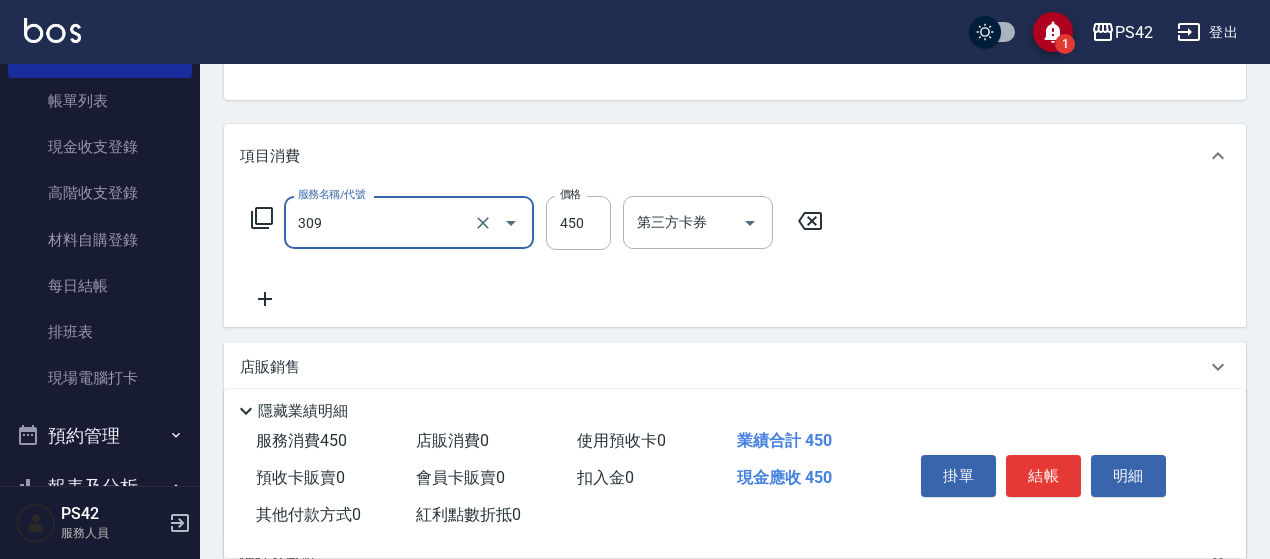 type on "洗+剪(309)" 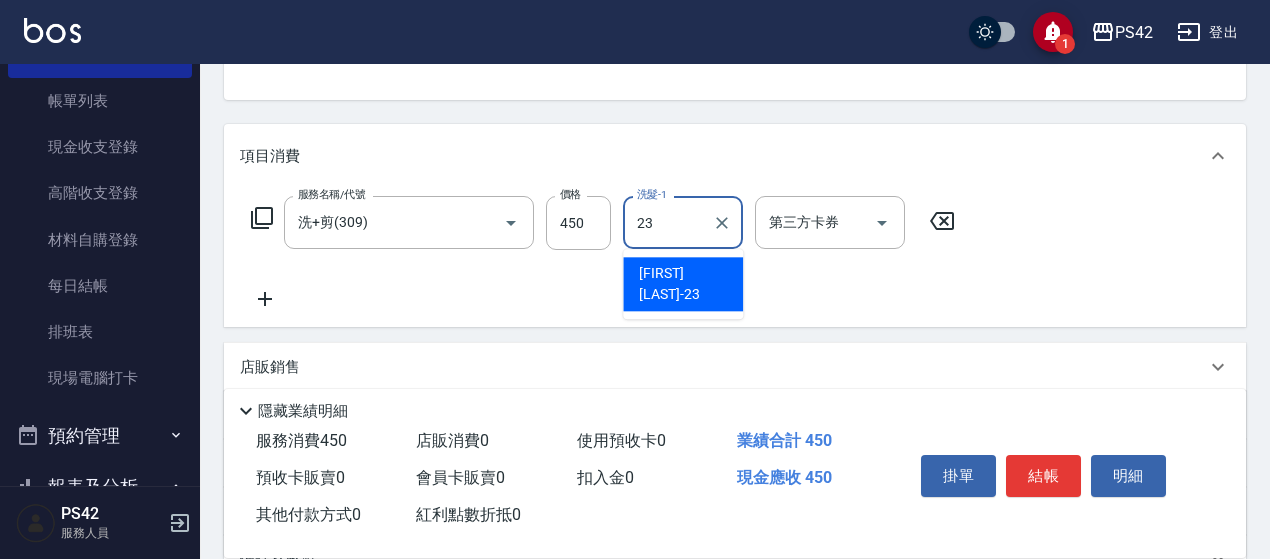 type on "[FIRST] [LAST]-23" 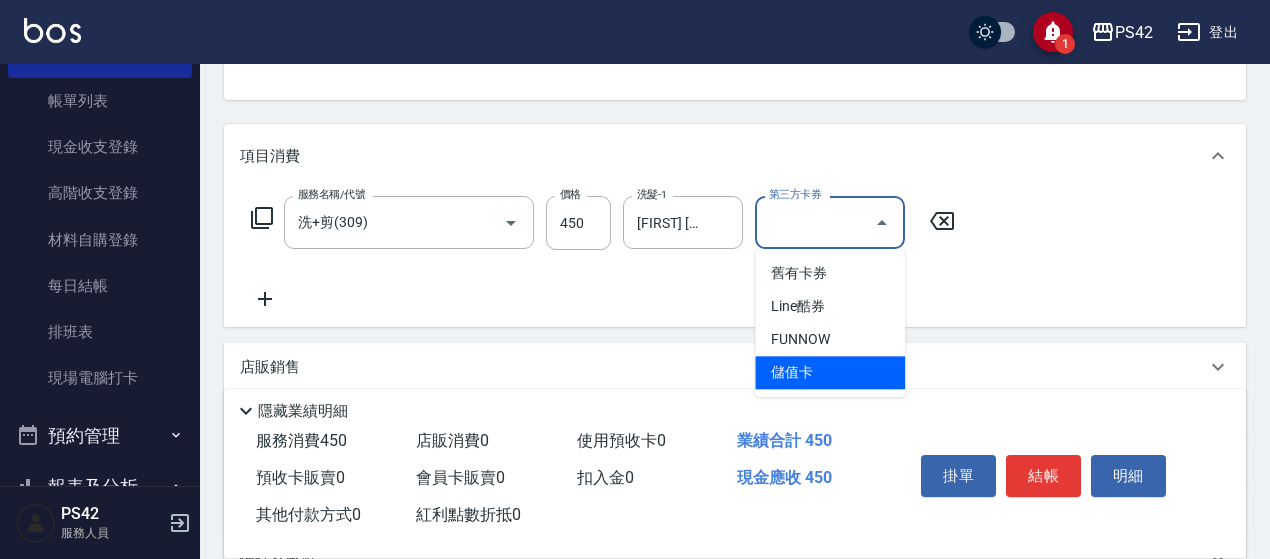 type on "儲值卡" 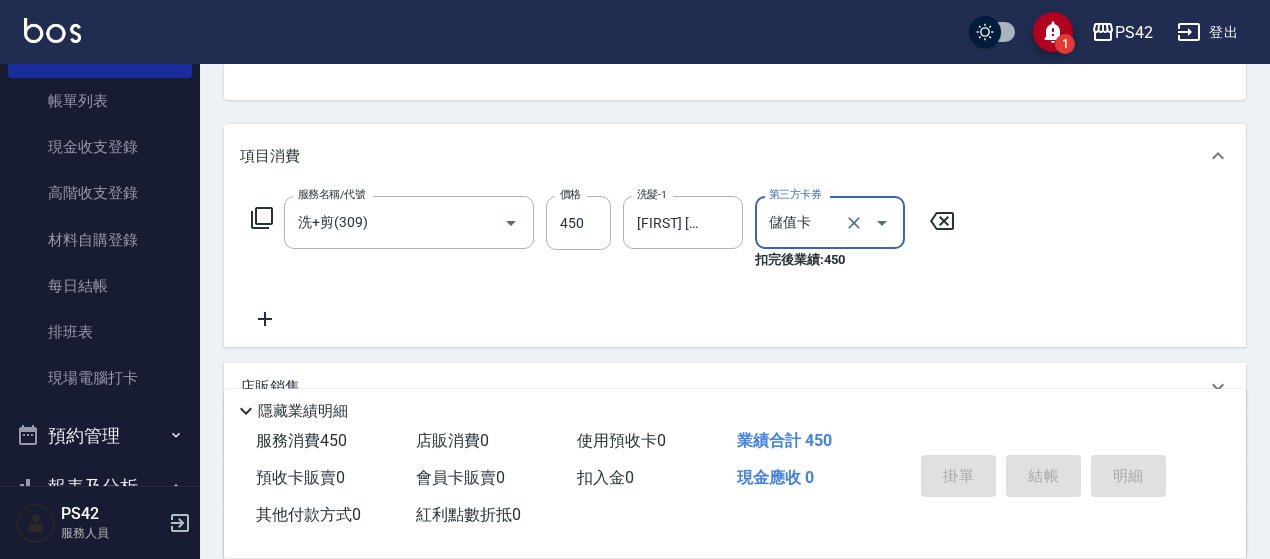 scroll, scrollTop: 0, scrollLeft: 0, axis: both 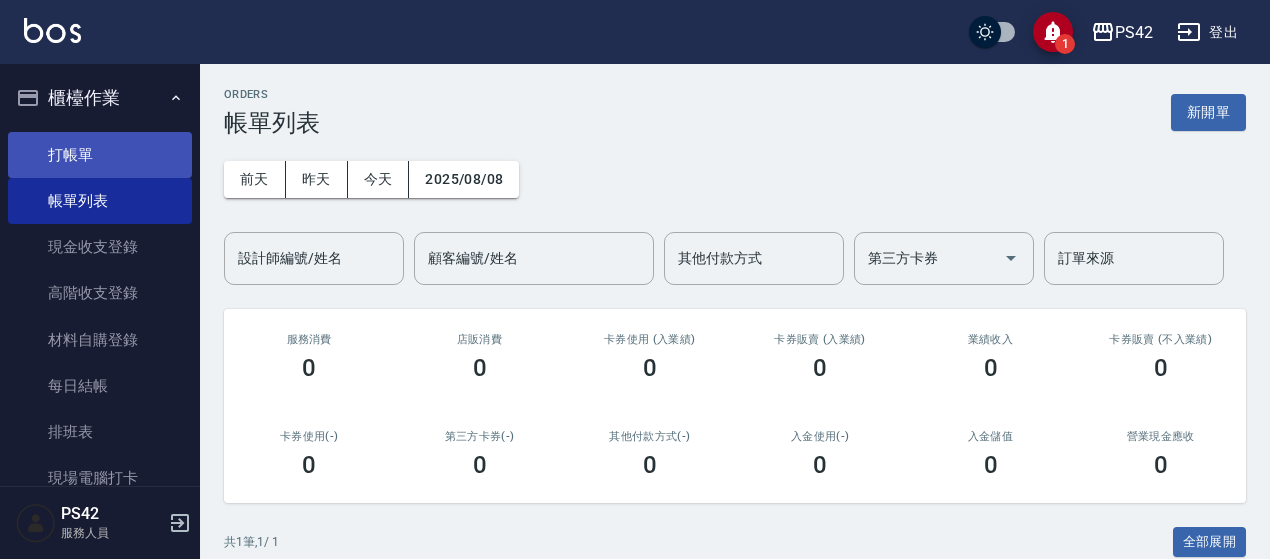 click on "打帳單" at bounding box center [100, 155] 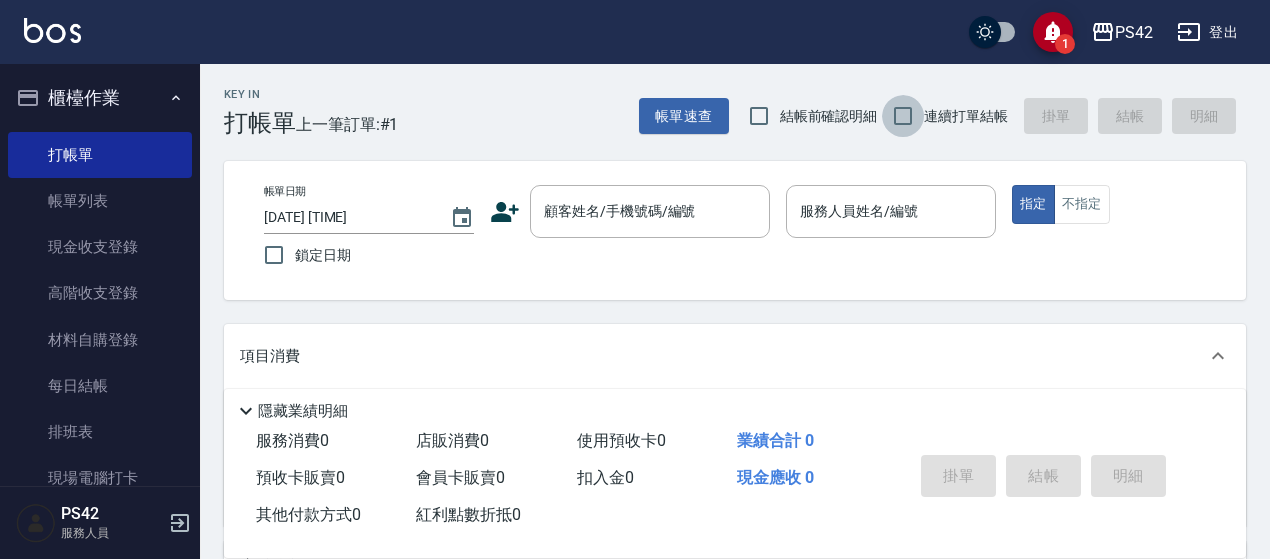 drag, startPoint x: 907, startPoint y: 121, endPoint x: 664, endPoint y: 149, distance: 244.60785 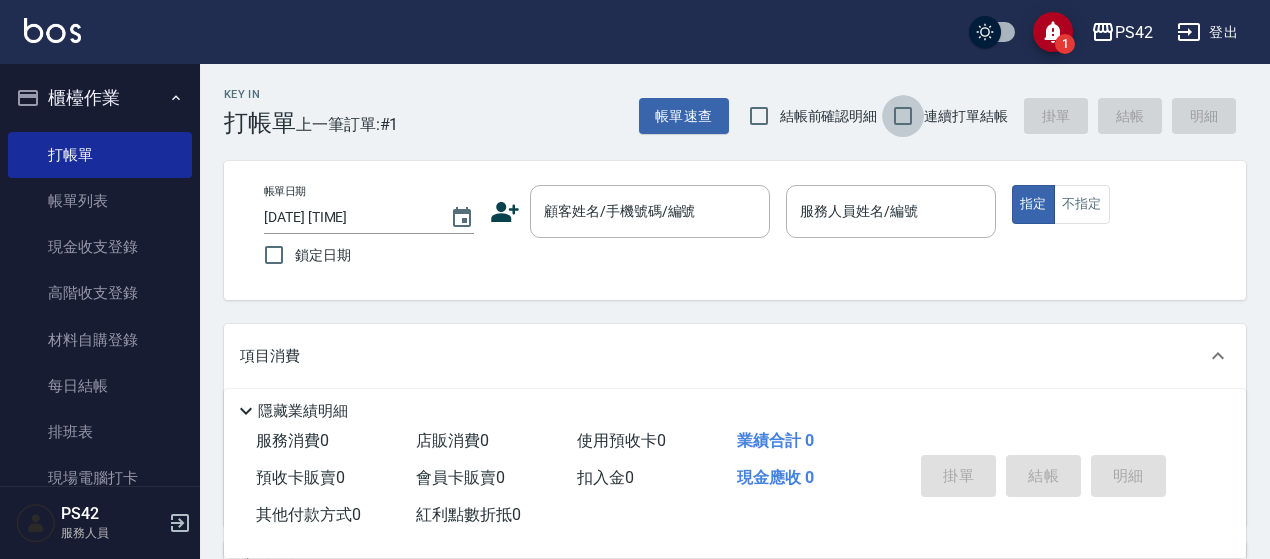 click on "連續打單結帳" at bounding box center (903, 116) 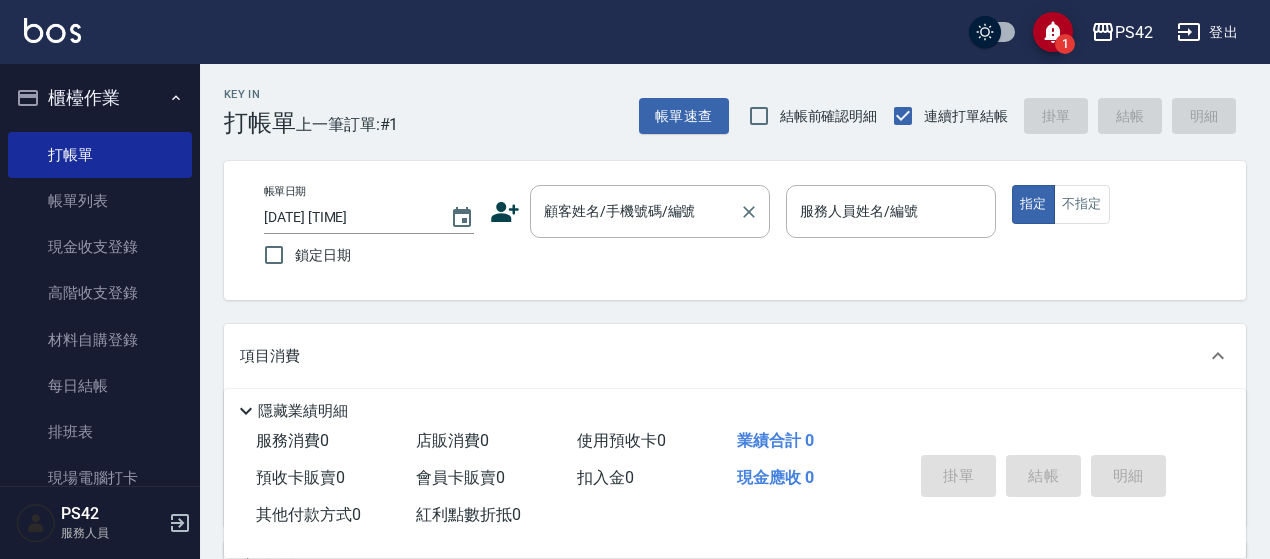 click on "顧客姓名/手機號碼/編號" at bounding box center [635, 211] 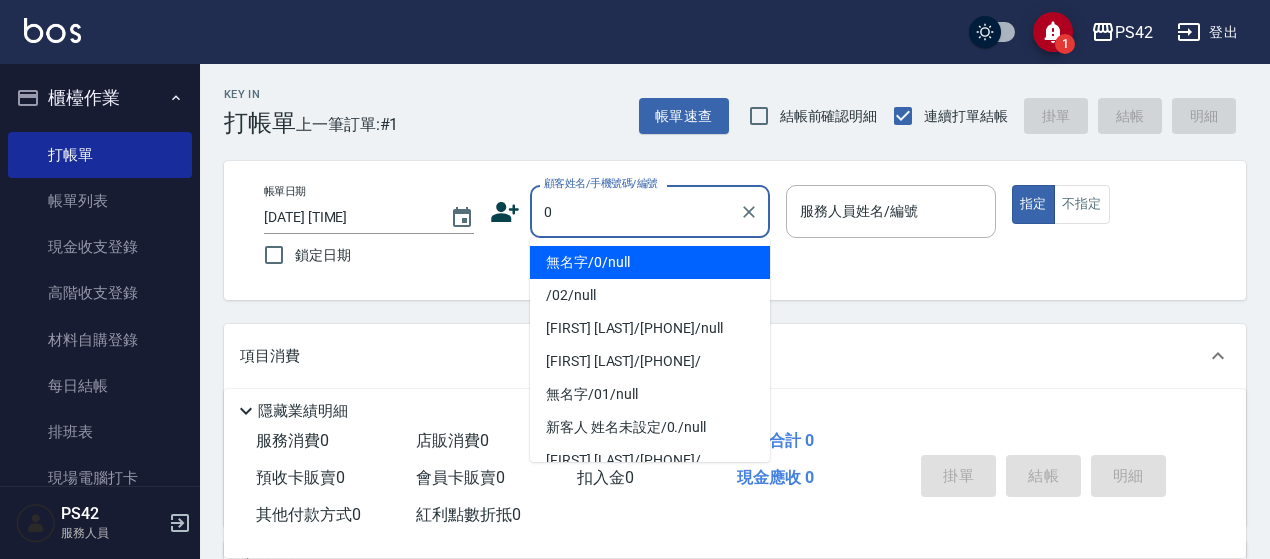type on "無名字/0/null" 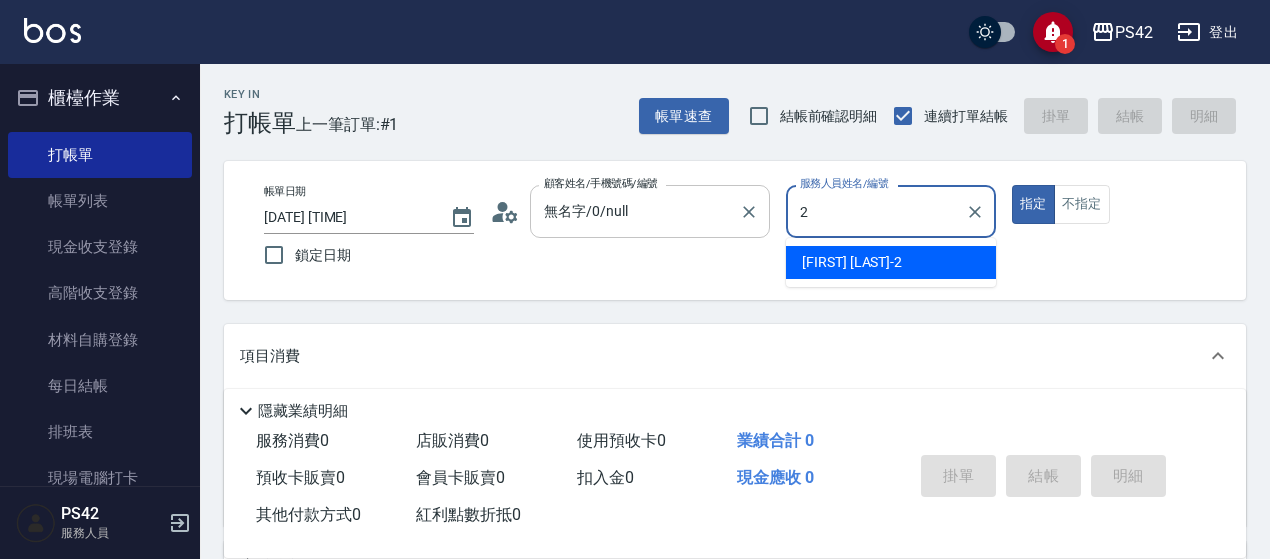 type on "[FIRST] [LAST]-2" 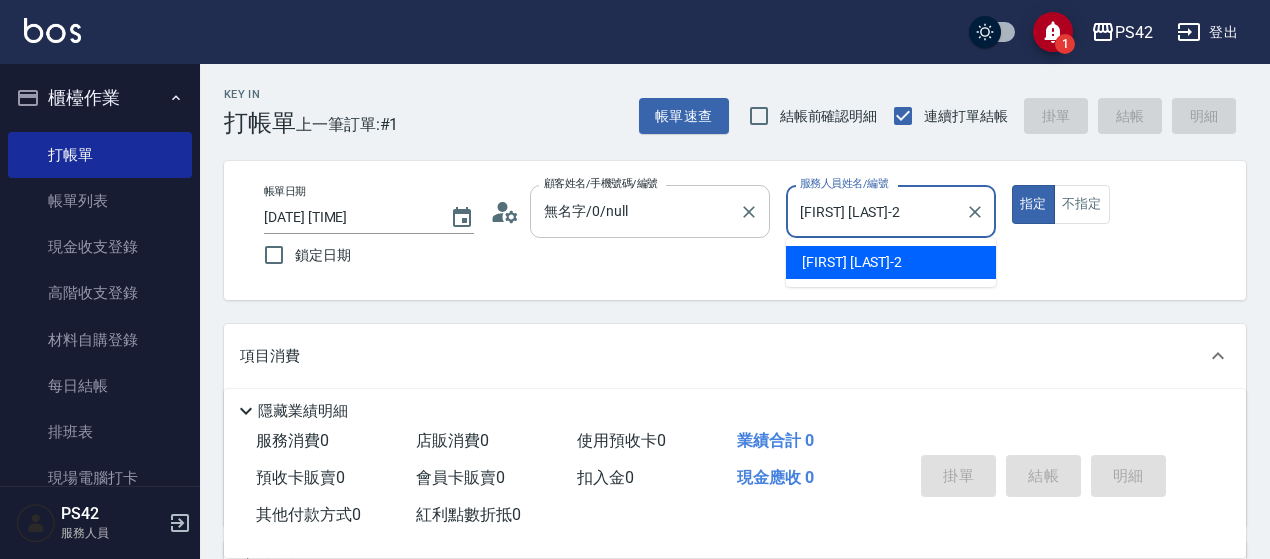 type on "true" 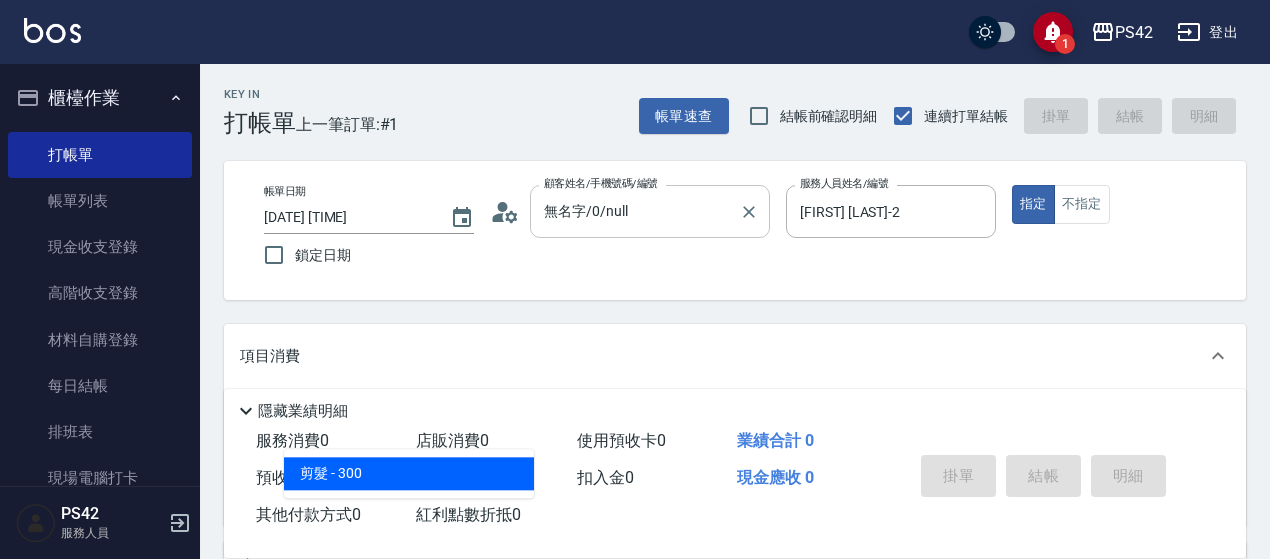 type on "剪髮(302)" 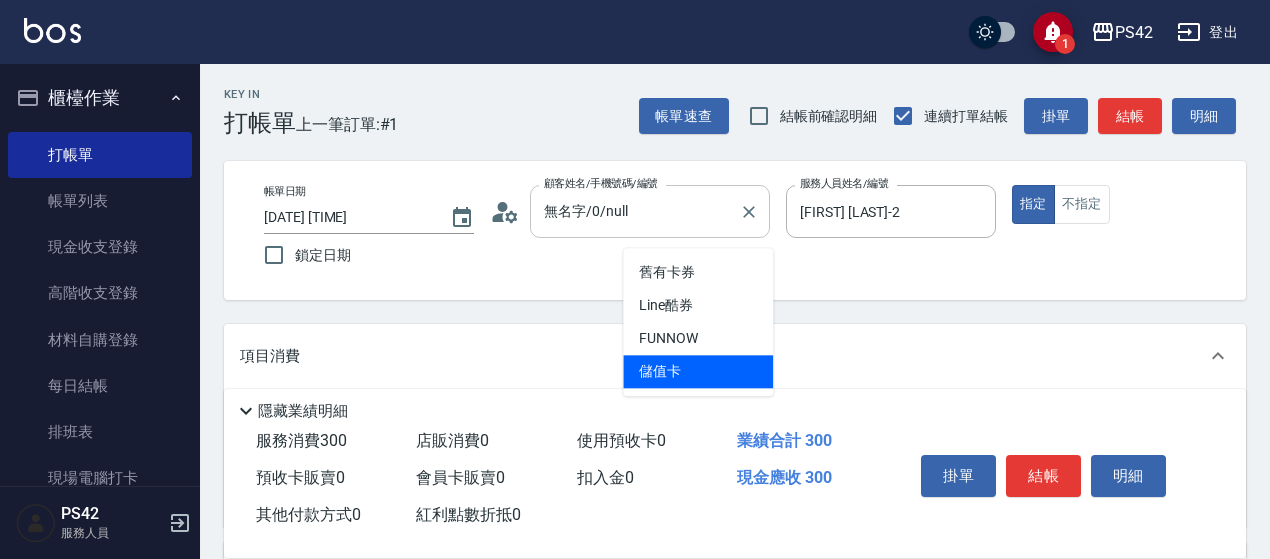 type on "儲值卡" 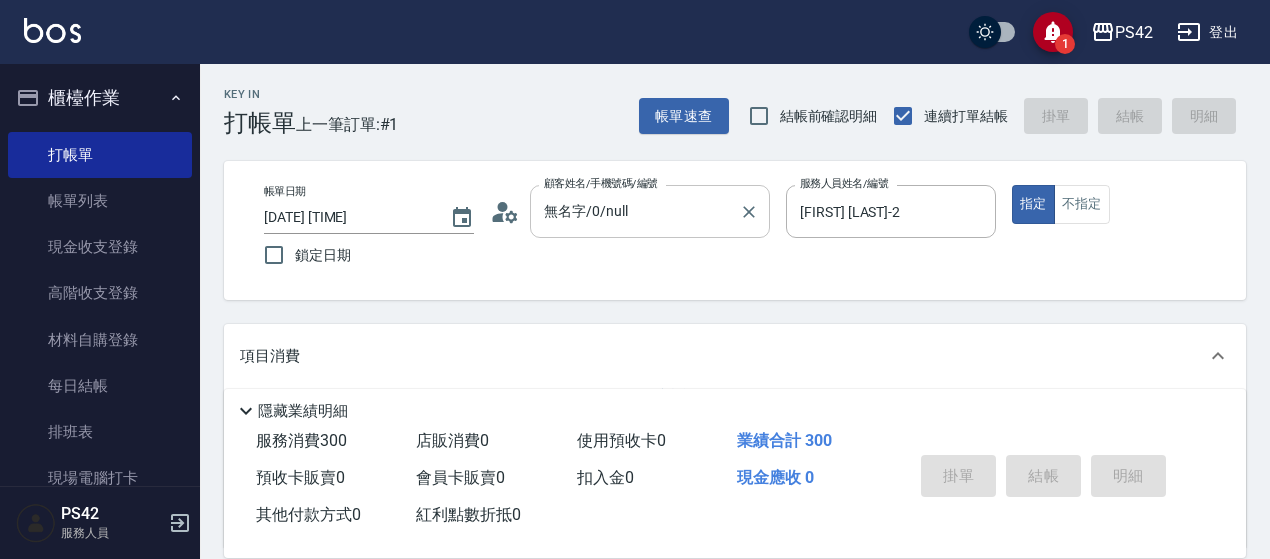 type 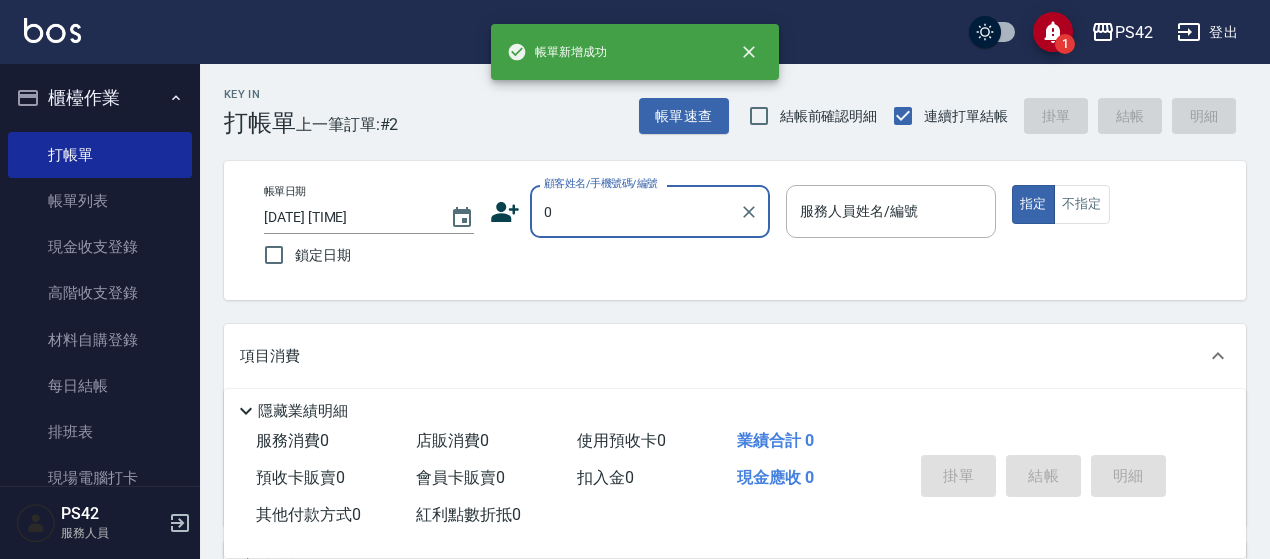 type on "無名字/0/null" 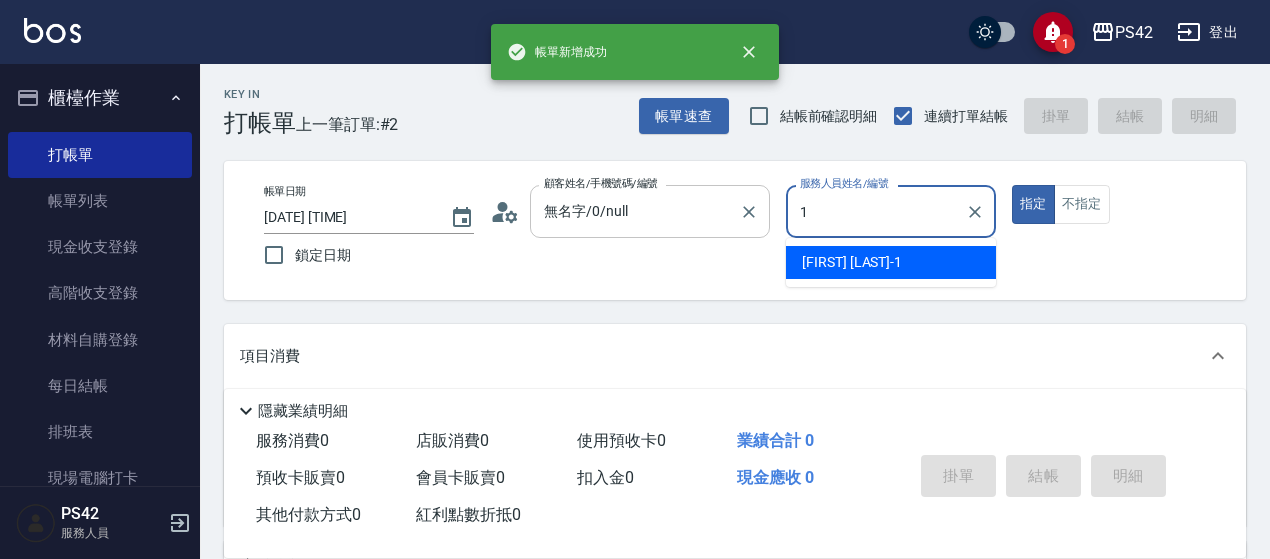 type on "[FIRST] [LAST]-1" 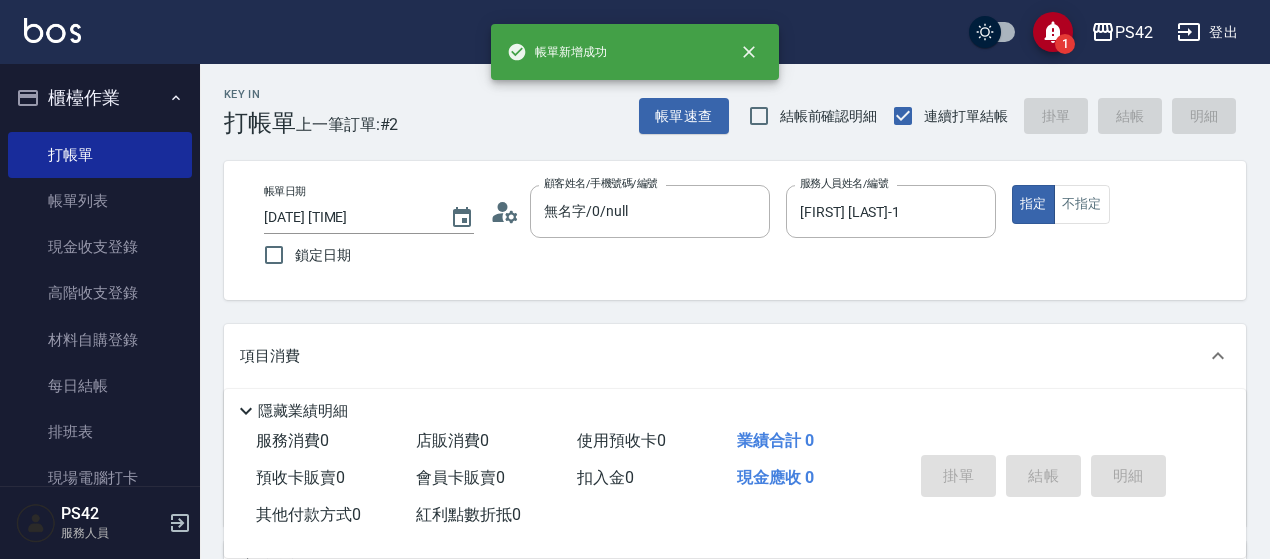 scroll, scrollTop: 100, scrollLeft: 0, axis: vertical 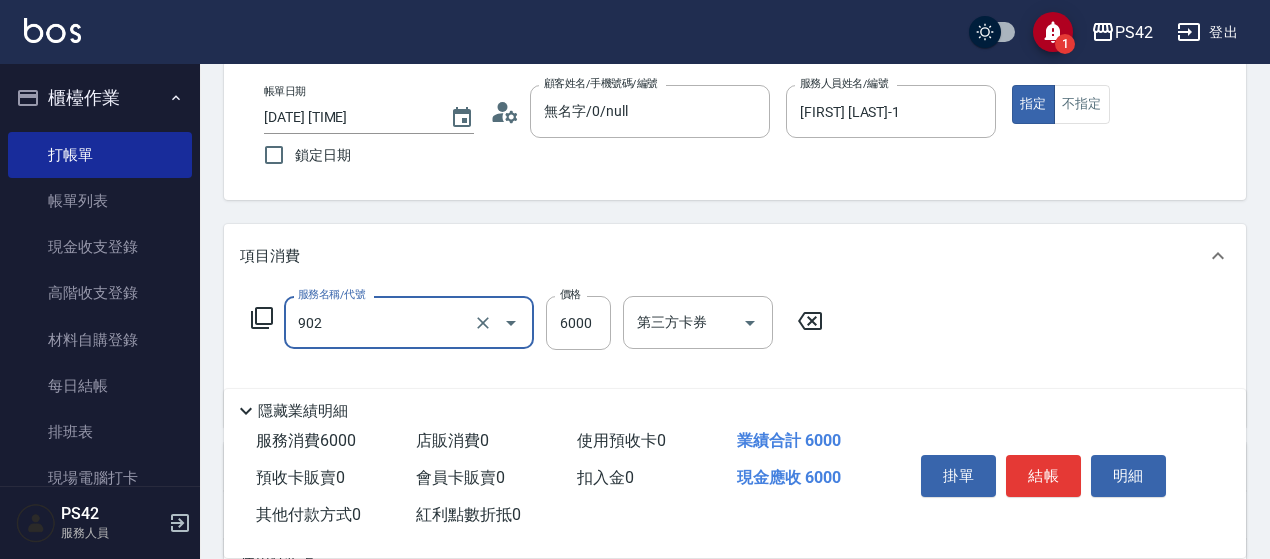 type on "儲值6000(902)" 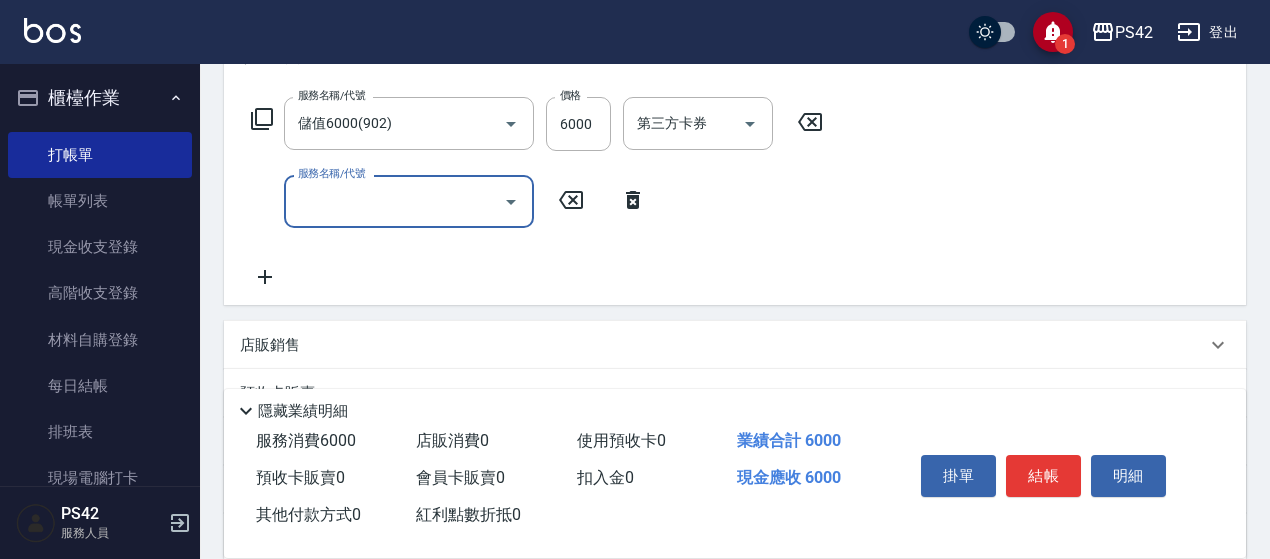 scroll, scrollTop: 300, scrollLeft: 0, axis: vertical 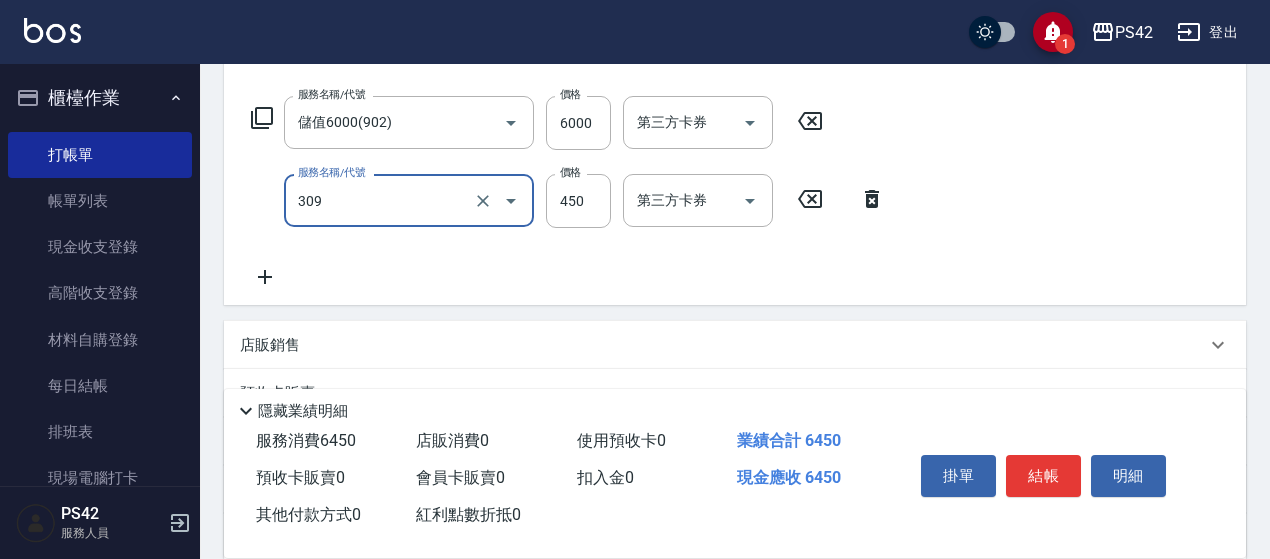 type on "洗+剪(309)" 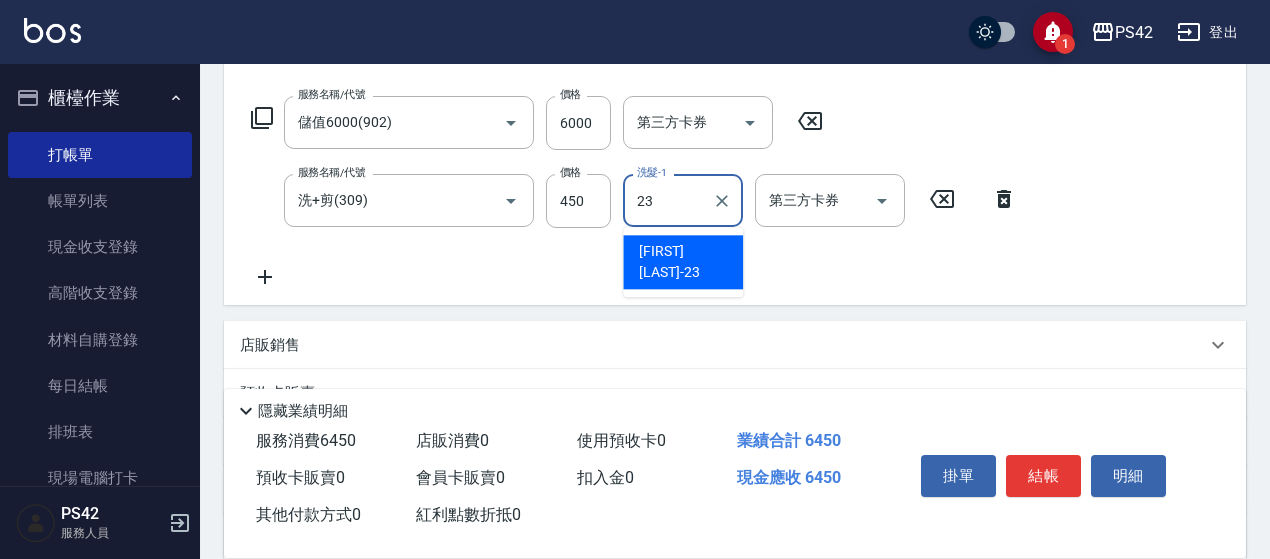 type on "[FIRST] [LAST]-23" 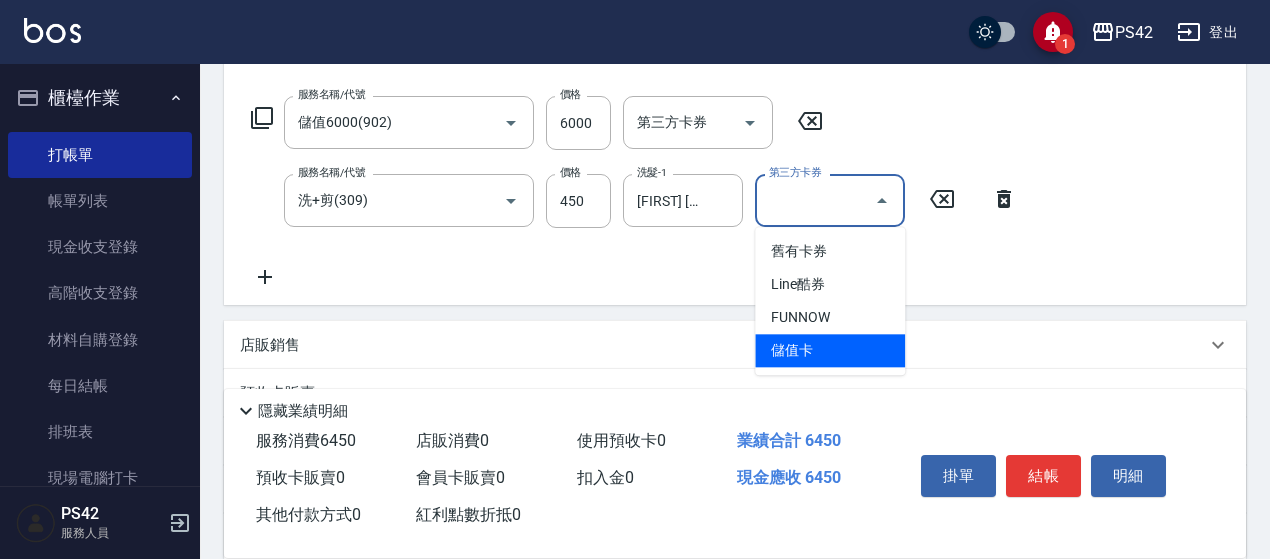 type on "儲值卡" 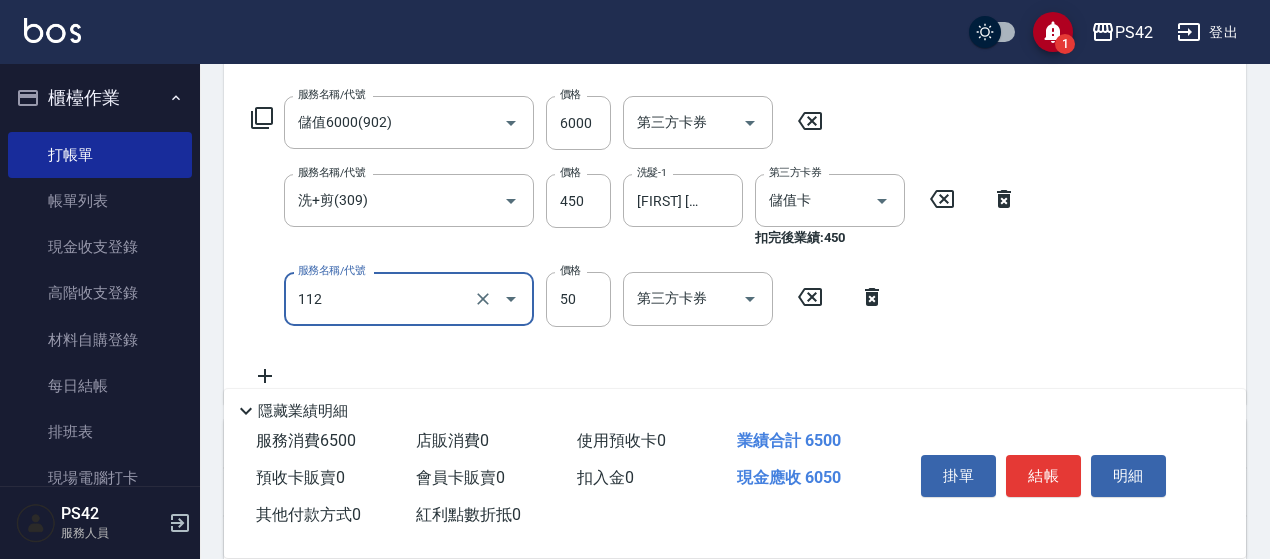 type on "精油50(112)" 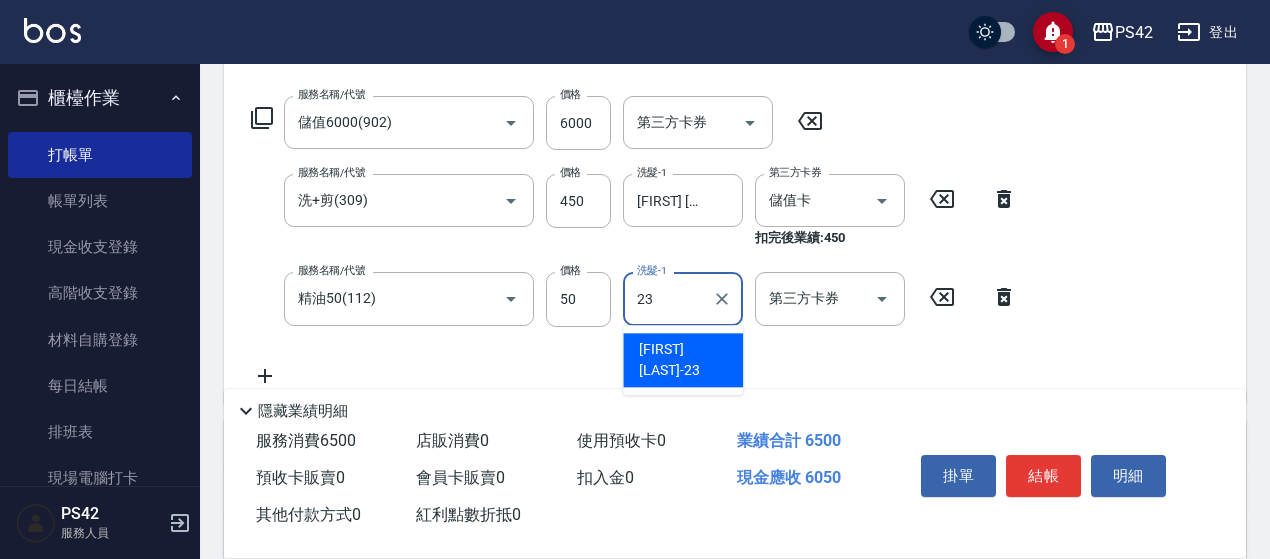 type on "[FIRST] [LAST]-23" 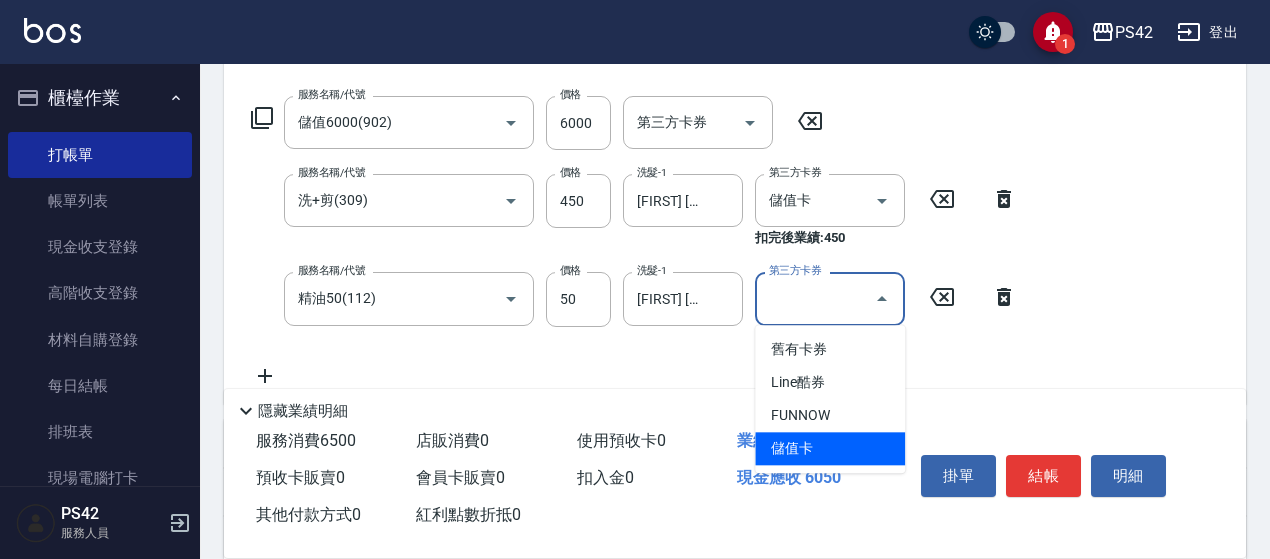 type on "儲值卡" 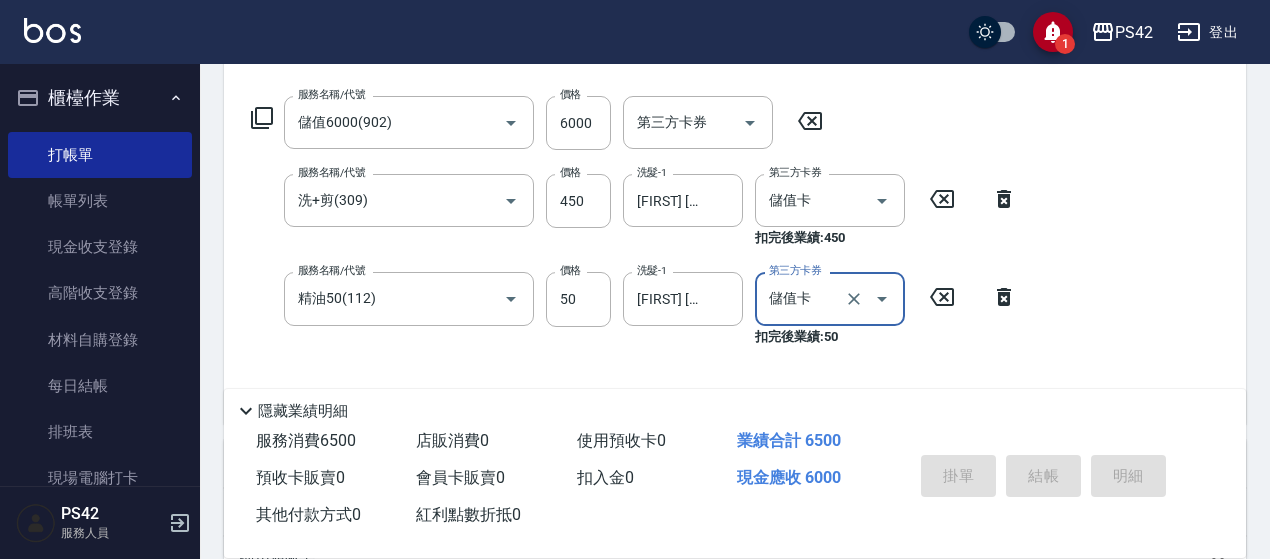 type 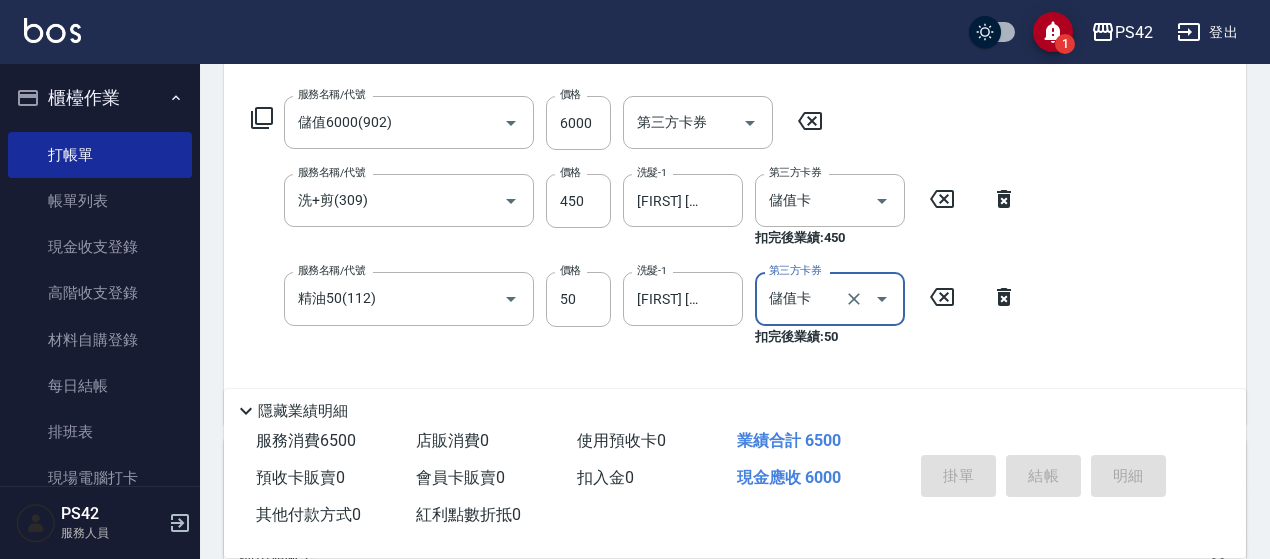 type 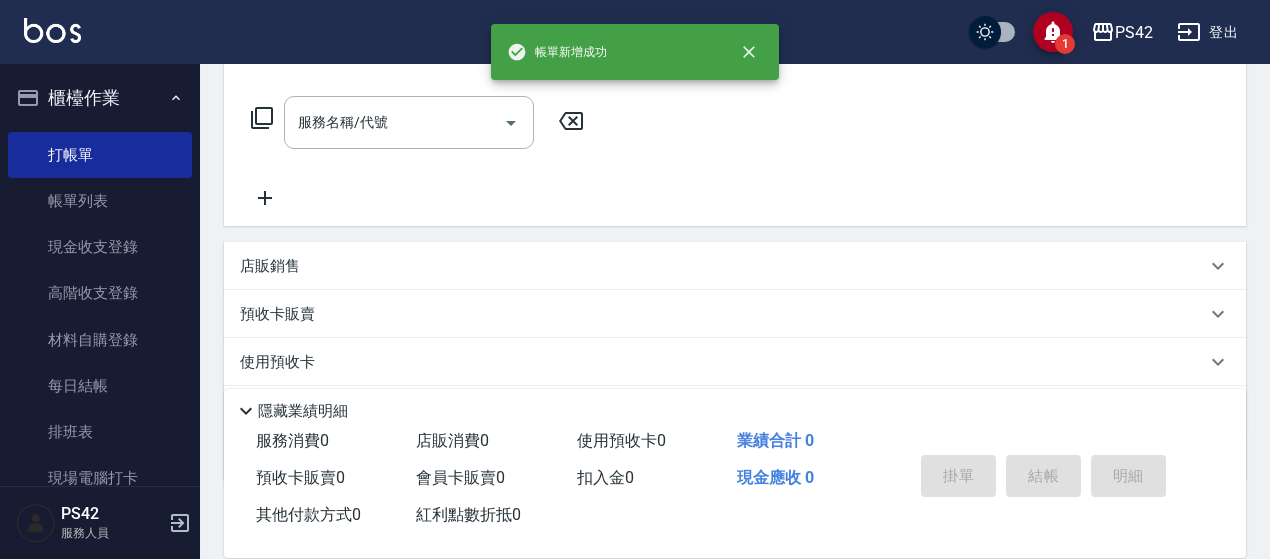 scroll, scrollTop: 0, scrollLeft: 0, axis: both 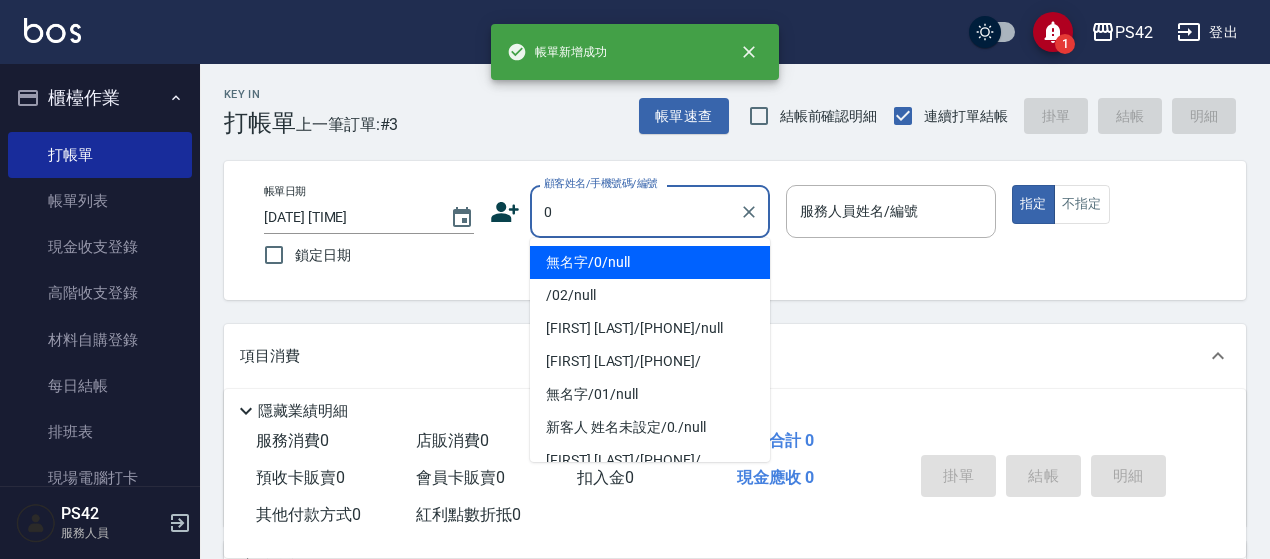 type on "無名字/0/null" 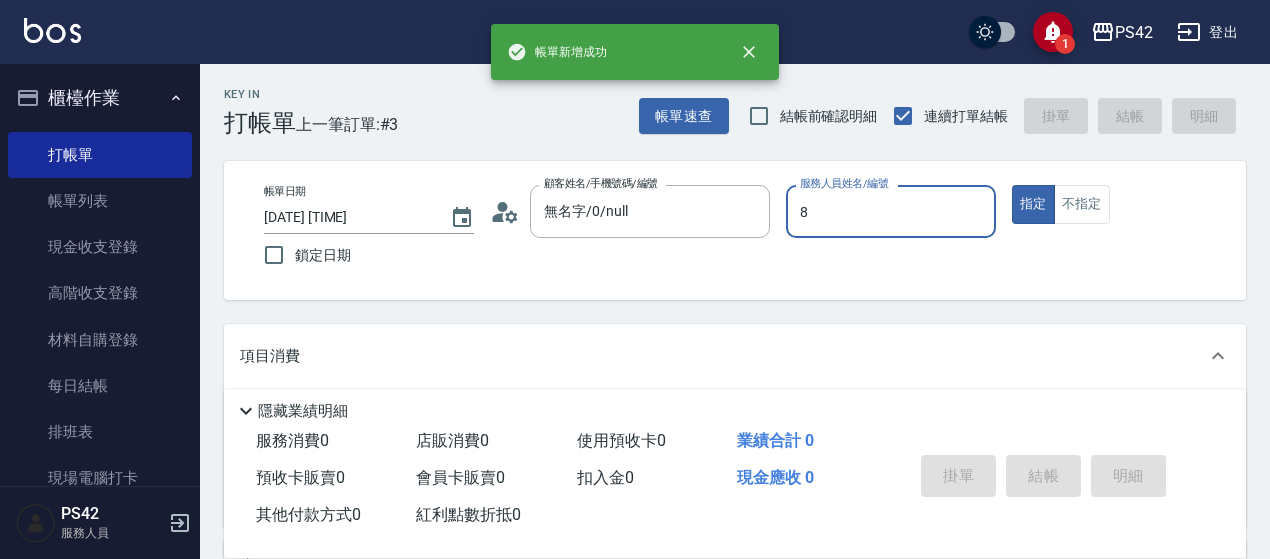 type on "[FIRST] [LAST]-8" 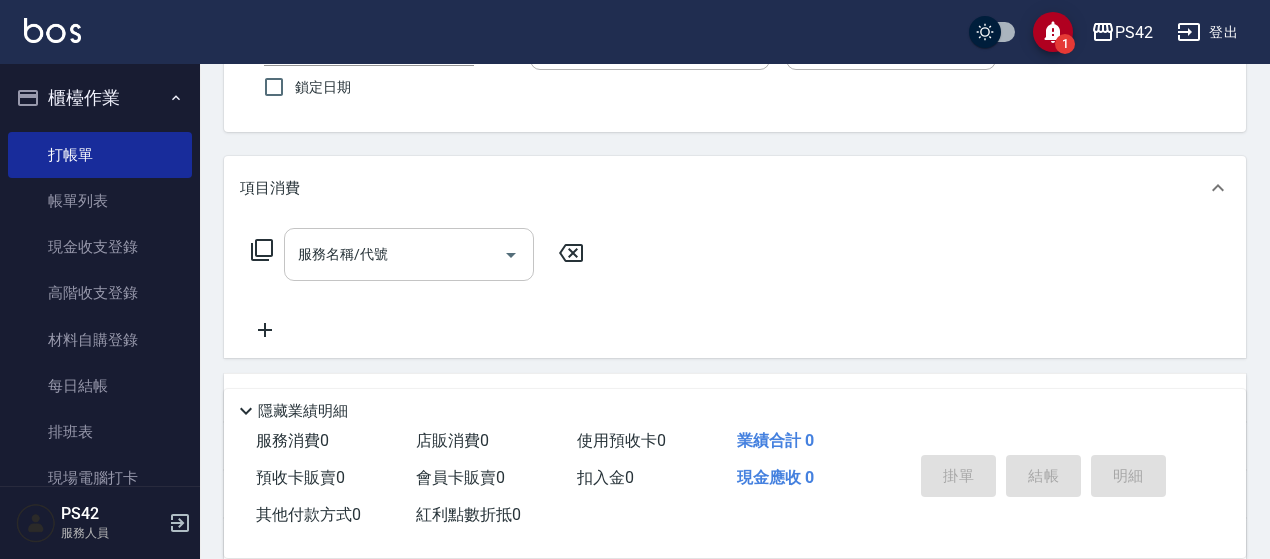 scroll, scrollTop: 200, scrollLeft: 0, axis: vertical 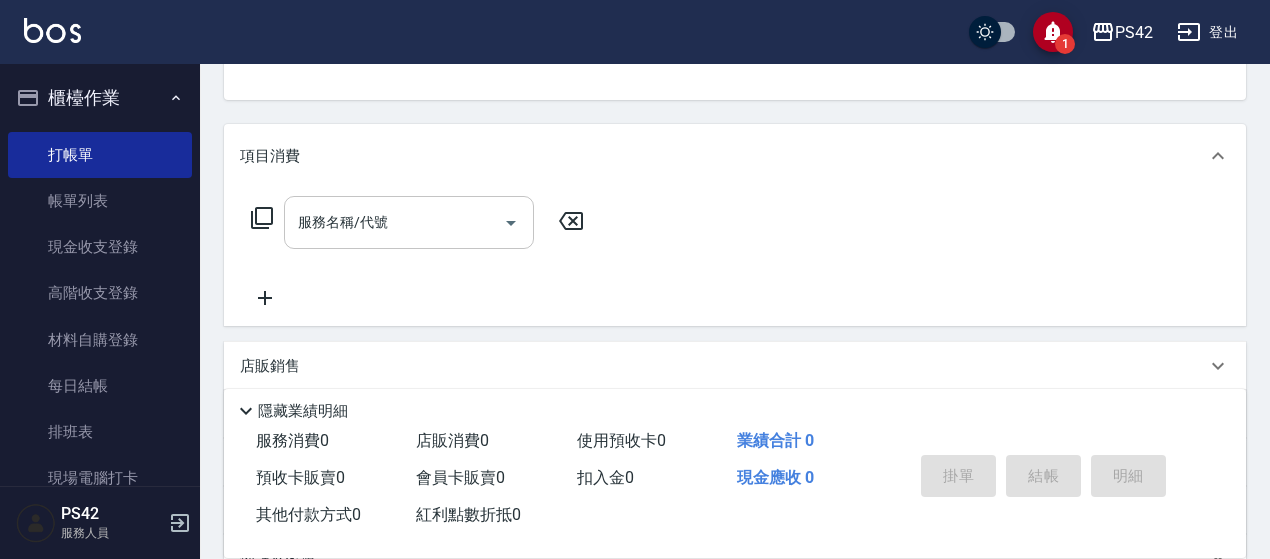 click on "服務名稱/代號" at bounding box center [409, 222] 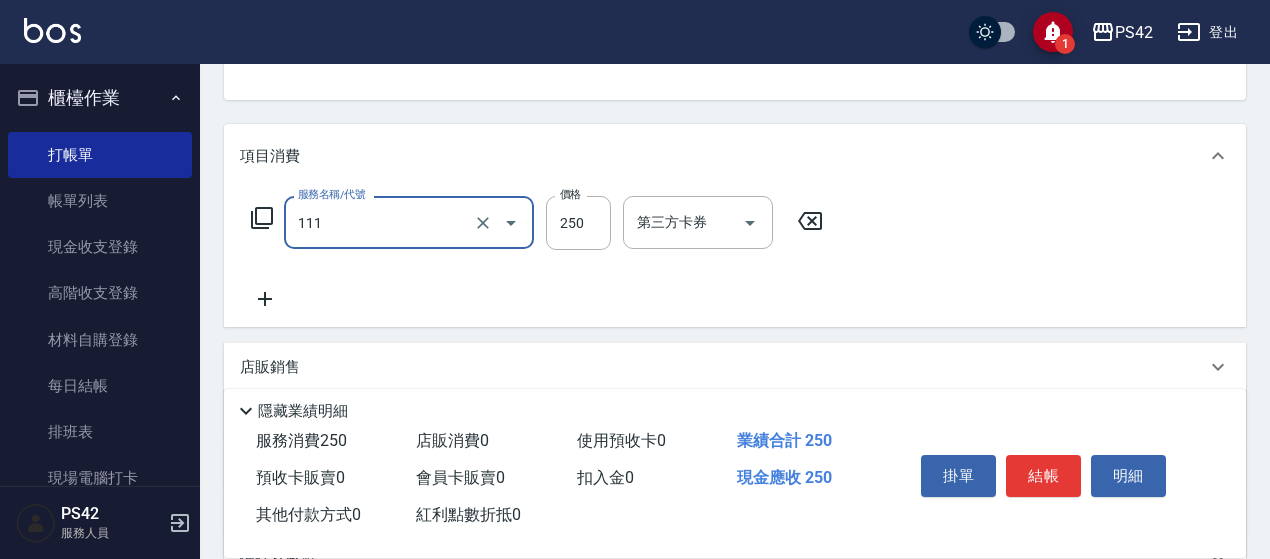 type on "200(111)" 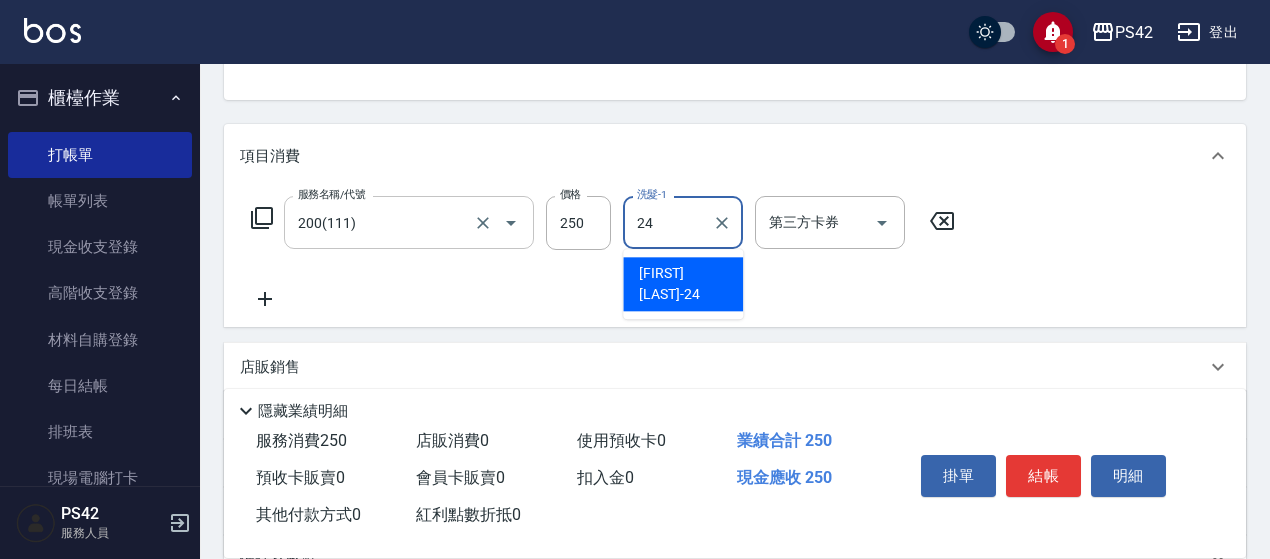 type on "[FIRST] [LAST]-24" 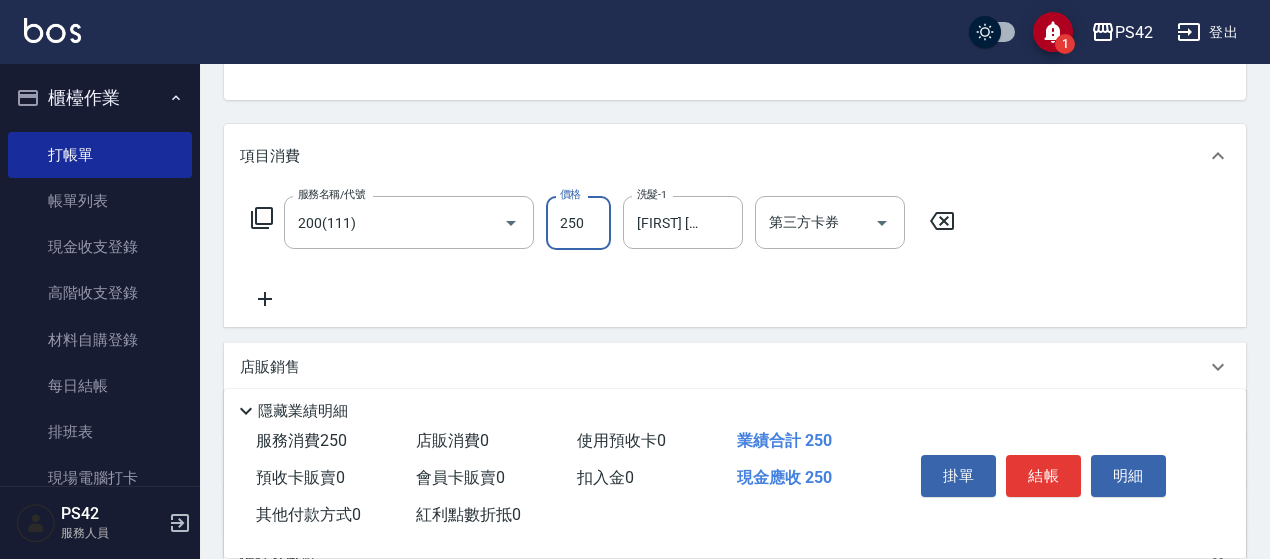 click on "250" at bounding box center (578, 223) 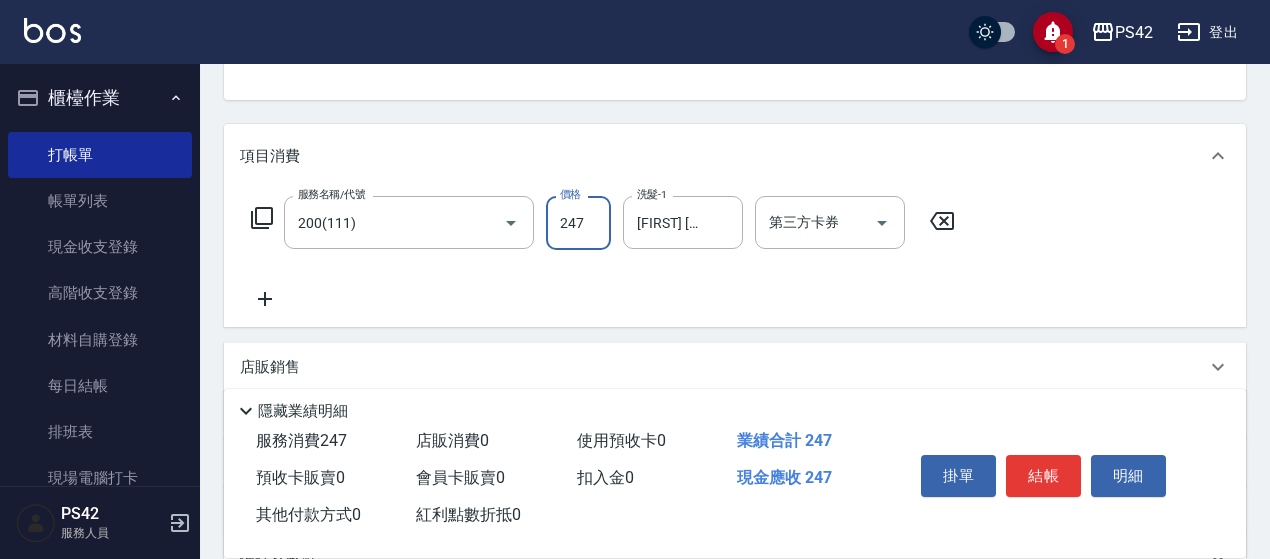 type on "247" 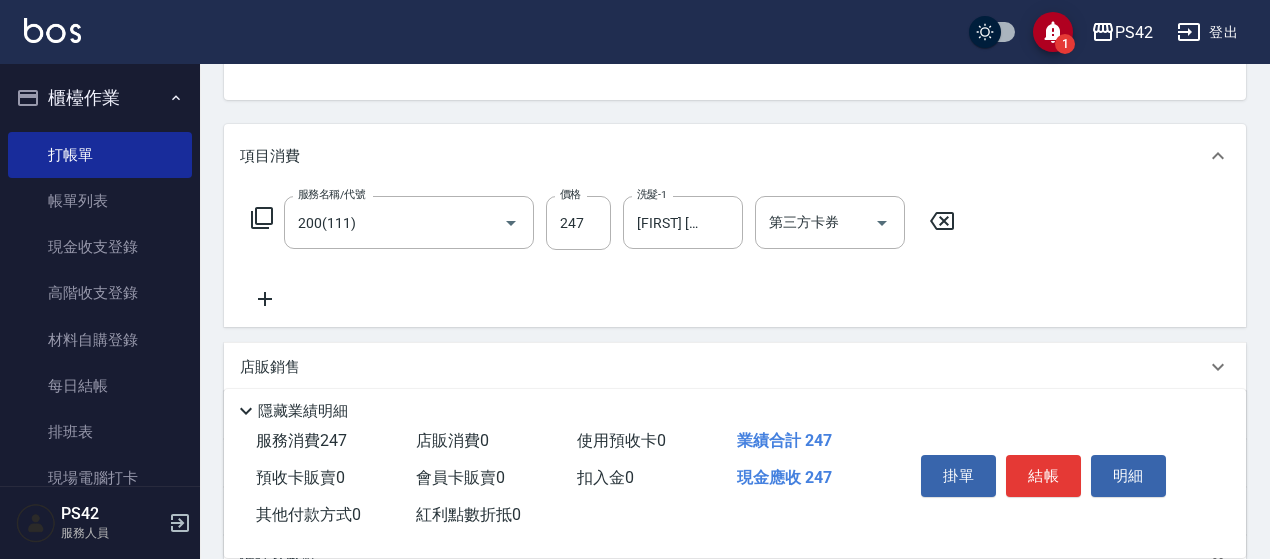 click 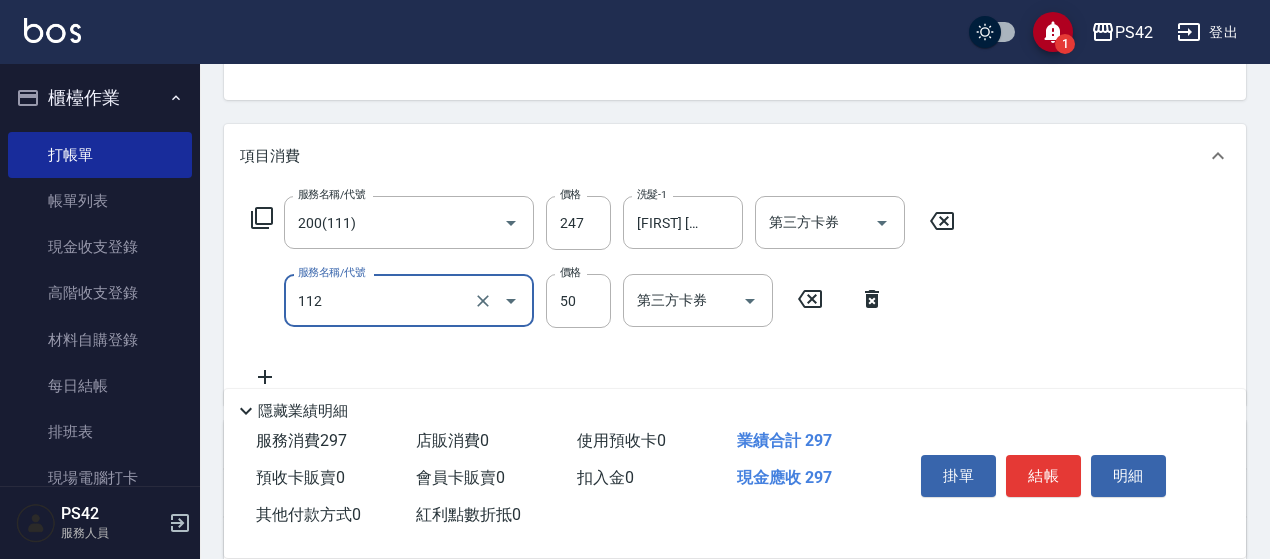 type on "精油50(112)" 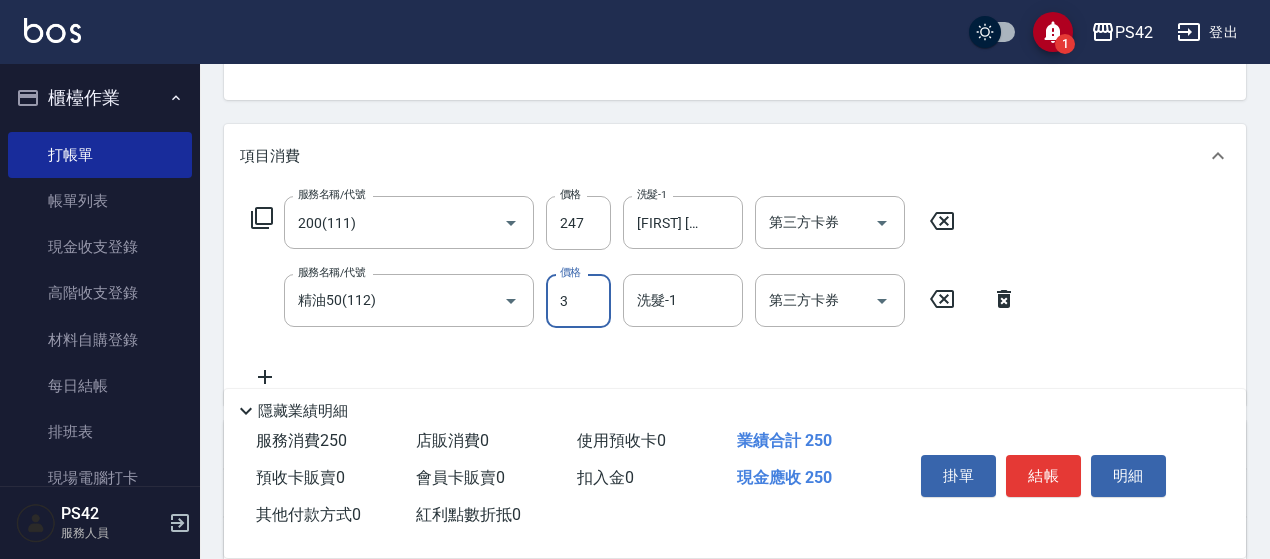 type on "3" 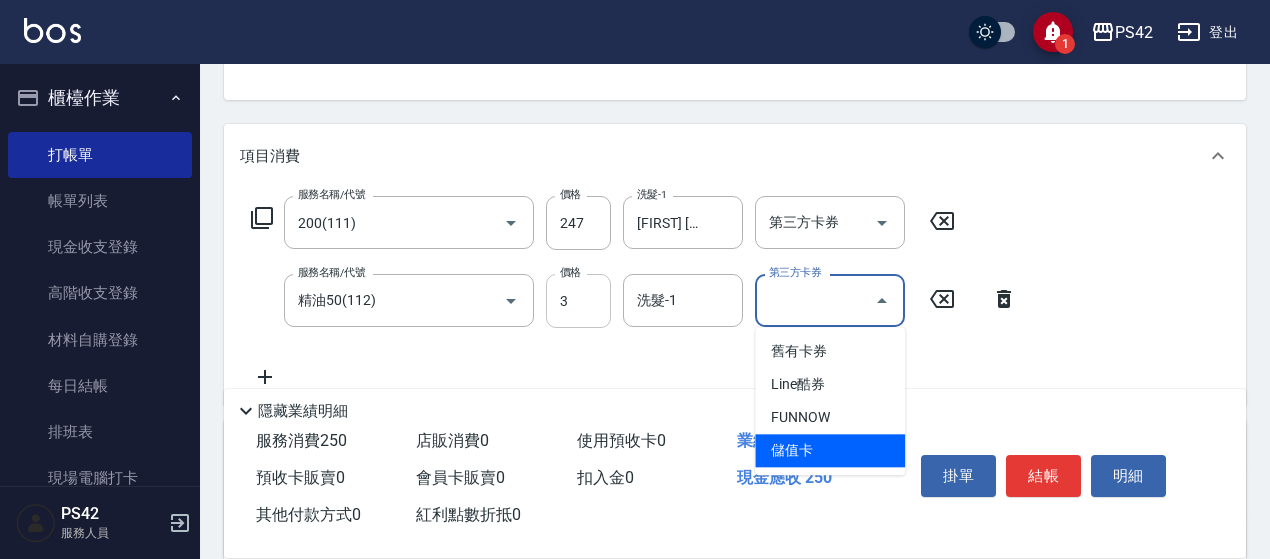 type on "儲值卡" 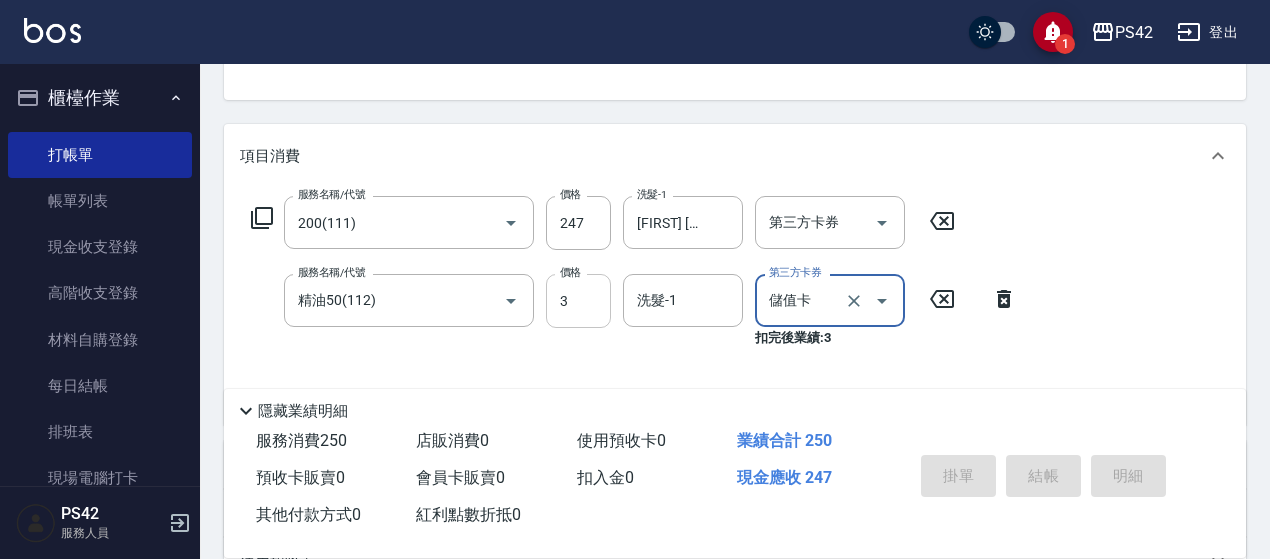 type on "[DATE] [TIME]" 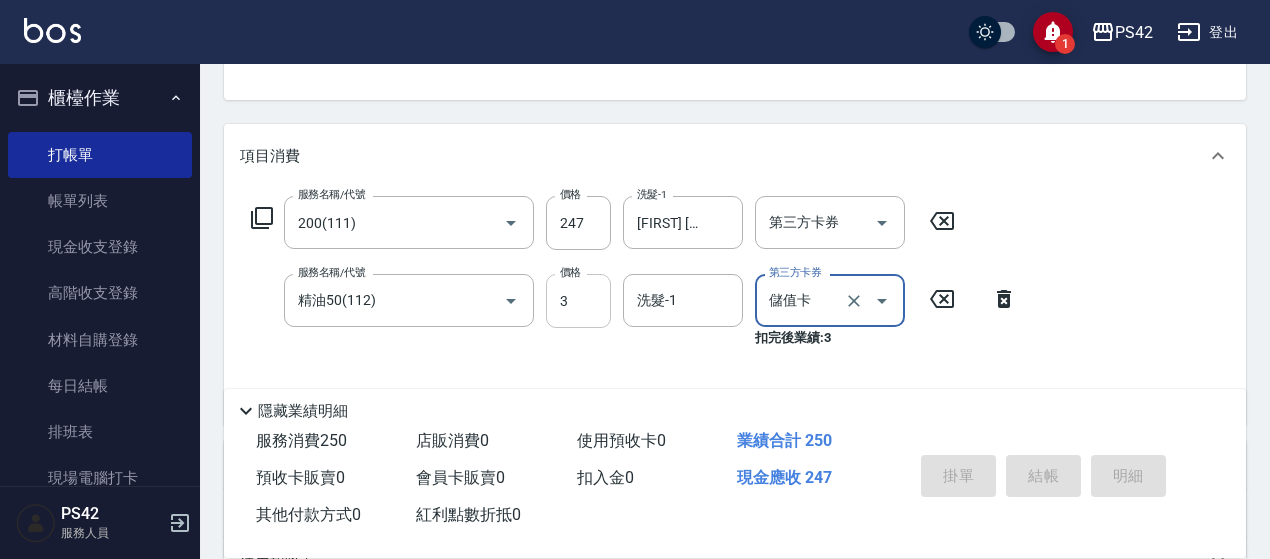 type 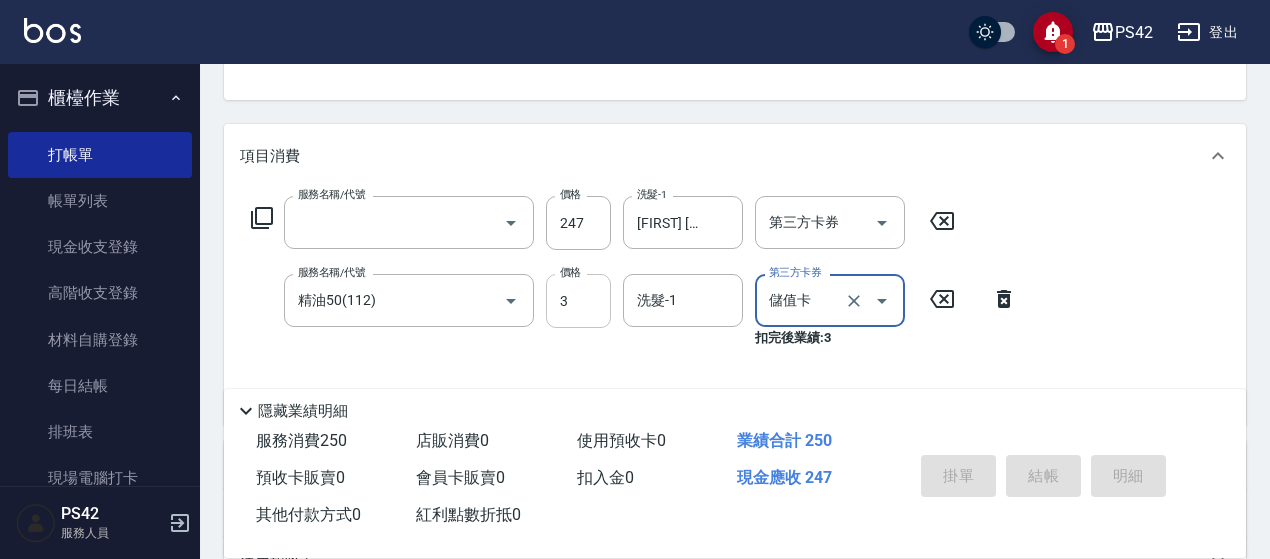 scroll, scrollTop: 194, scrollLeft: 0, axis: vertical 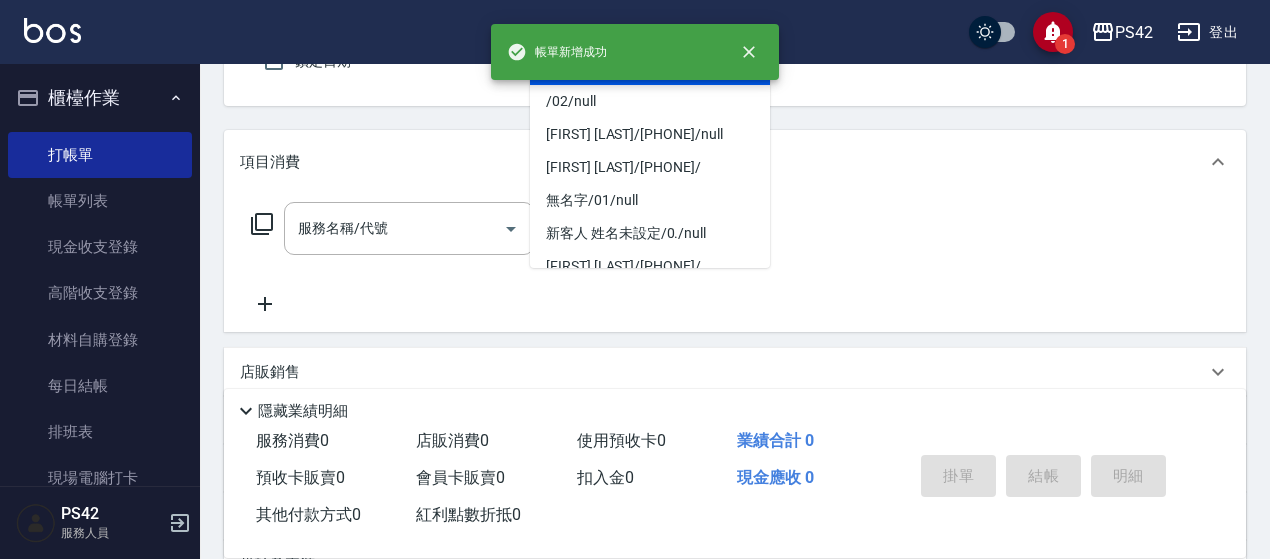 type on "無名字/0/null" 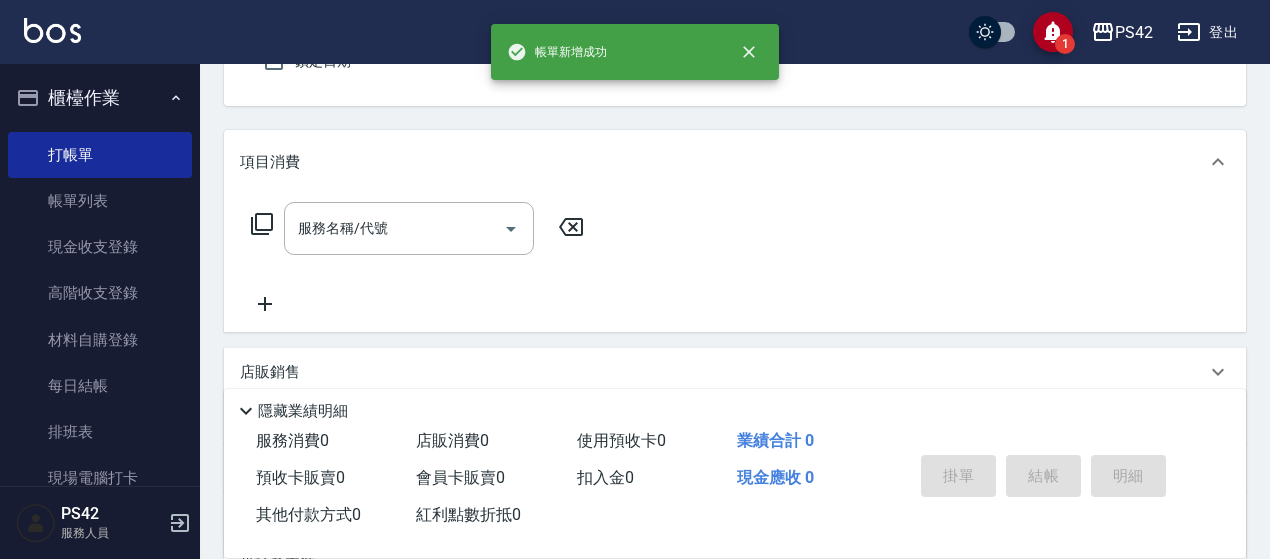 type on "[FIRST] [LAST]-2" 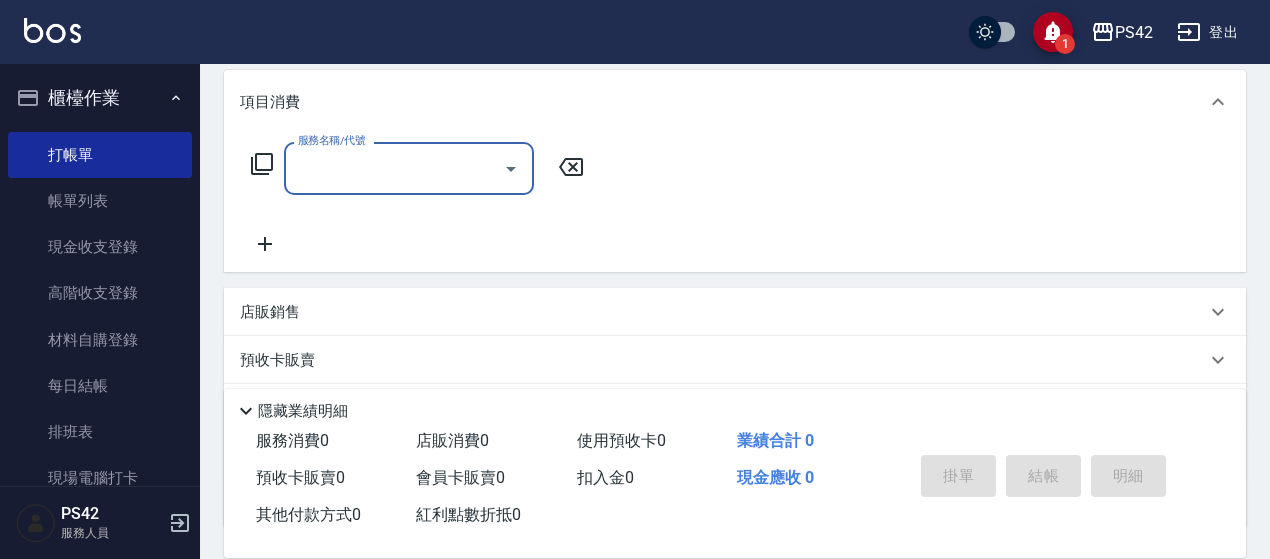 scroll, scrollTop: 285, scrollLeft: 0, axis: vertical 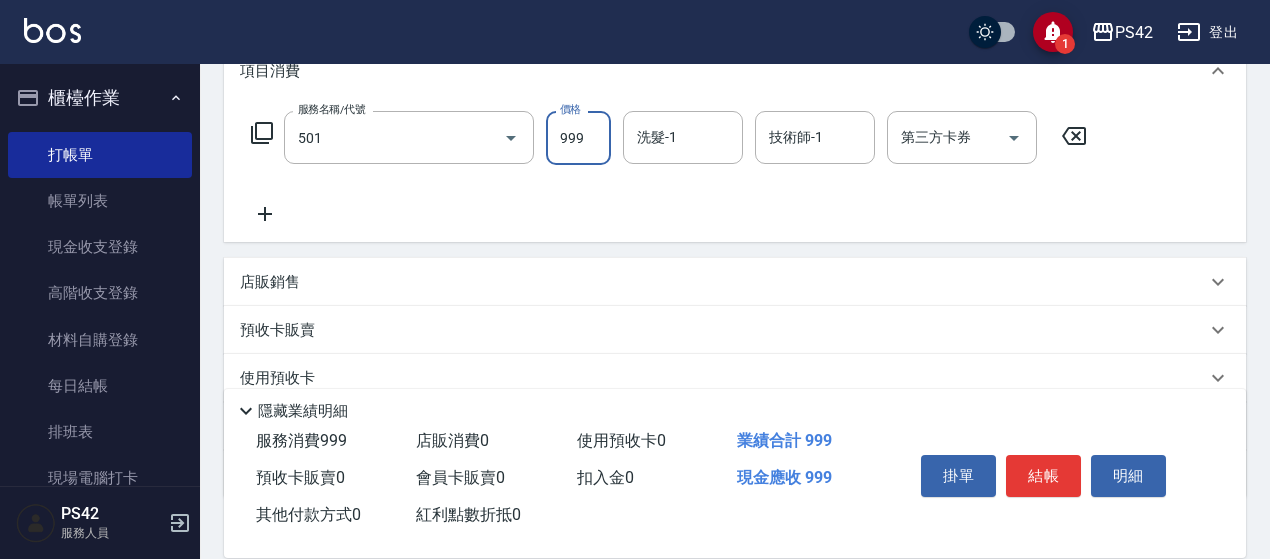 type on "染髮(501)" 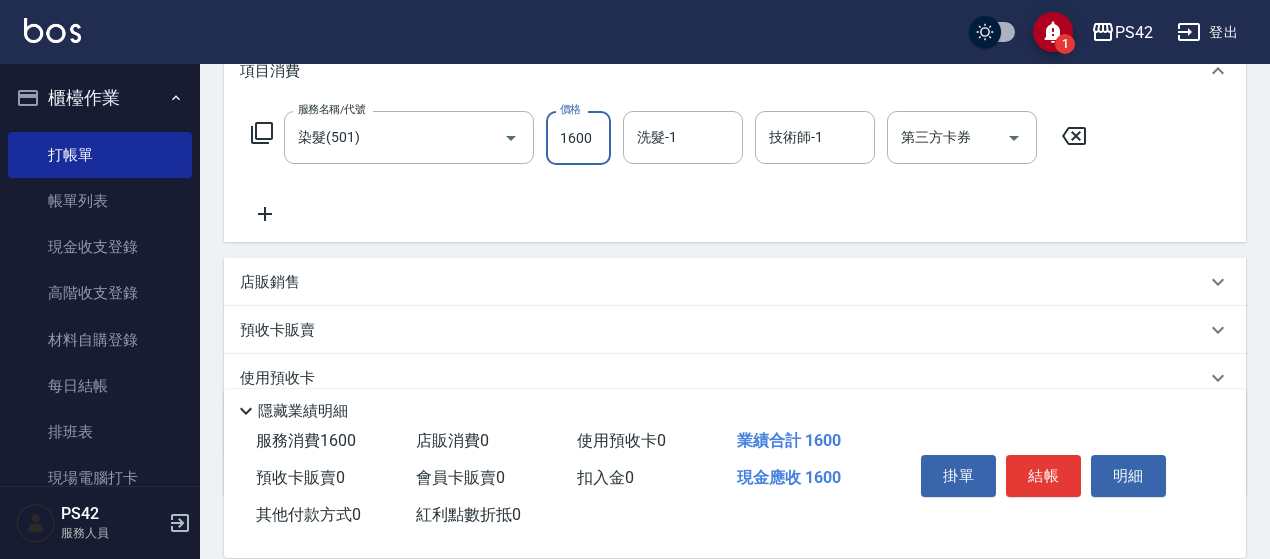 type on "1600" 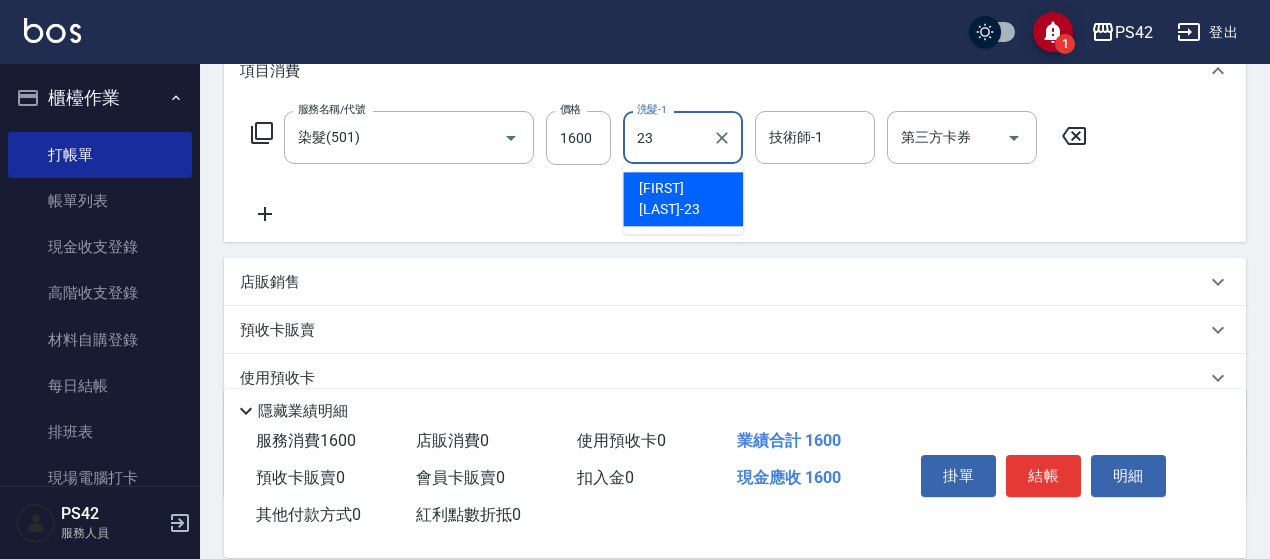 type on "[FIRST] [LAST]-23" 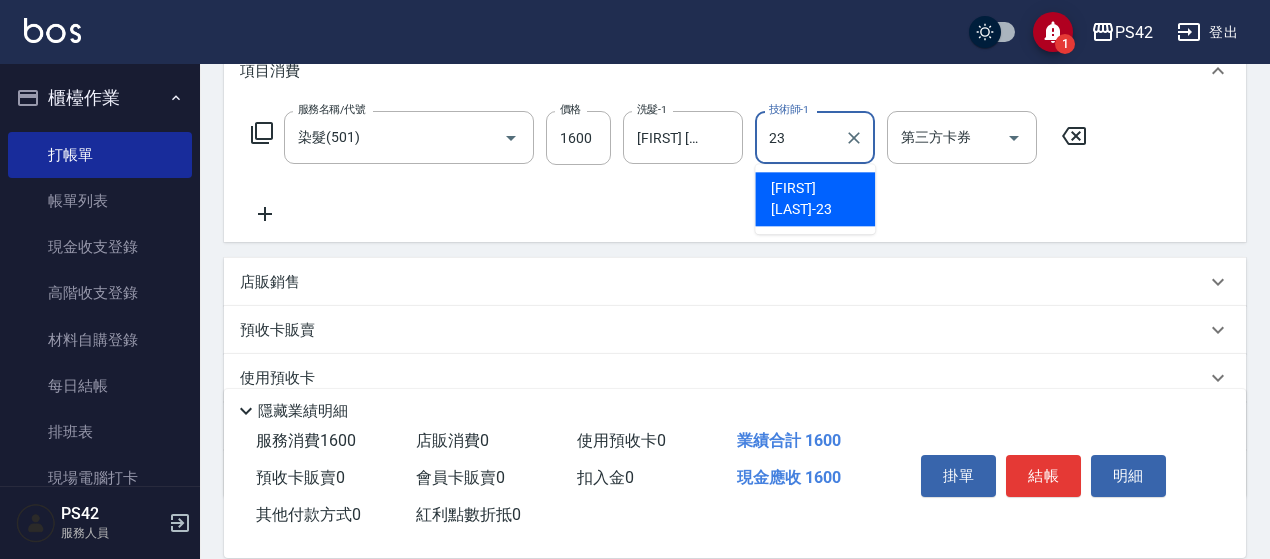 type on "[FIRST] [LAST]-23" 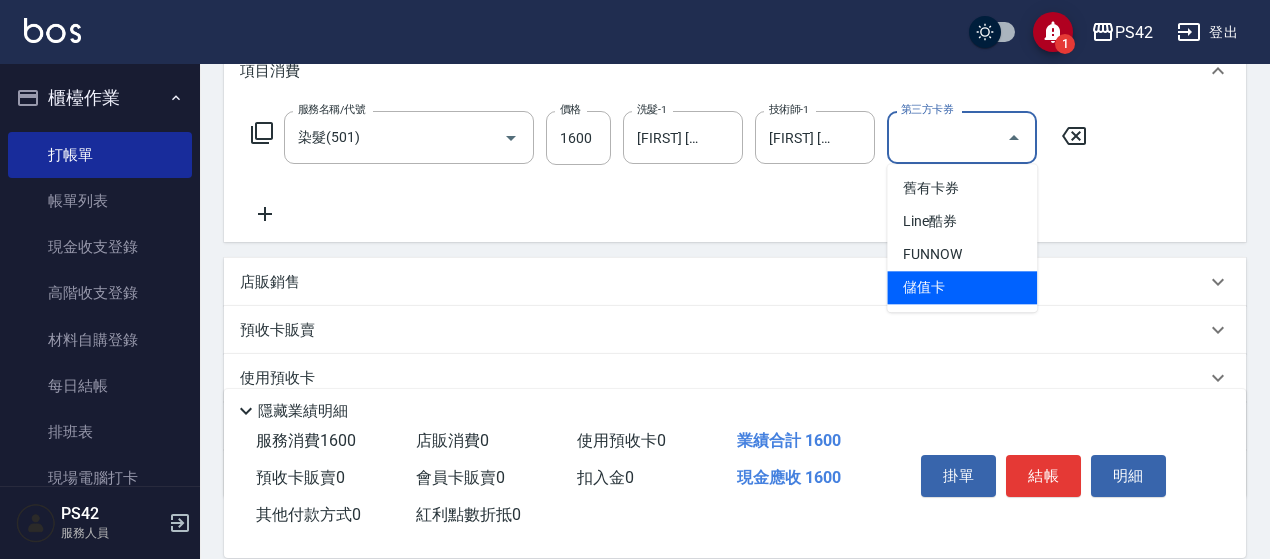 type on "儲值卡" 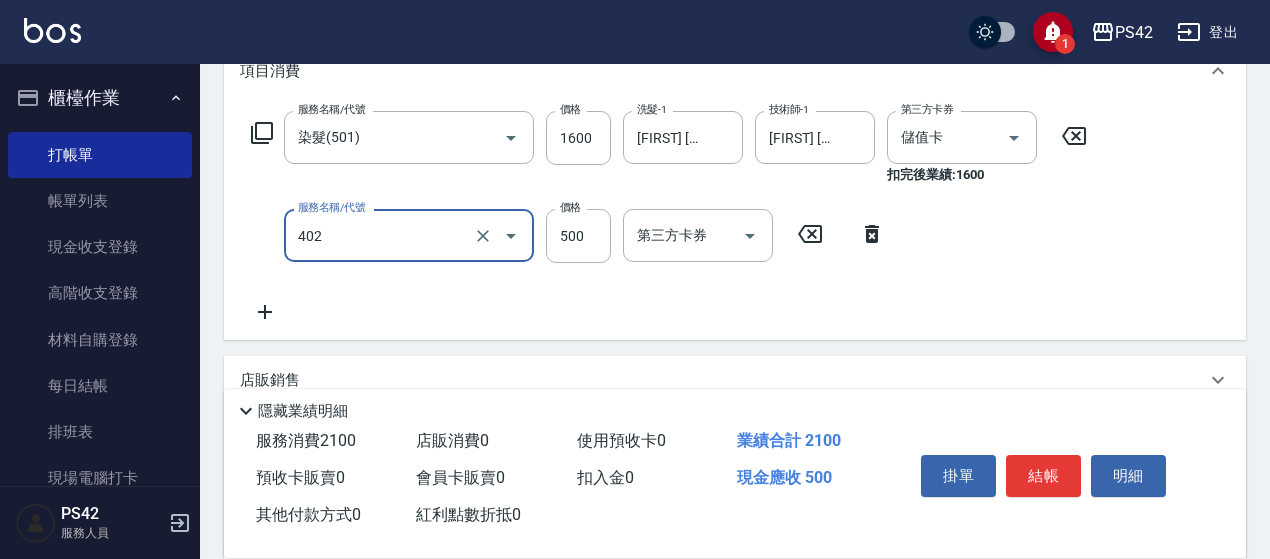 type on "500護(402)" 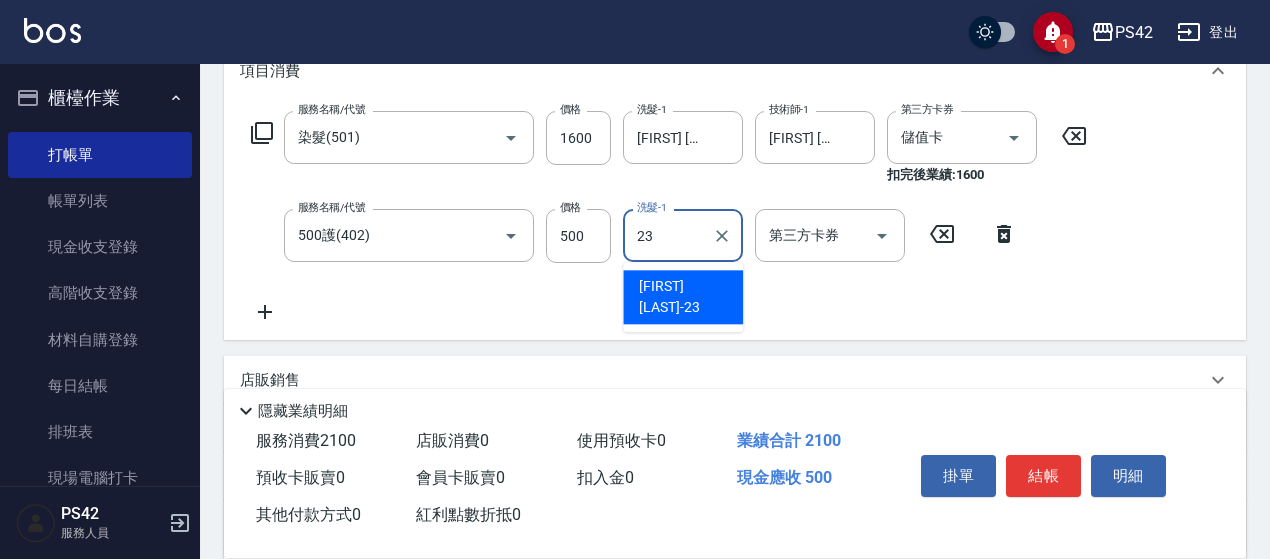 type on "[FIRST] [LAST]-23" 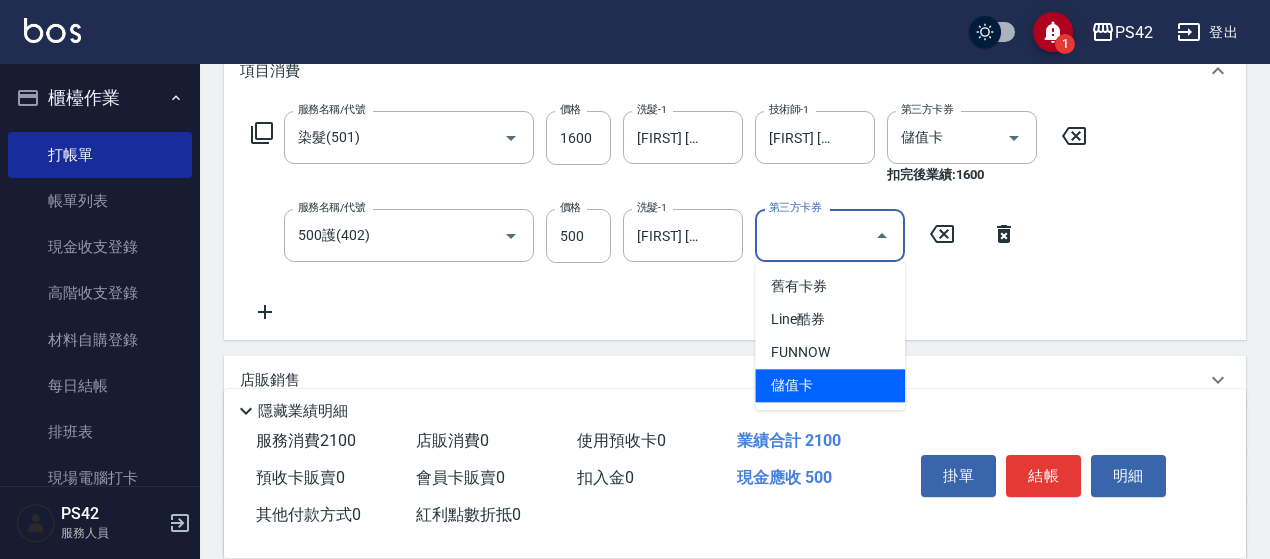 type on "儲值卡" 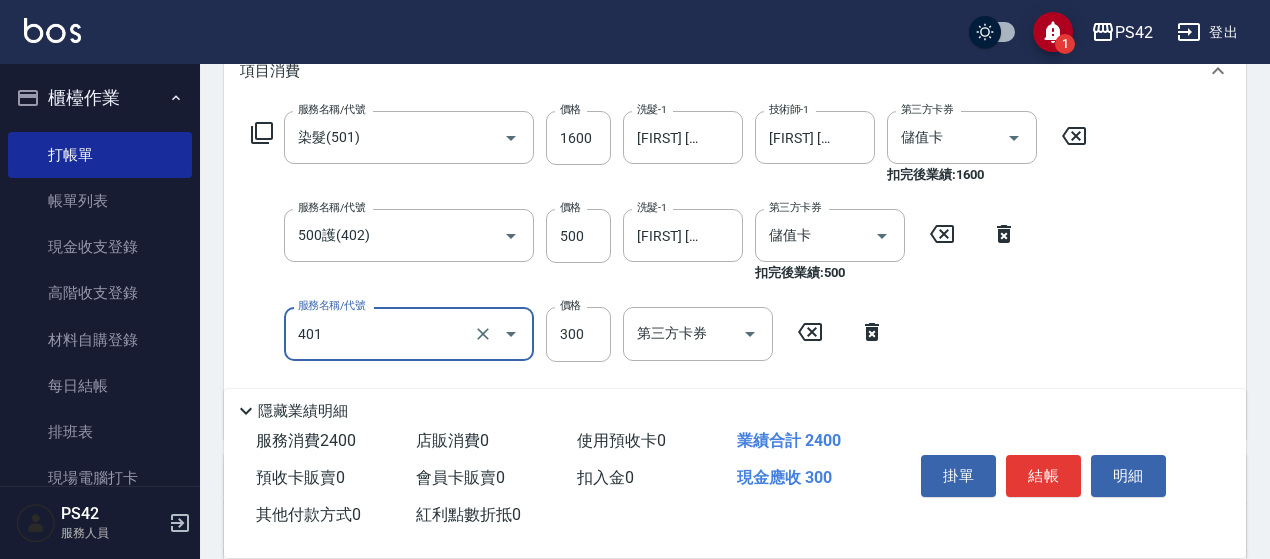 type on "300護(401)" 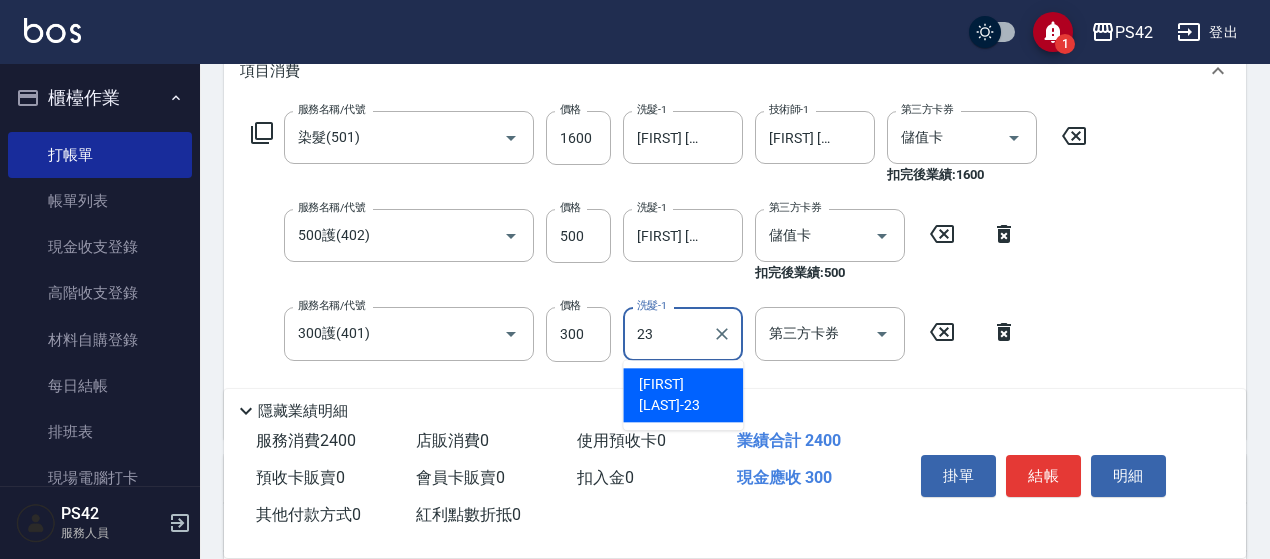 type on "[FIRST] [LAST]-23" 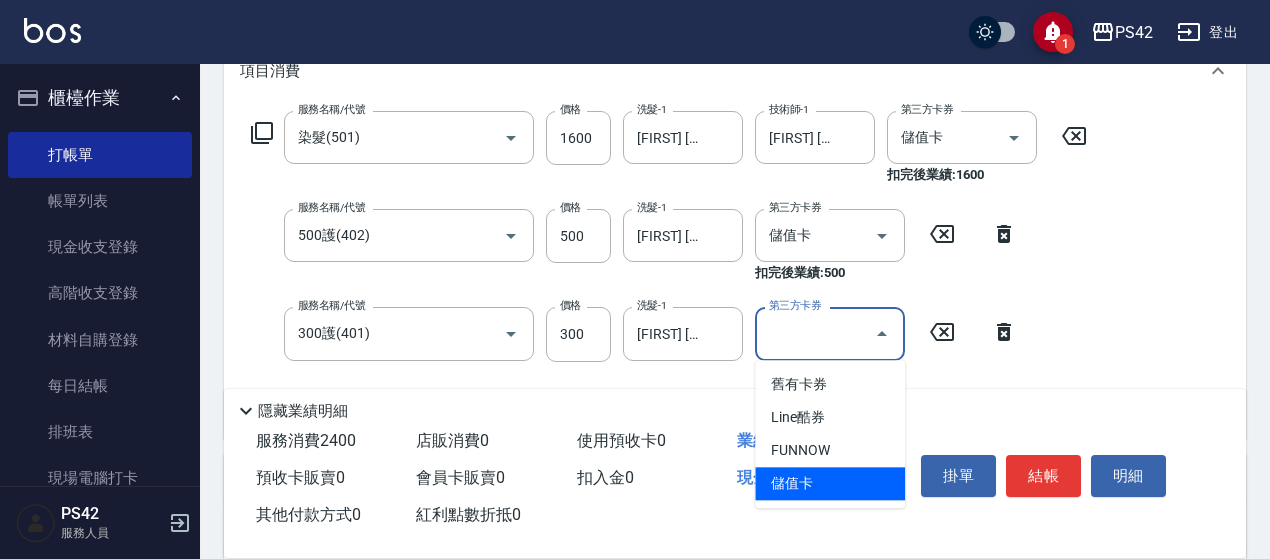 type on "儲值卡" 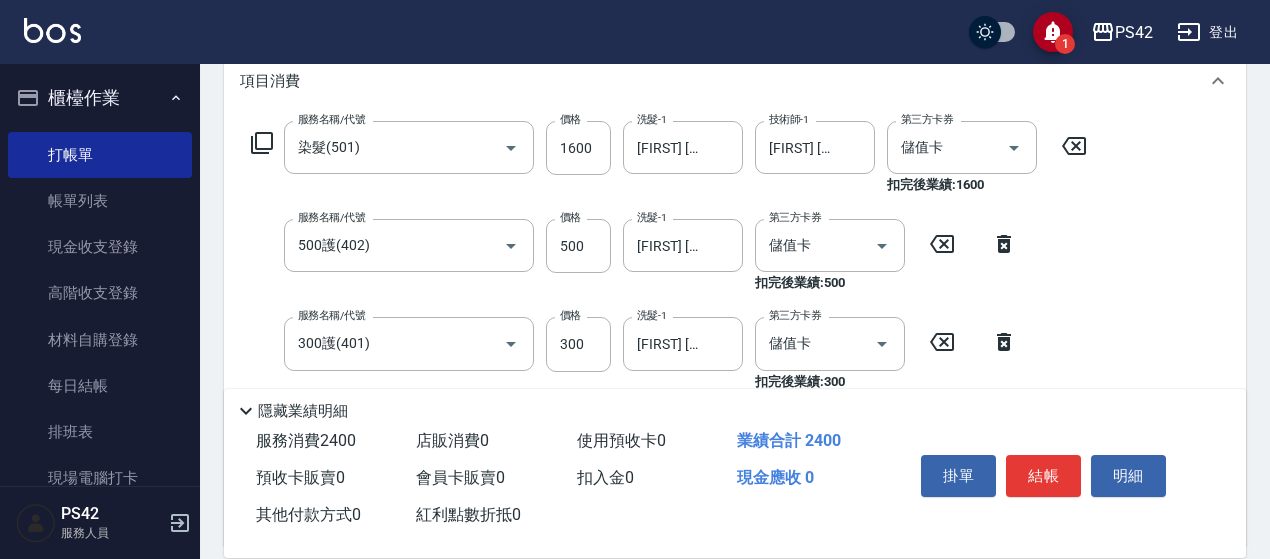 scroll, scrollTop: 475, scrollLeft: 0, axis: vertical 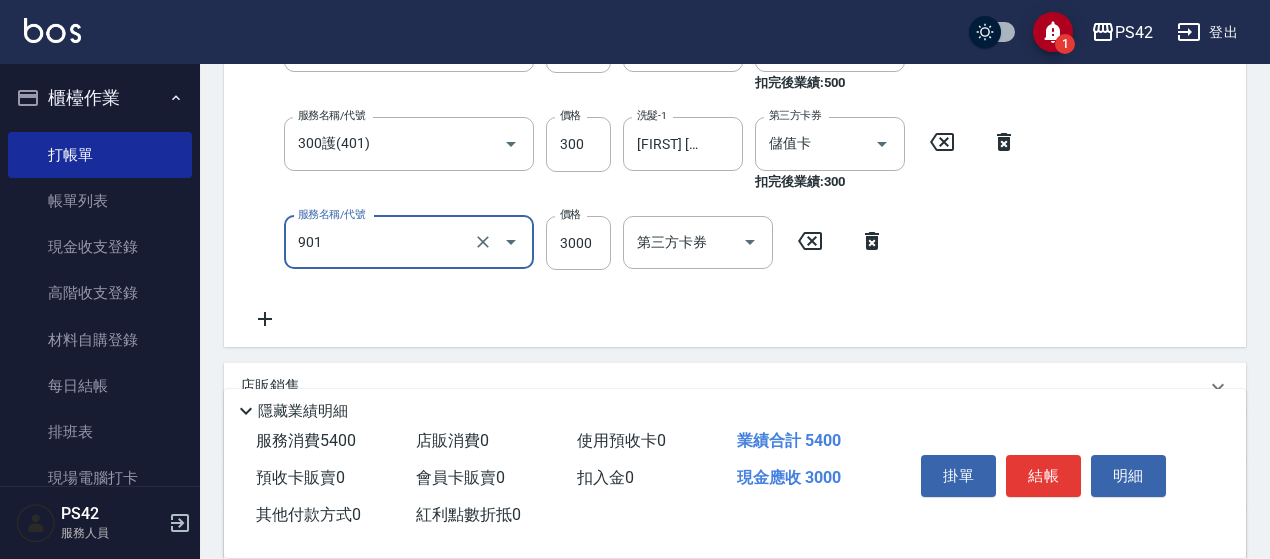 type on "儲值3000(901)" 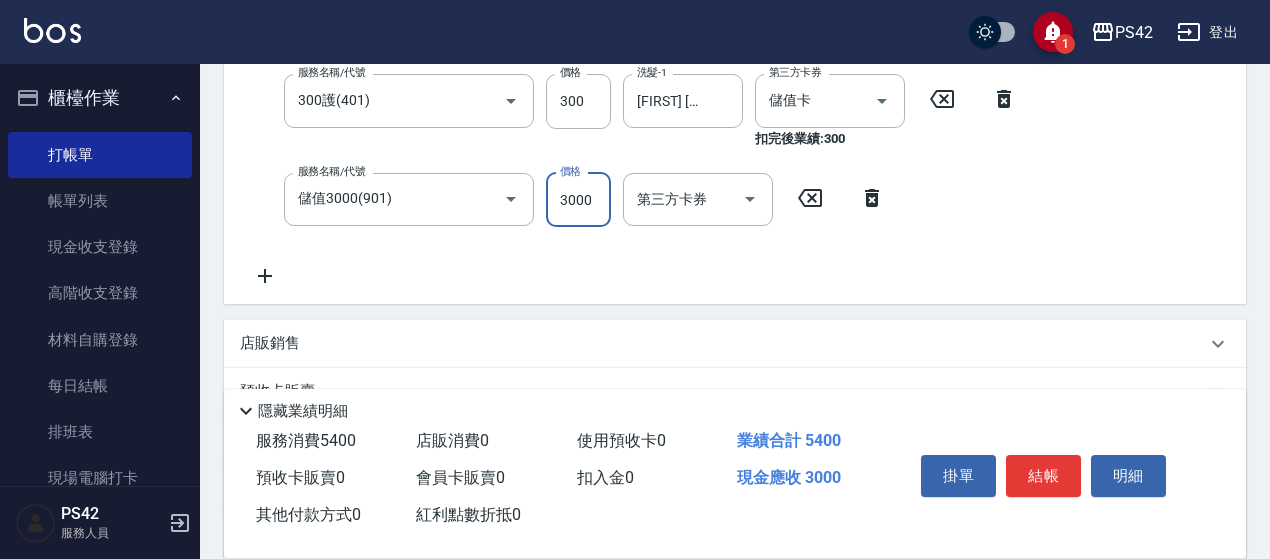 scroll, scrollTop: 585, scrollLeft: 0, axis: vertical 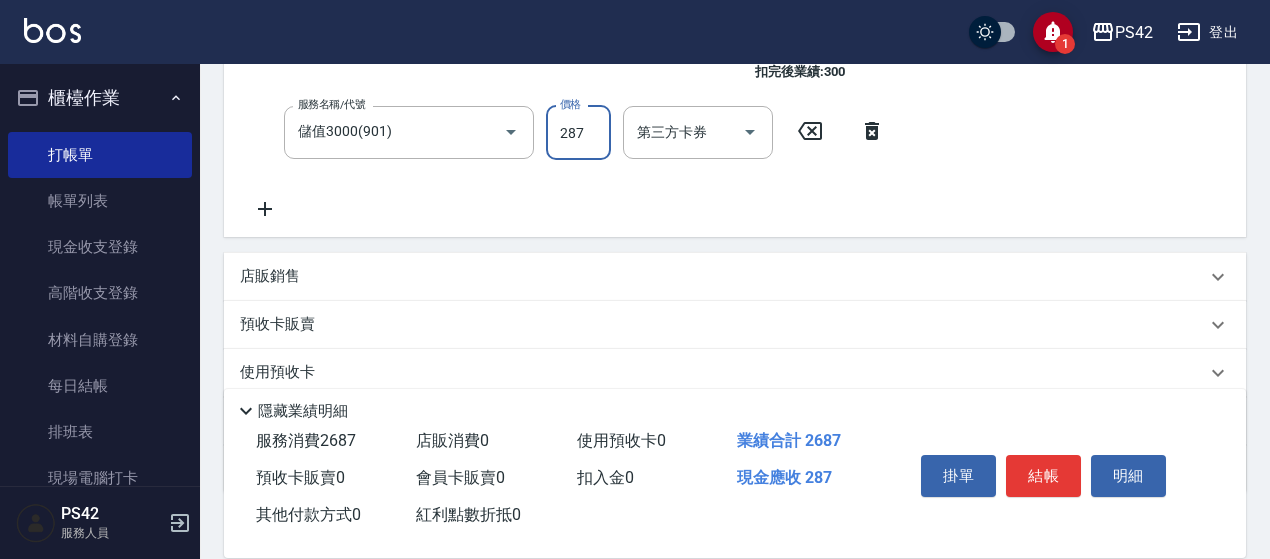 type on "287" 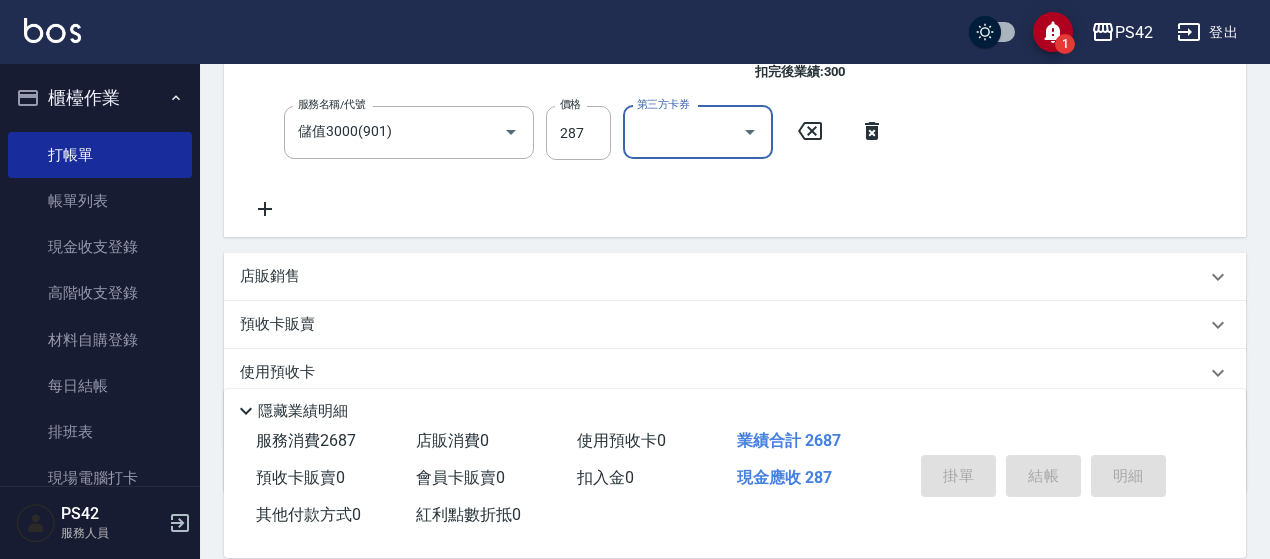 type 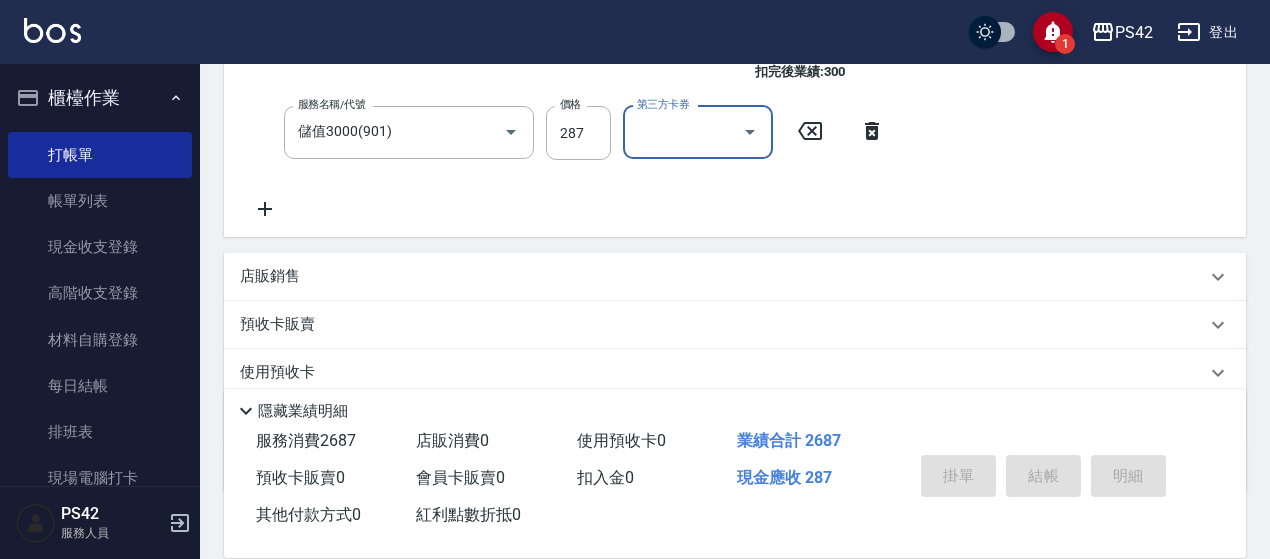 type 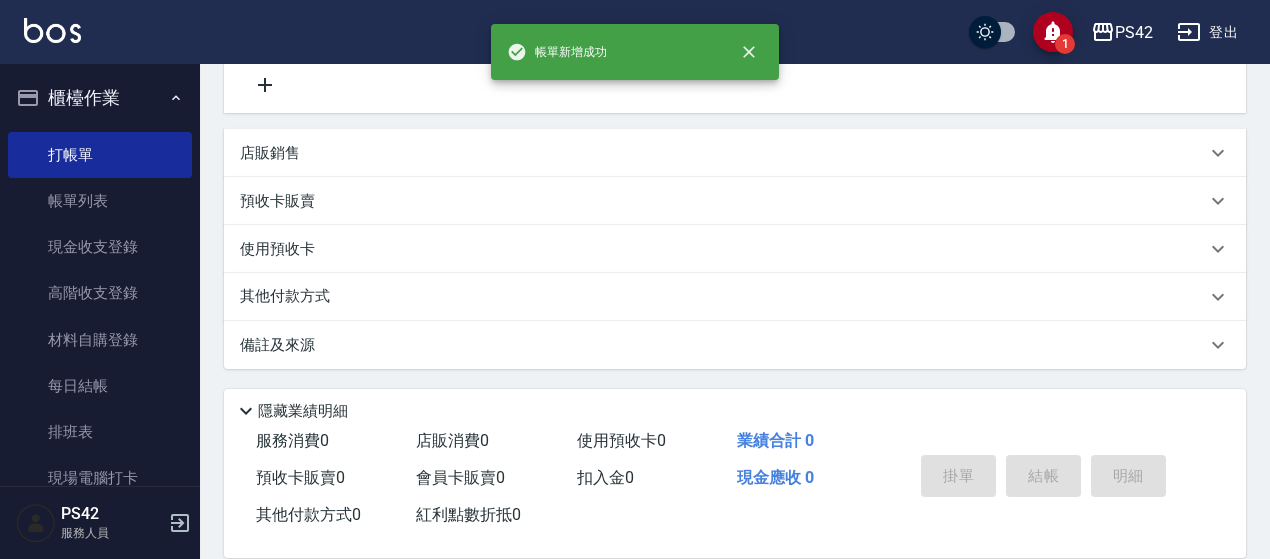 scroll, scrollTop: 0, scrollLeft: 0, axis: both 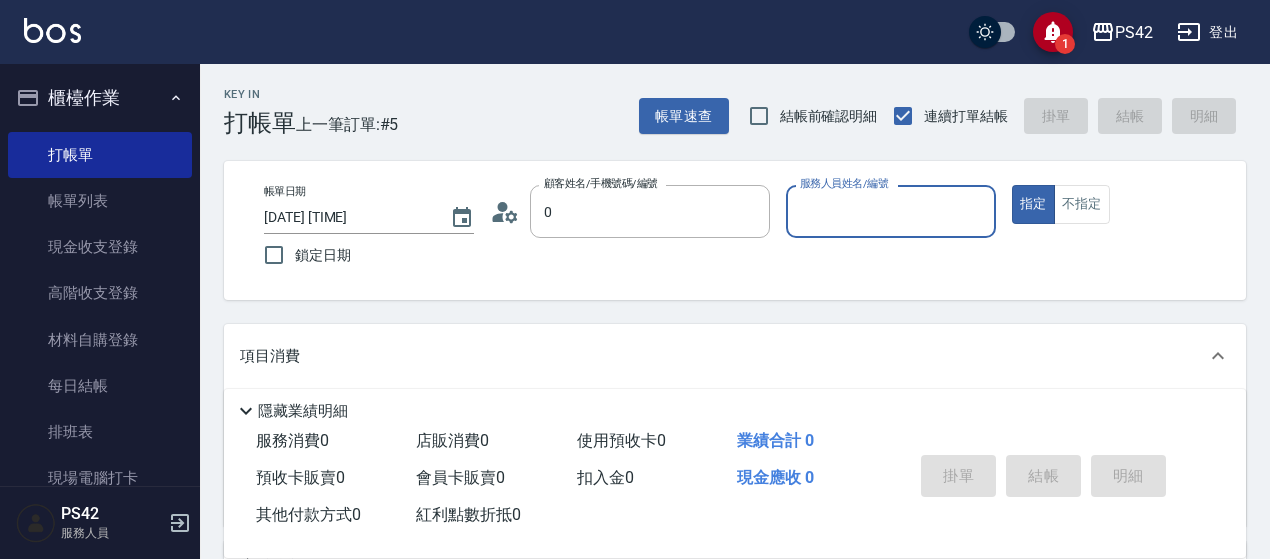 type on "無名字/0/null" 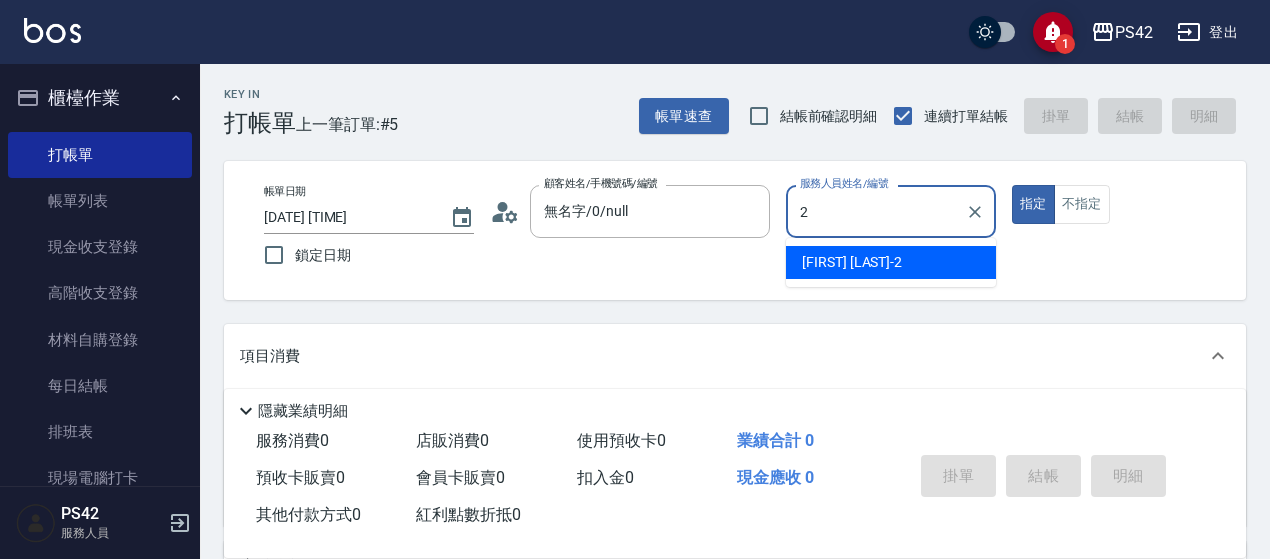 type on "[FIRST] [LAST]-2" 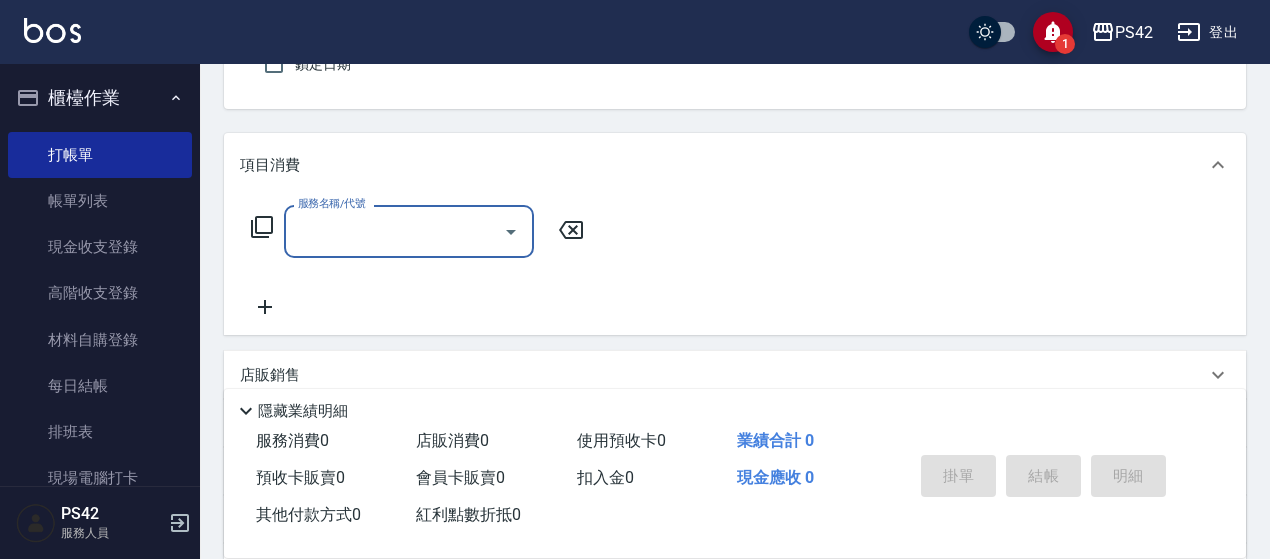 scroll, scrollTop: 200, scrollLeft: 0, axis: vertical 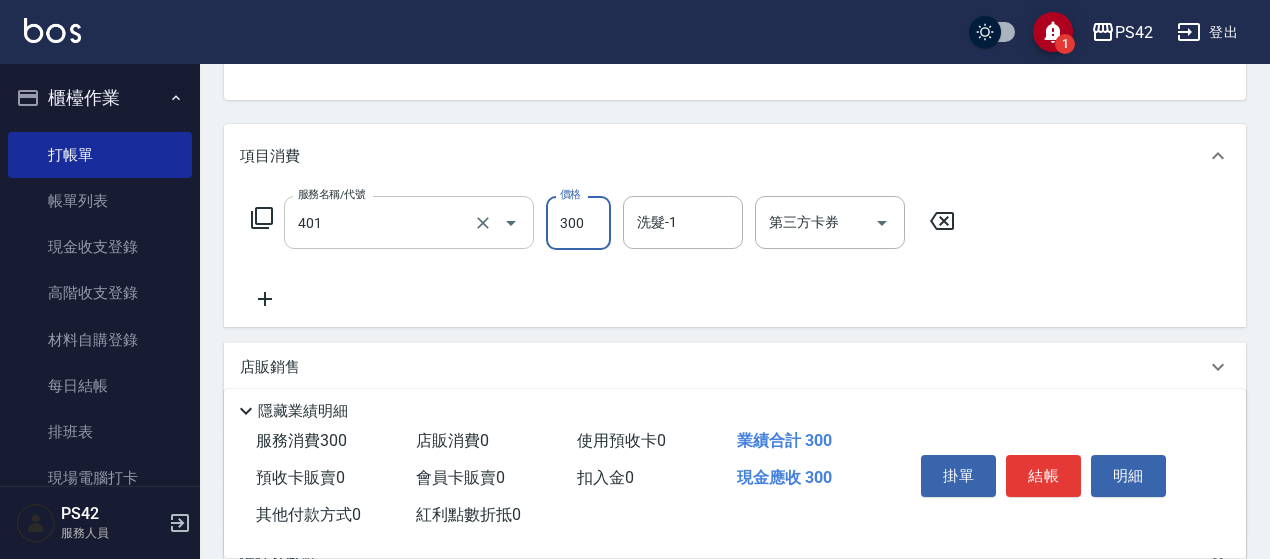 type on "300護(401)" 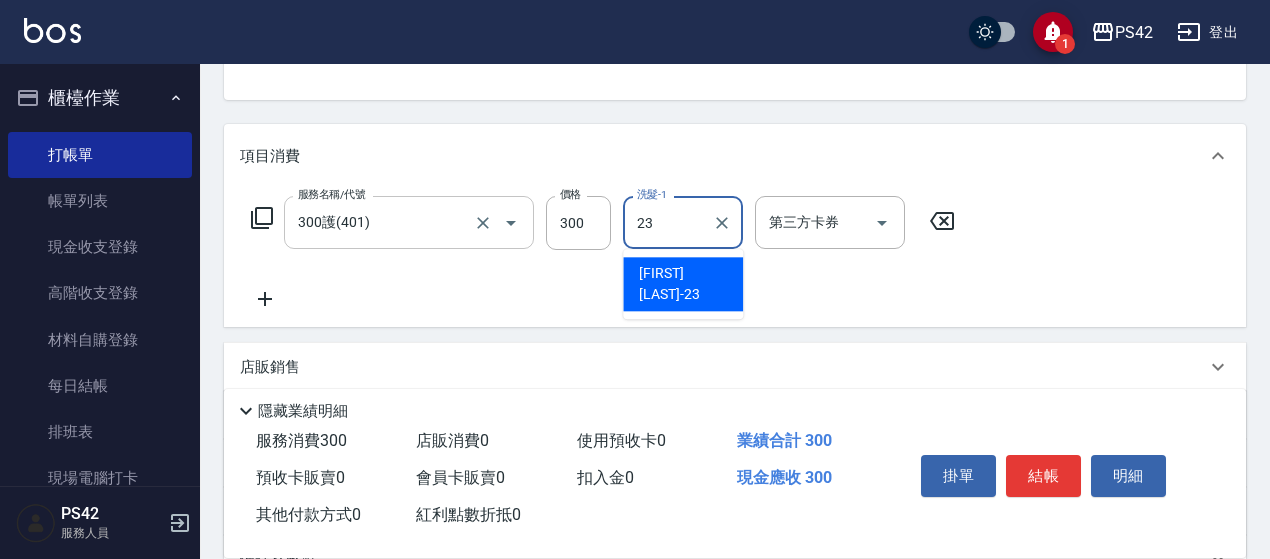 type on "[FIRST] [LAST]-23" 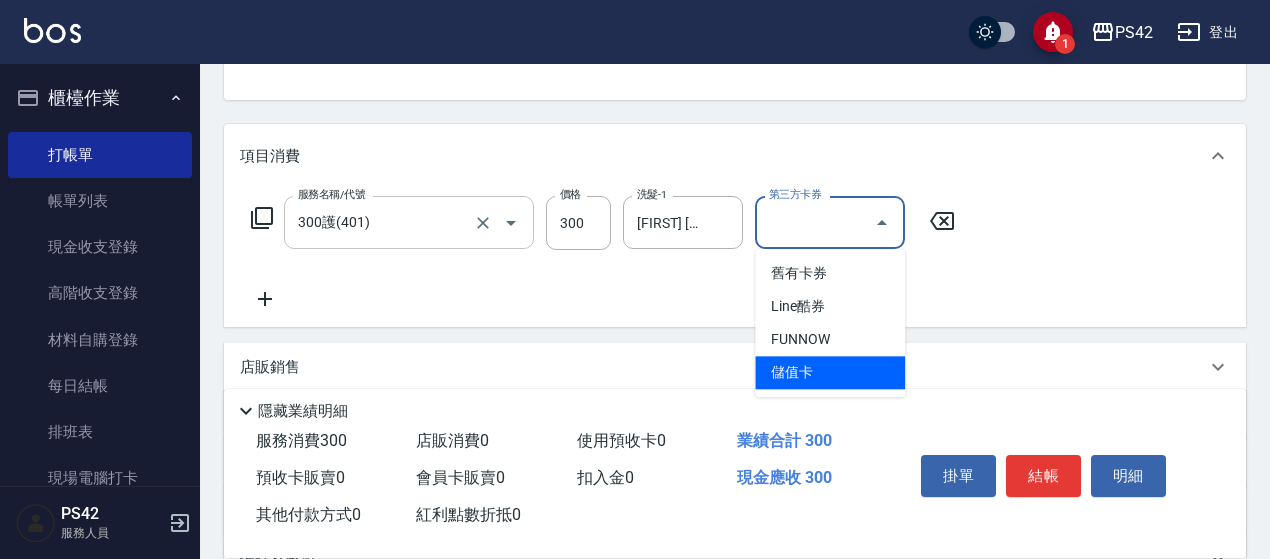 type on "儲值卡" 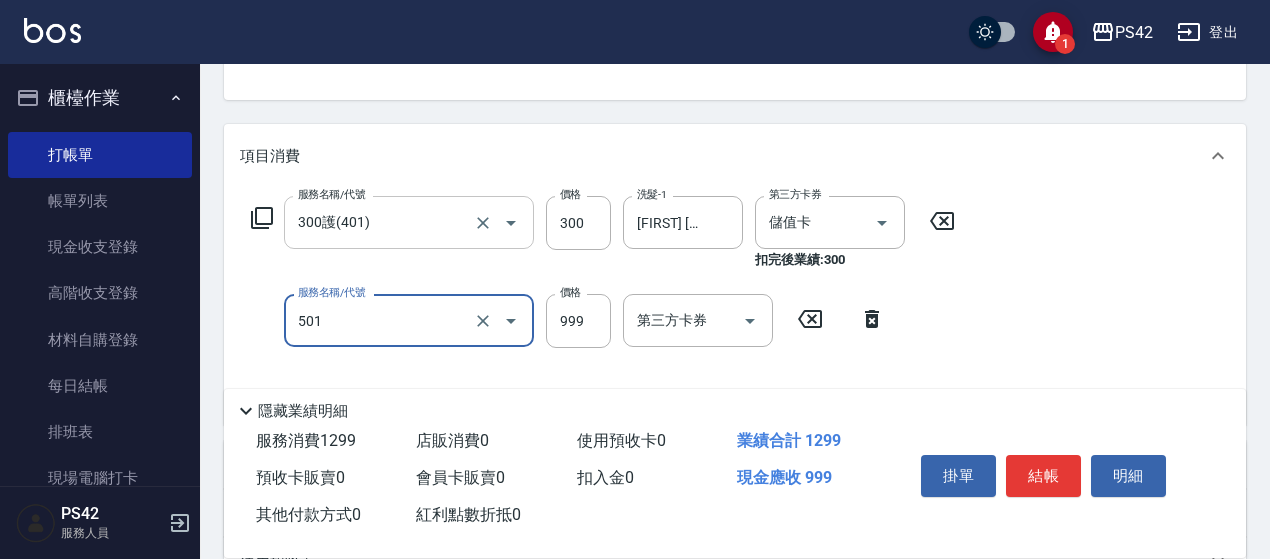 type on "染髮(501)" 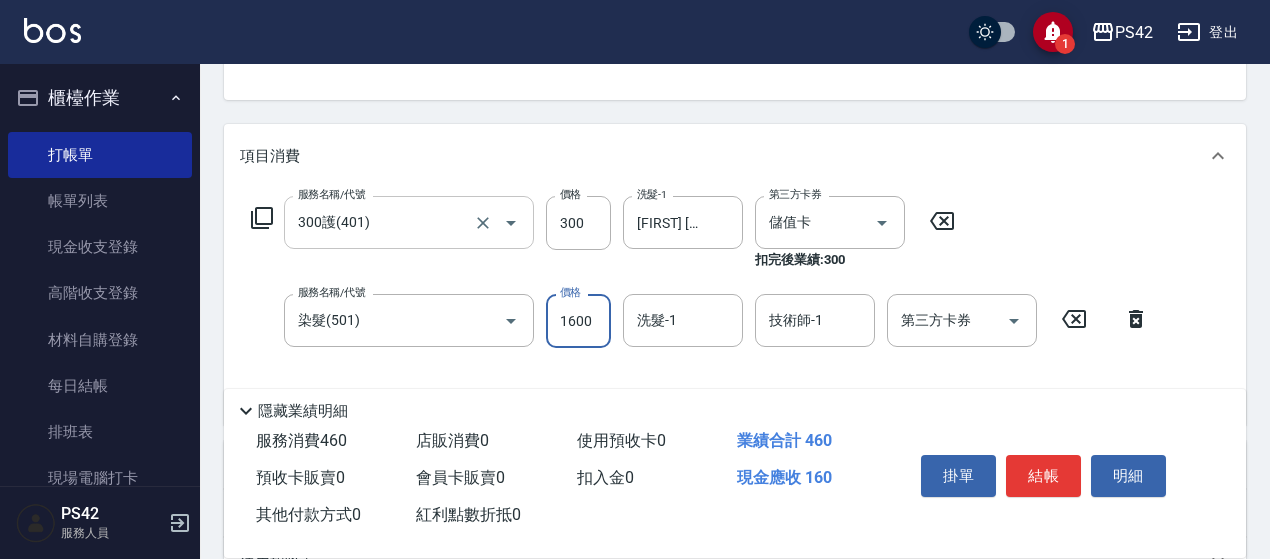 type on "1600" 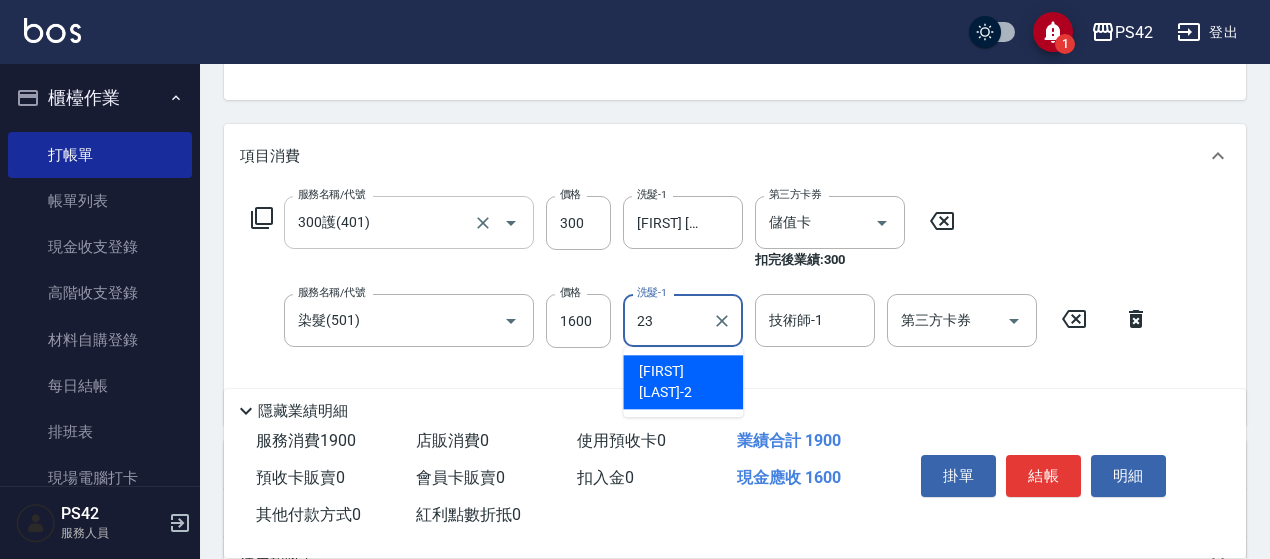 type on "[FIRST] [LAST]-23" 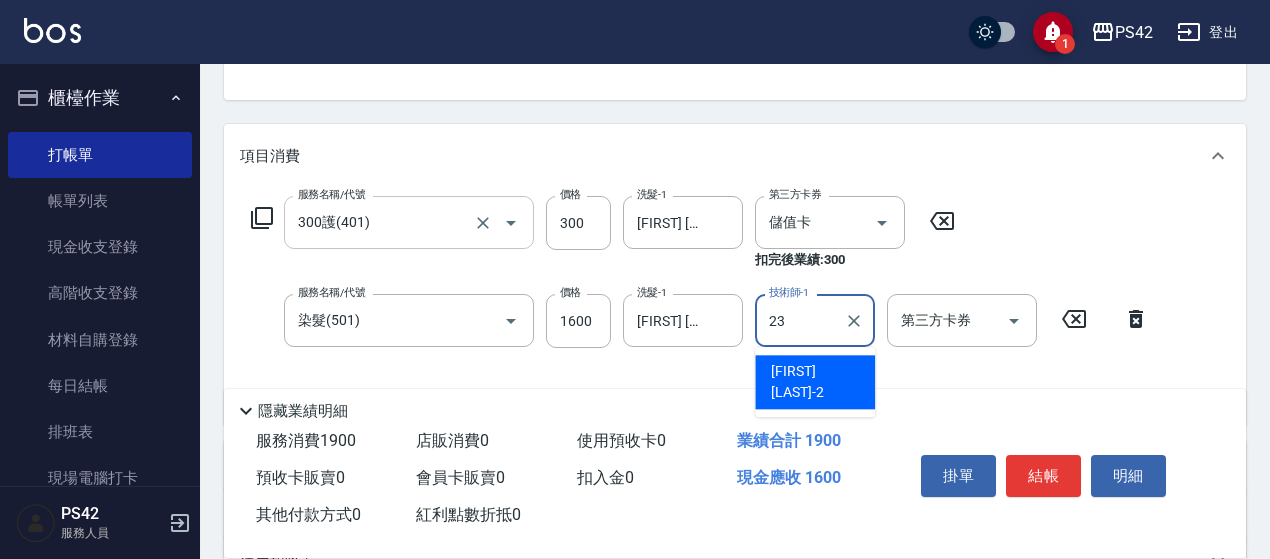 type on "[FIRST] [LAST]-23" 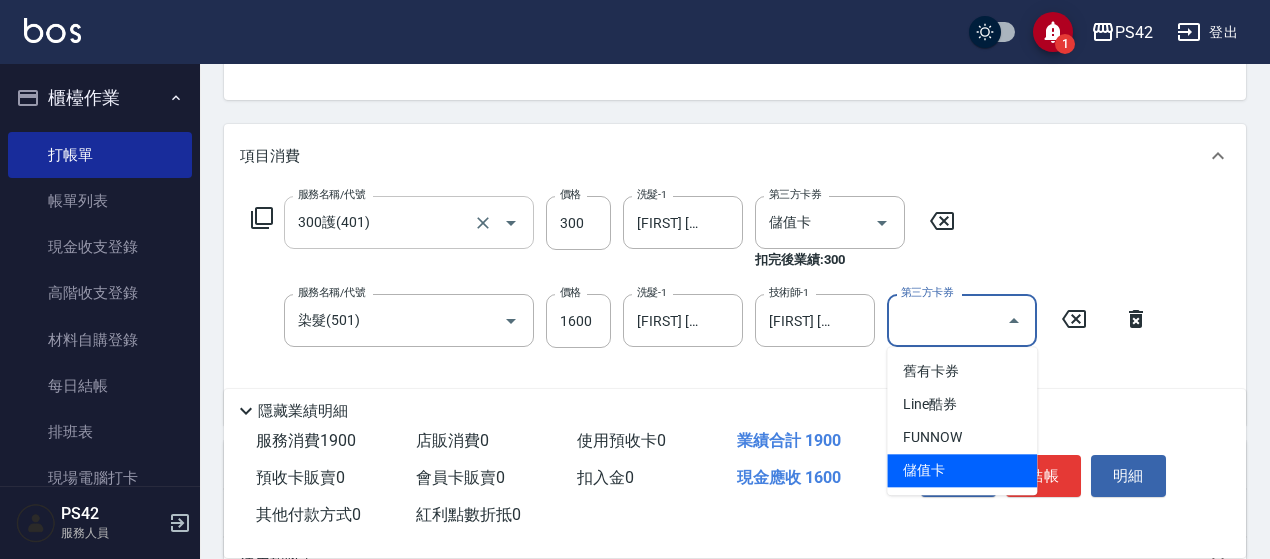 type on "儲值卡" 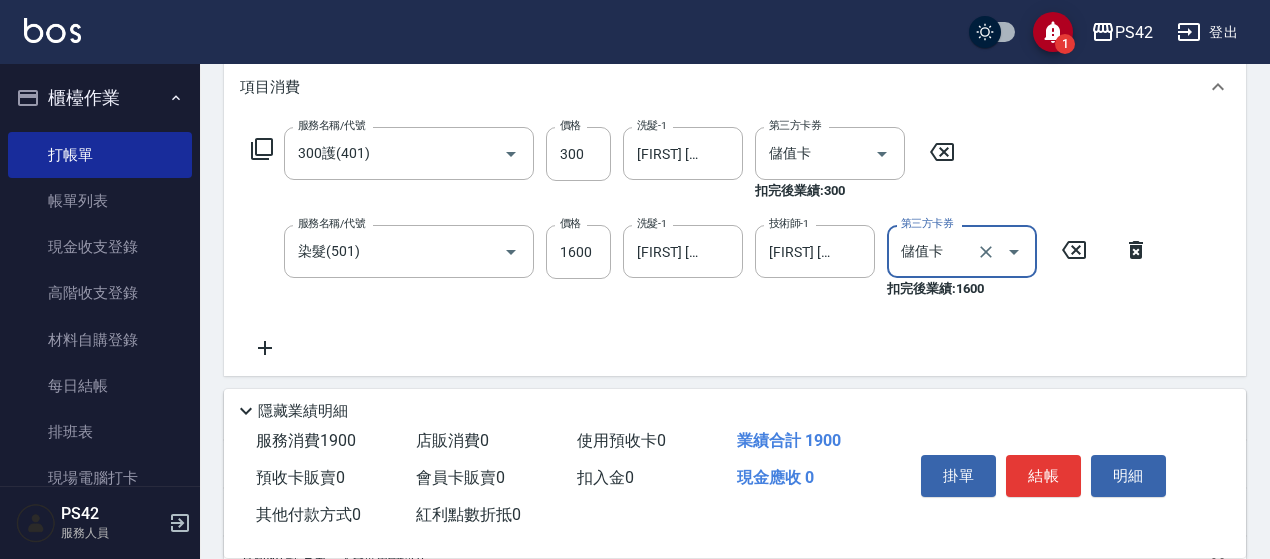scroll, scrollTop: 300, scrollLeft: 0, axis: vertical 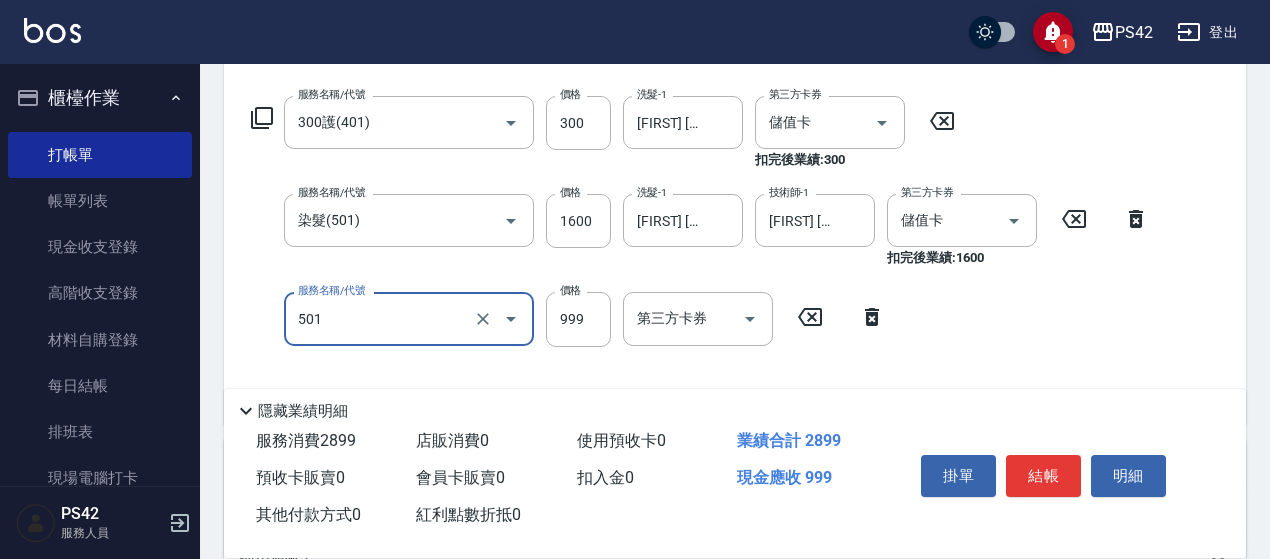 type on "染髮(501)" 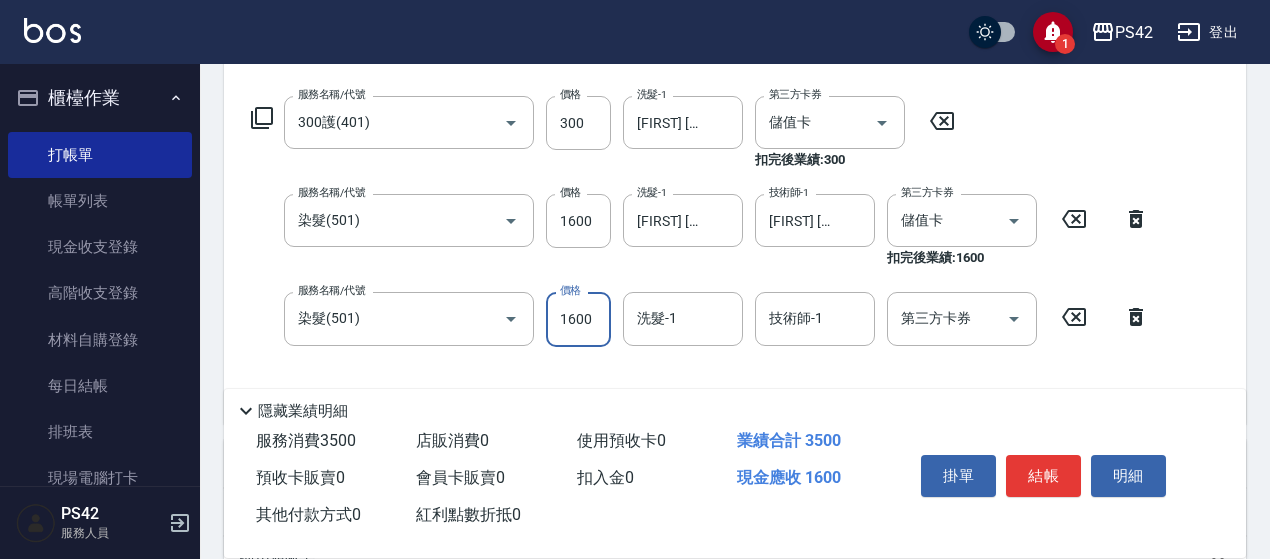 type on "1600" 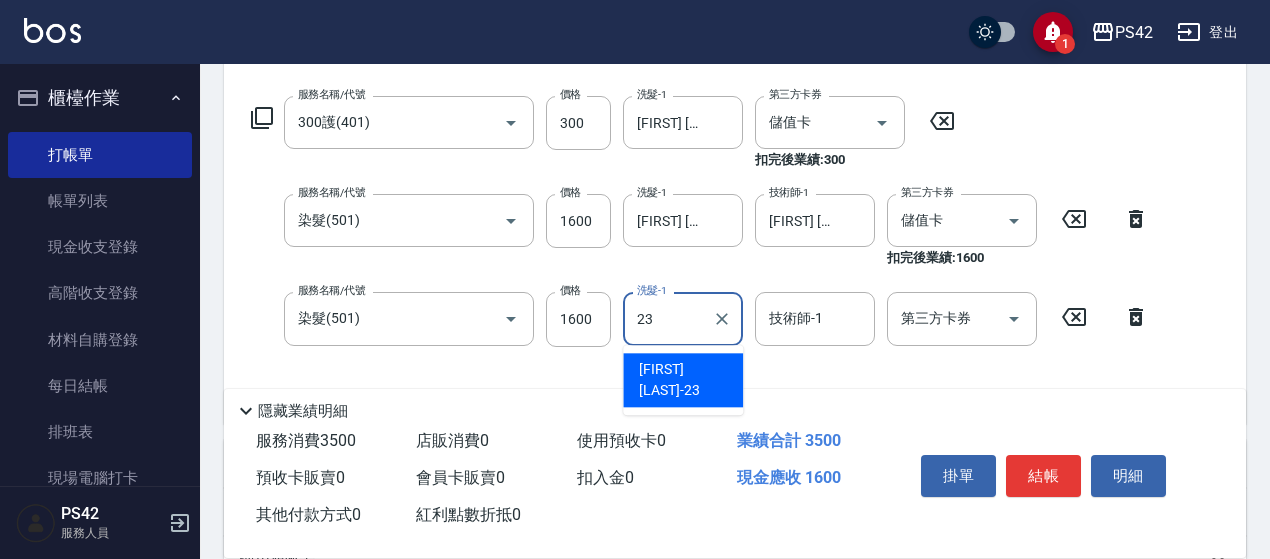 type on "[FIRST] [LAST]-23" 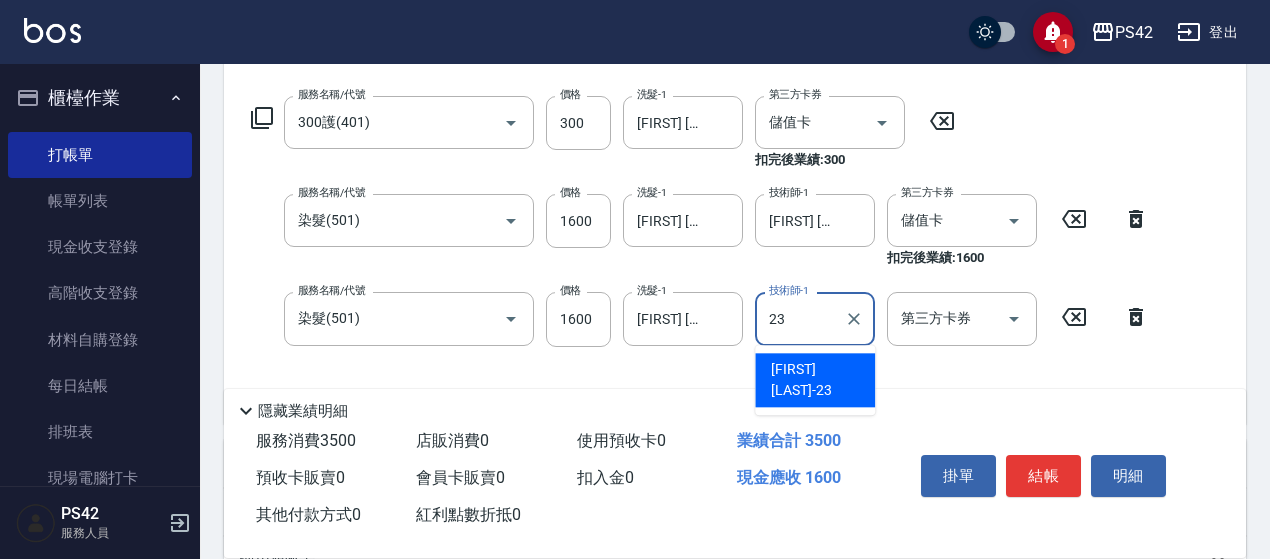 type on "[FIRST] [LAST]-23" 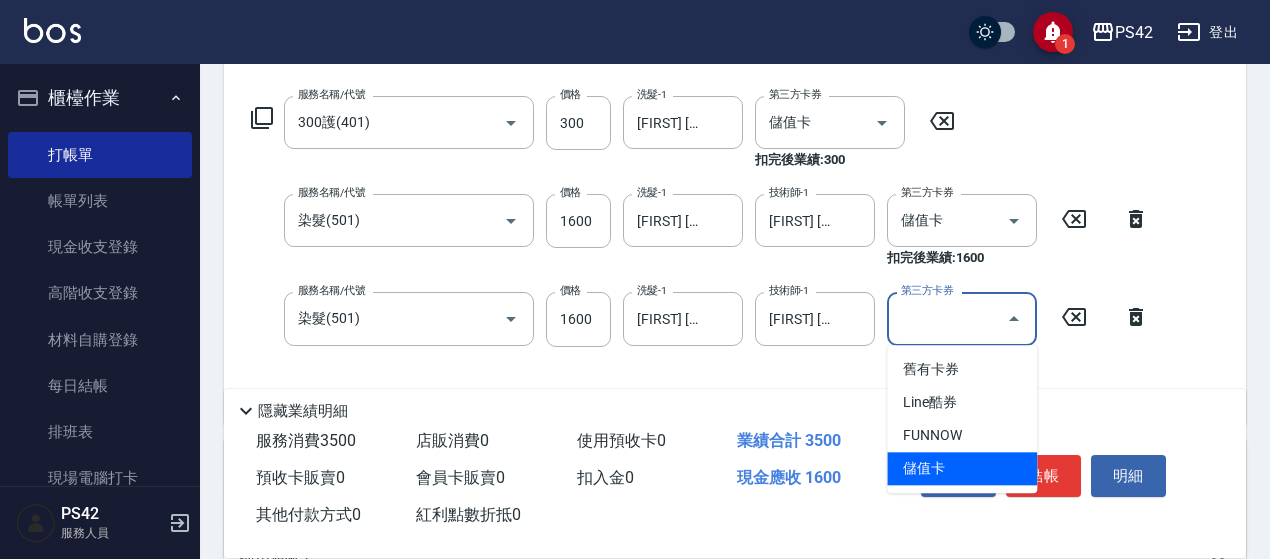 type on "儲值卡" 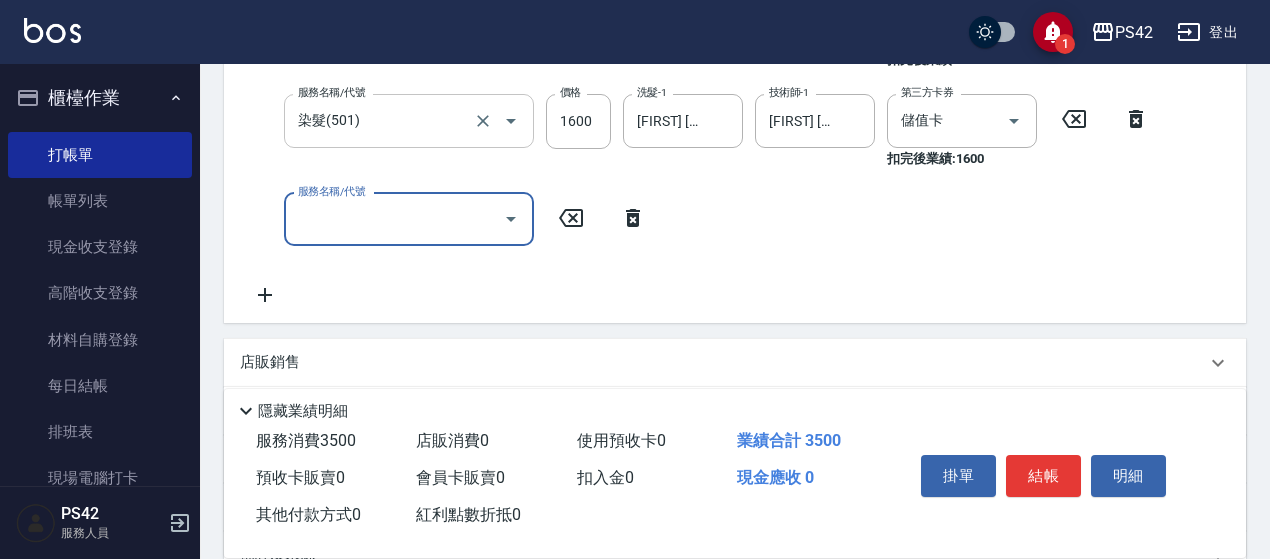 scroll, scrollTop: 500, scrollLeft: 0, axis: vertical 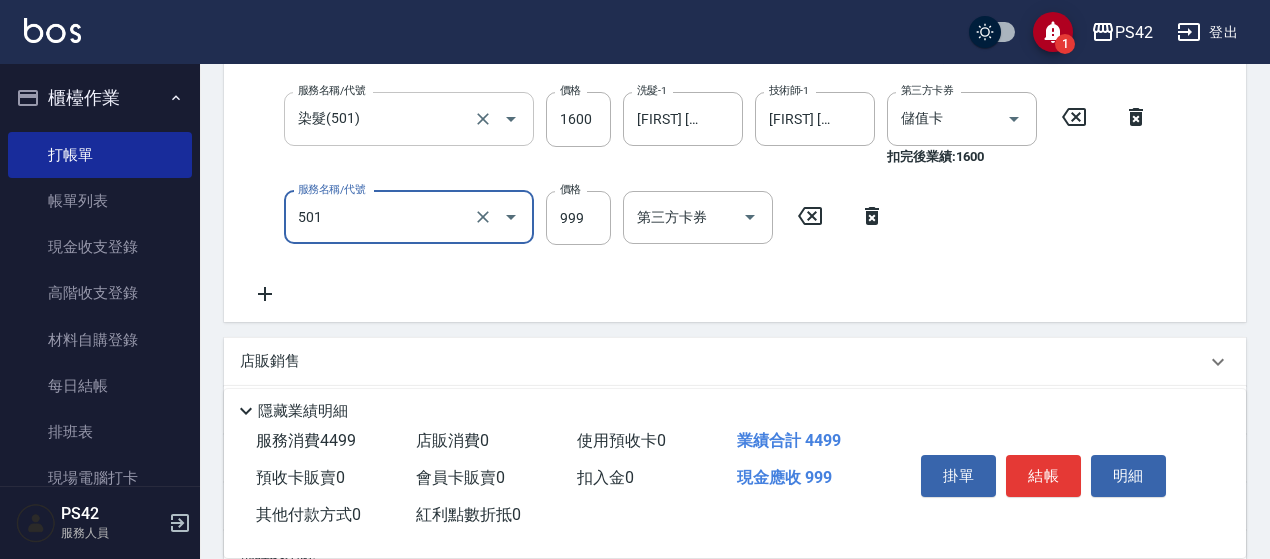 type on "染髮(501)" 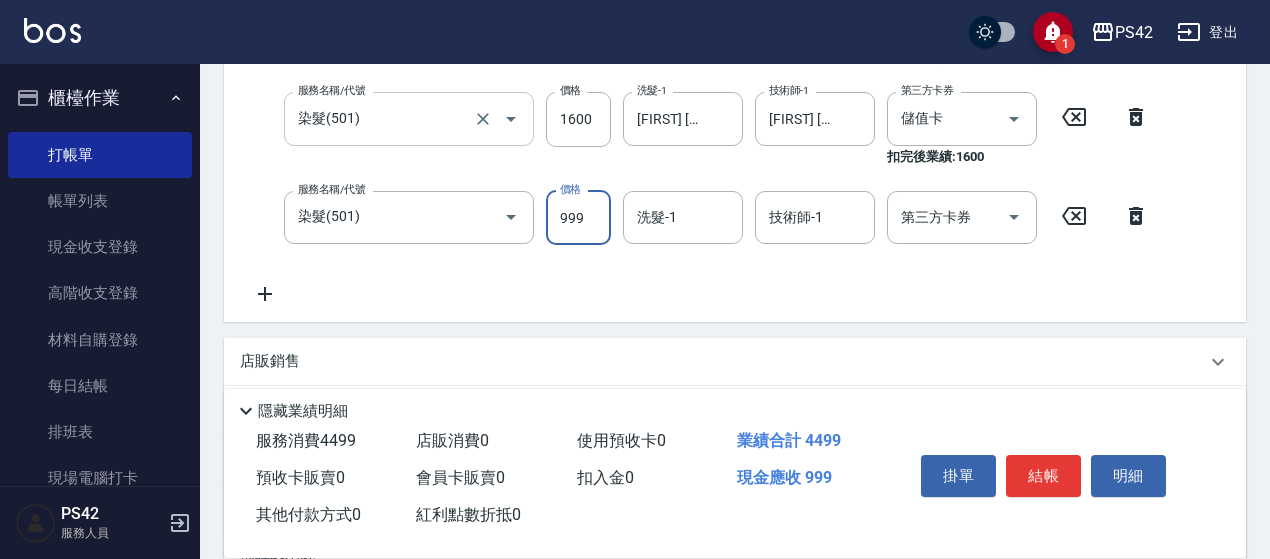 scroll, scrollTop: 185, scrollLeft: 0, axis: vertical 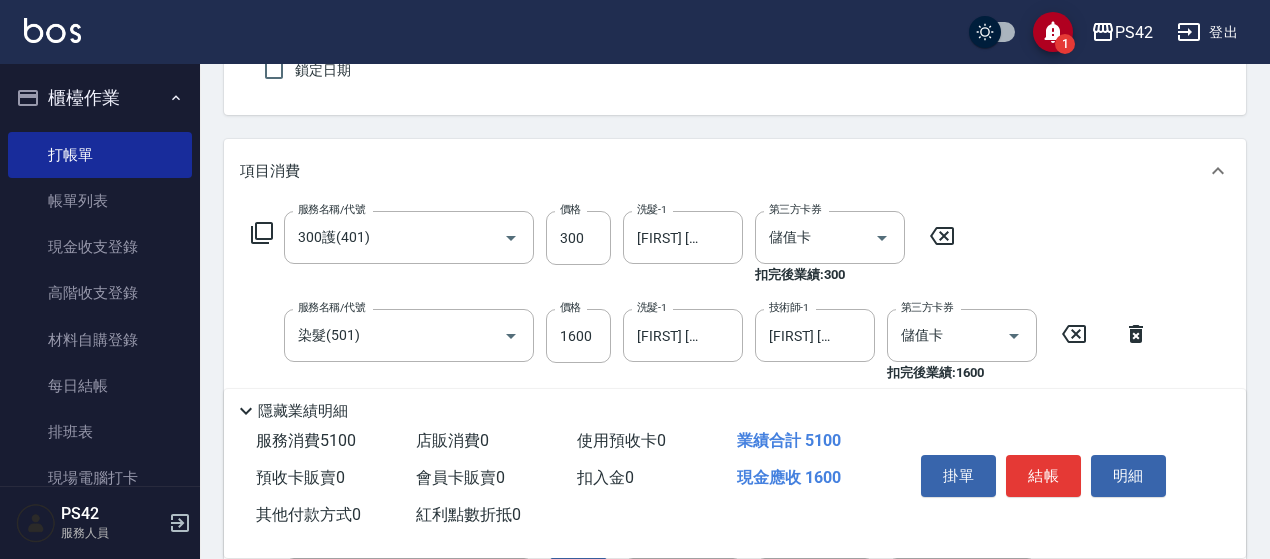 type on "1600" 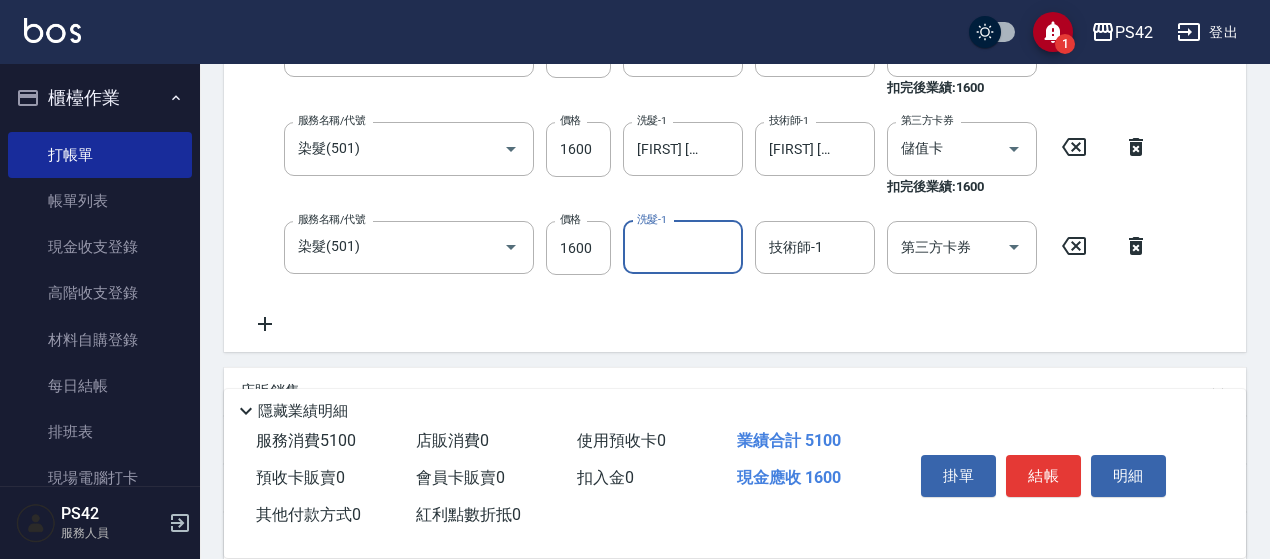 scroll, scrollTop: 485, scrollLeft: 0, axis: vertical 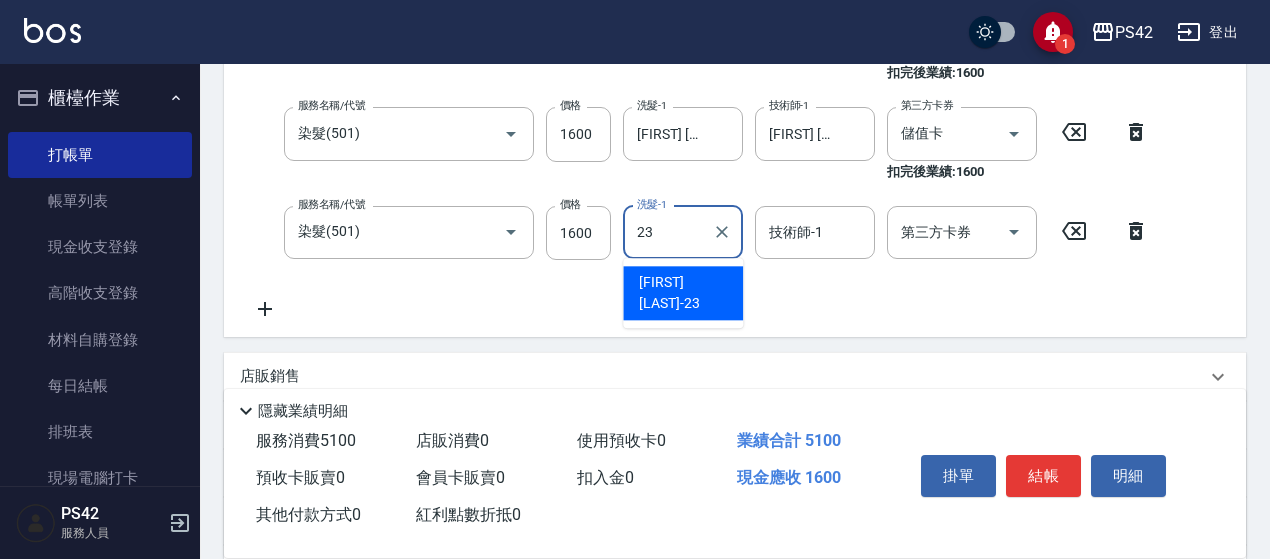 type on "[FIRST] [LAST]-23" 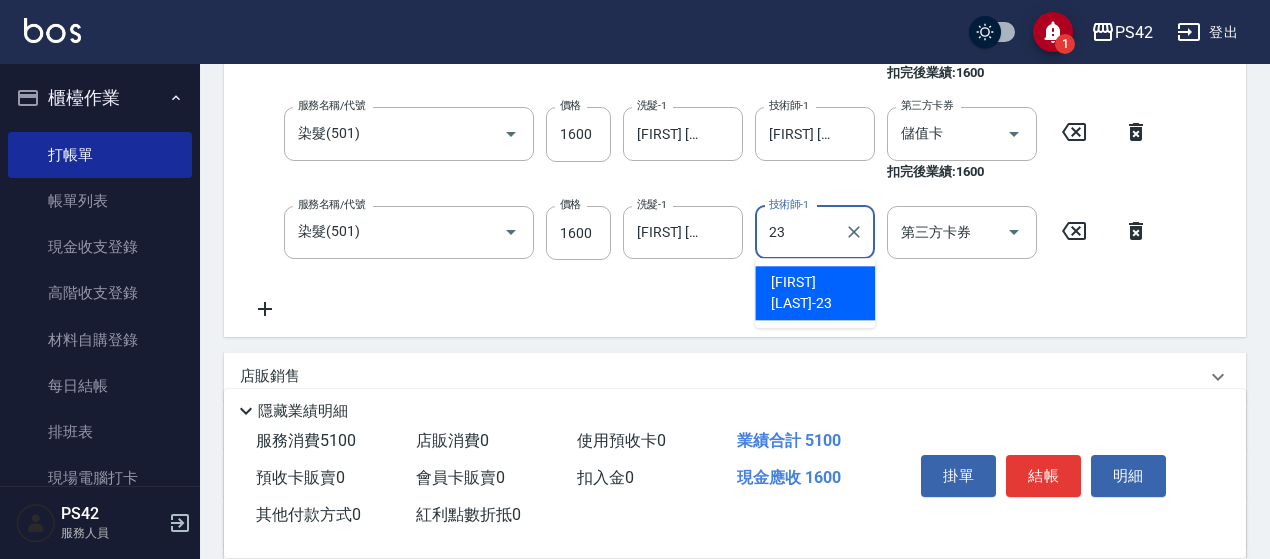 type on "[FIRST] [LAST]-23" 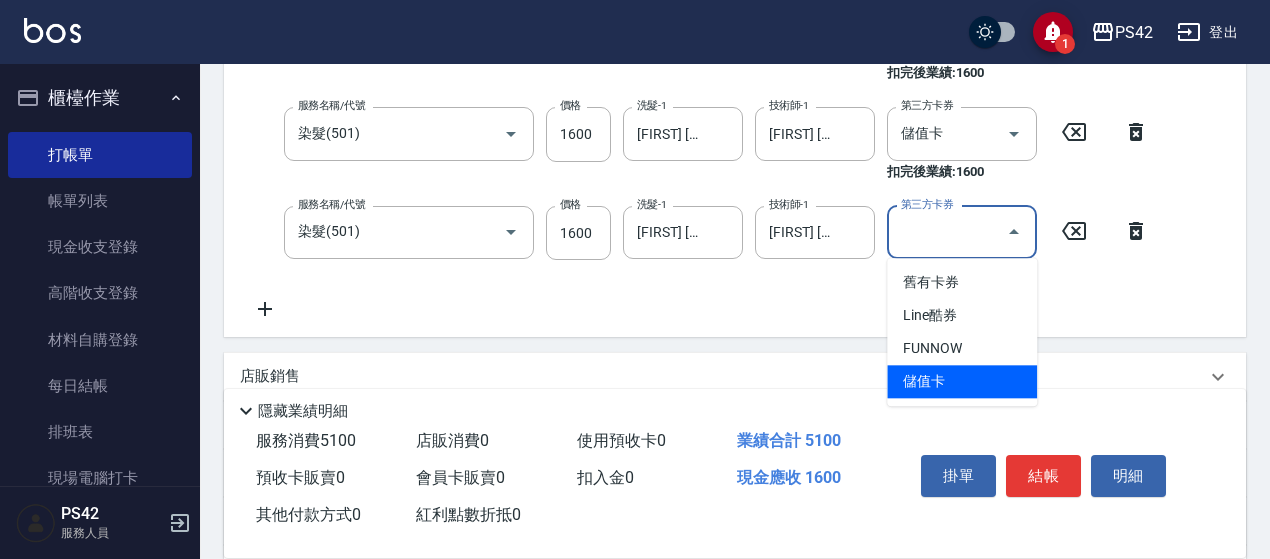 type on "儲值卡" 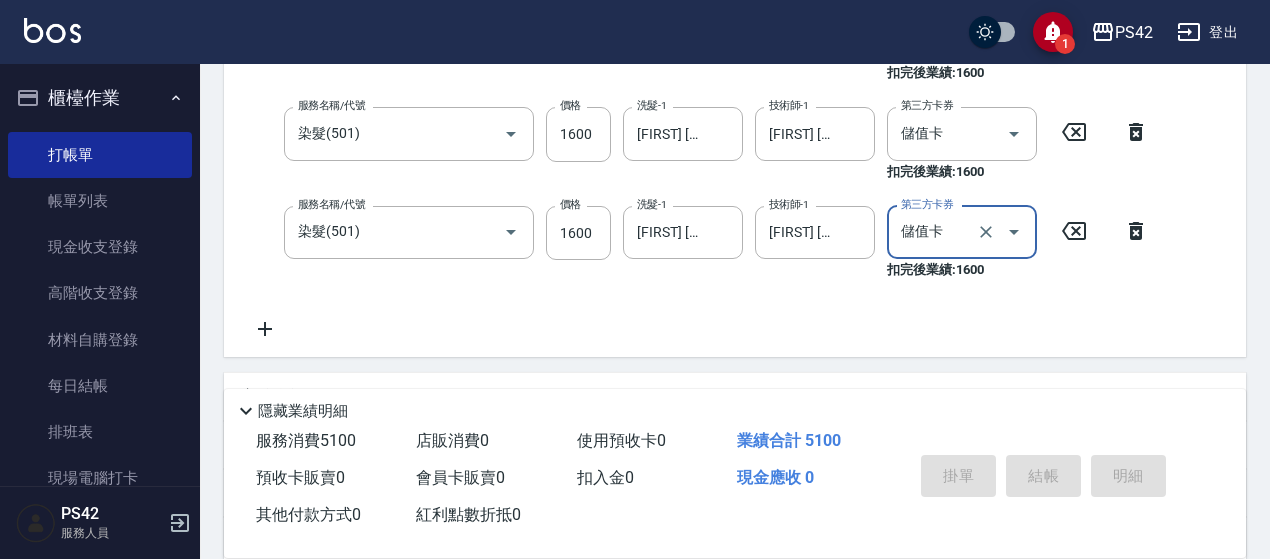 type on "[DATE] [TIME]" 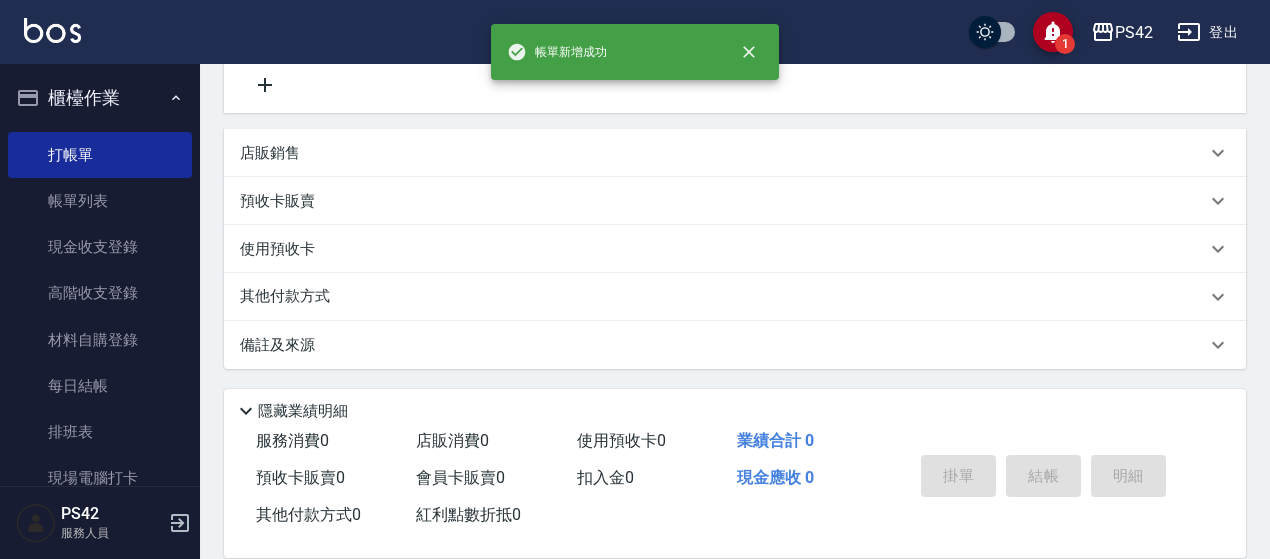 scroll, scrollTop: 0, scrollLeft: 0, axis: both 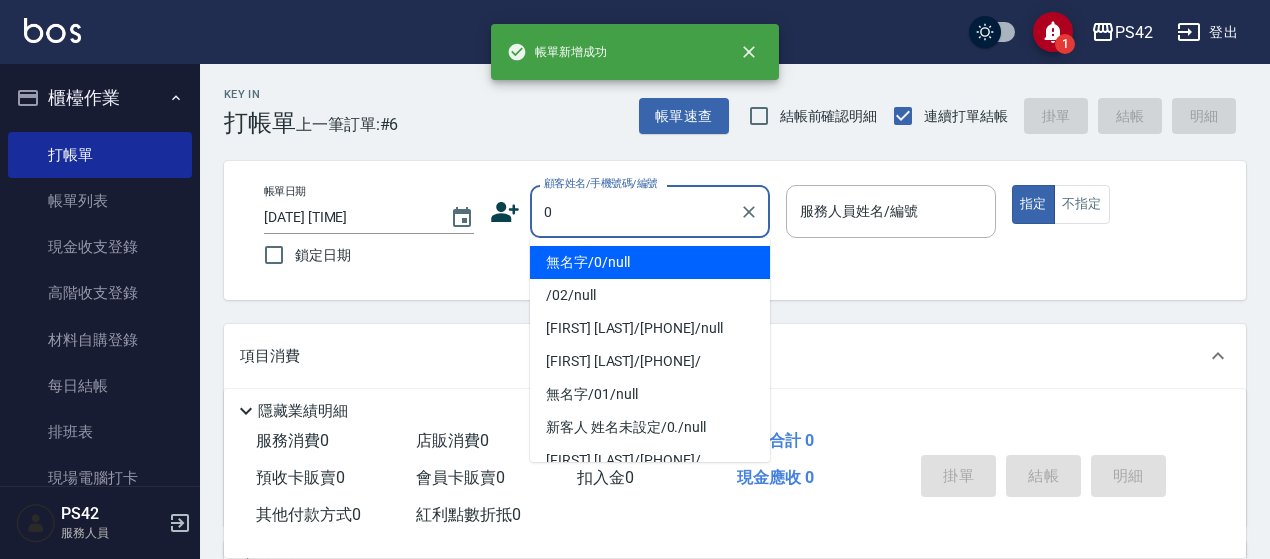 type on "無名字/0/null" 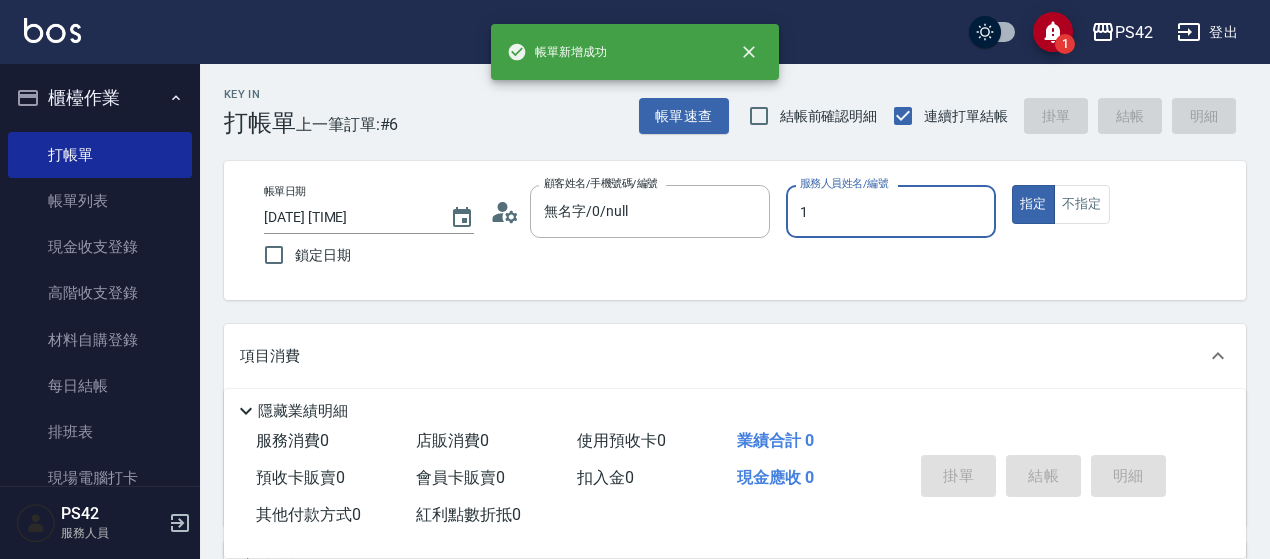 type on "[FIRST] [LAST]-1" 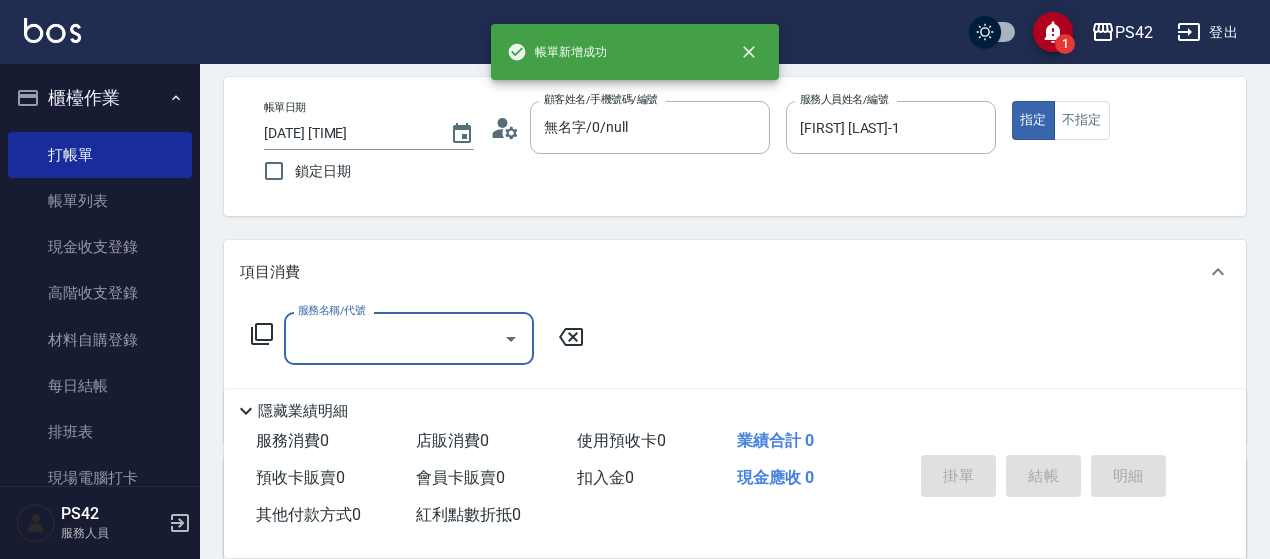 scroll, scrollTop: 200, scrollLeft: 0, axis: vertical 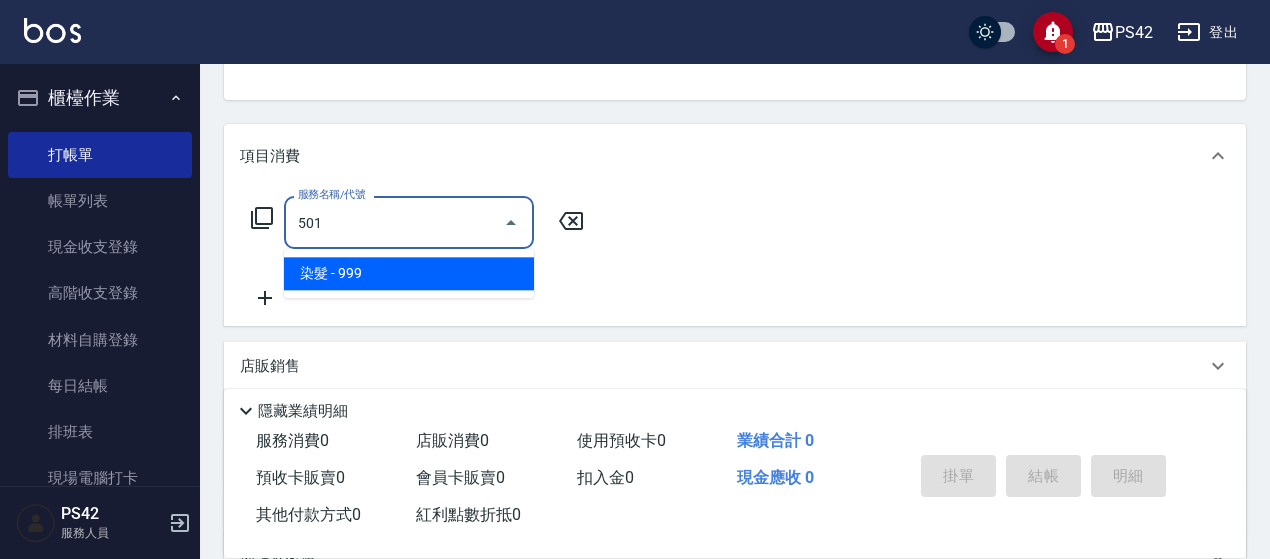 type on "染髮(501)" 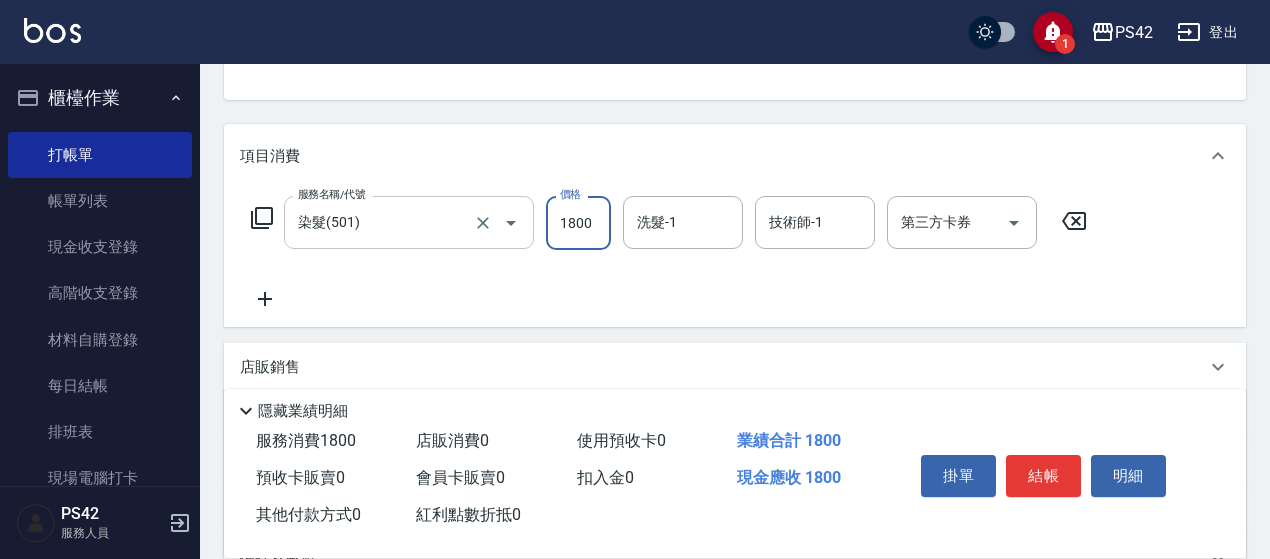 type on "1800" 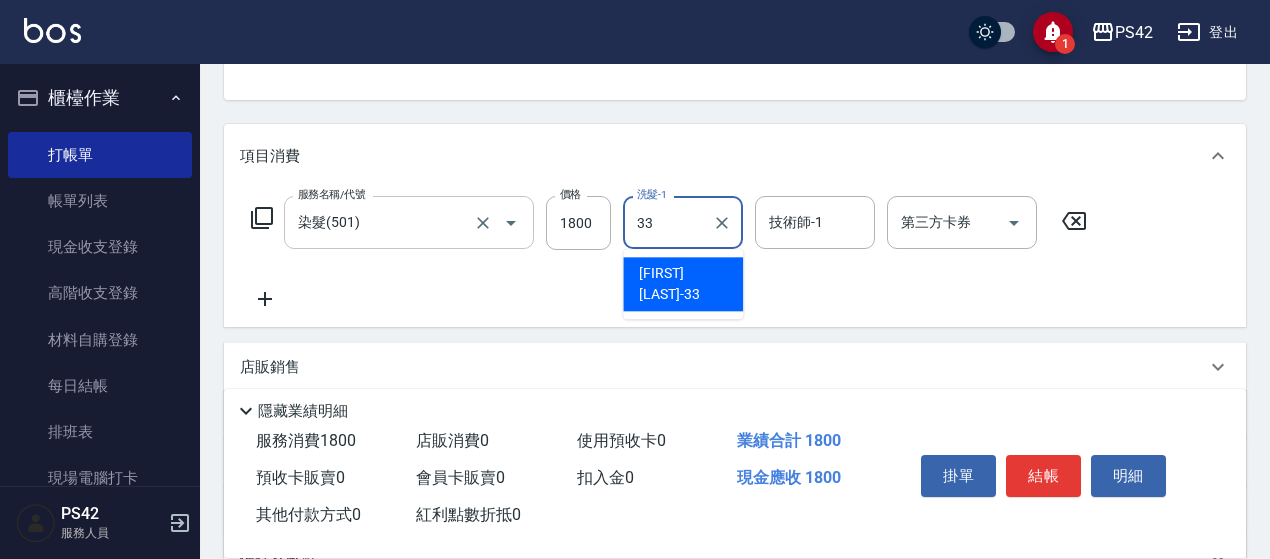 type on "[FIRST] [LAST]-33" 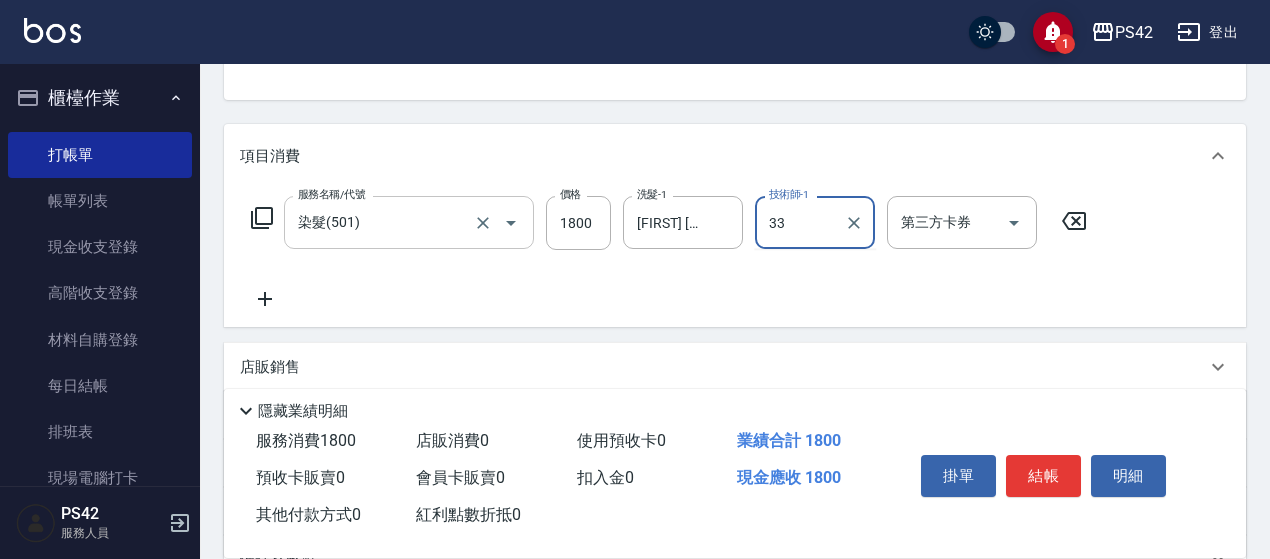 type on "[FIRST] [LAST]-33" 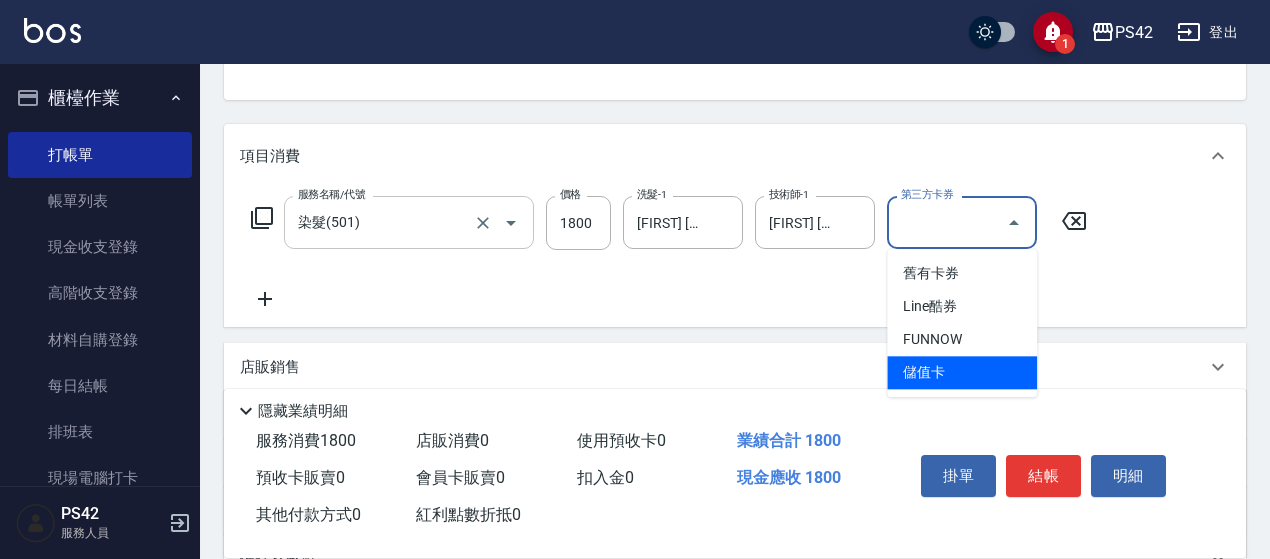 type on "儲值卡" 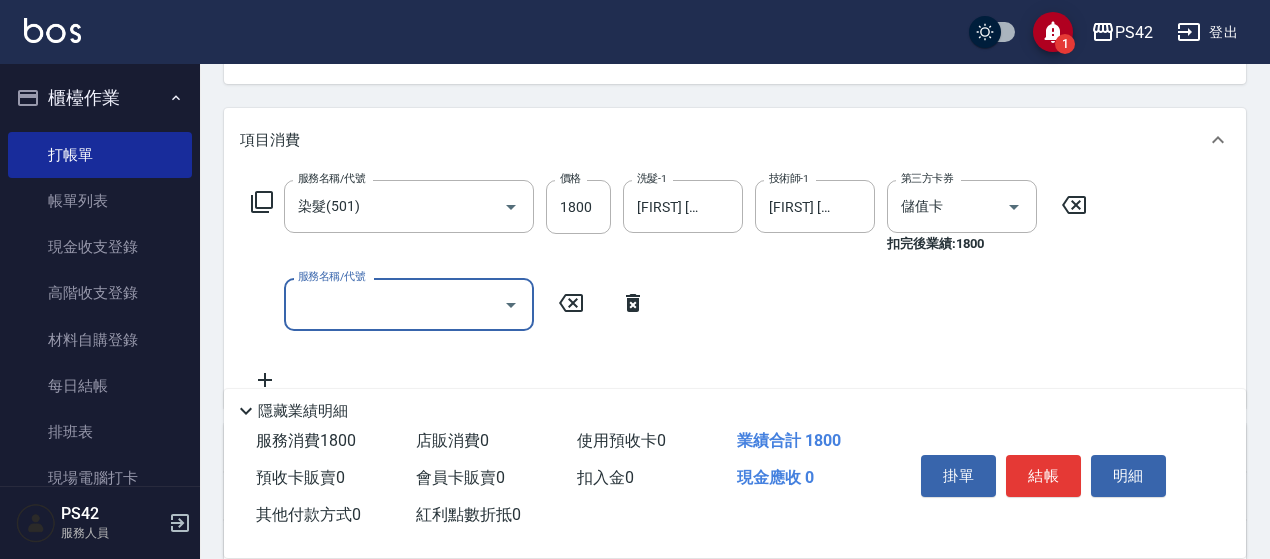 scroll, scrollTop: 300, scrollLeft: 0, axis: vertical 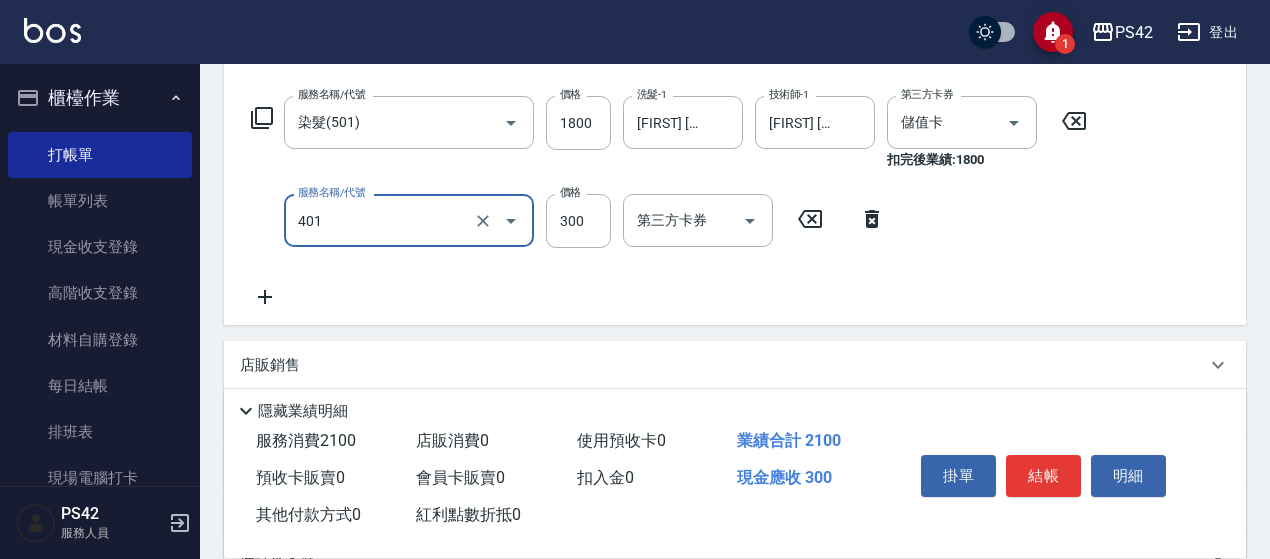 type on "300護(401)" 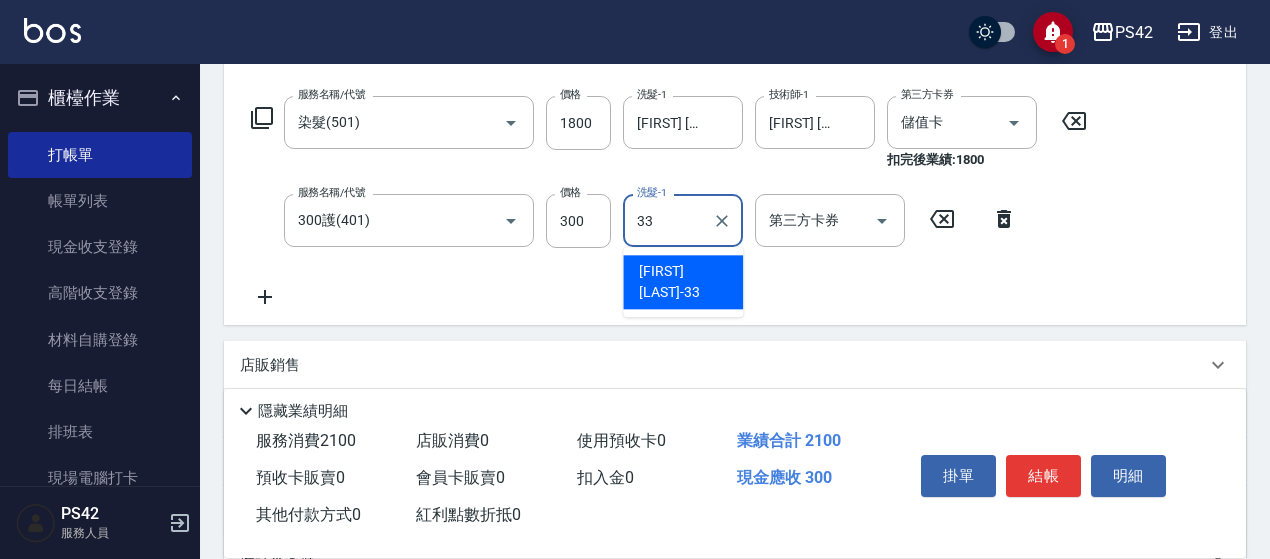 type on "[FIRST] [LAST]-33" 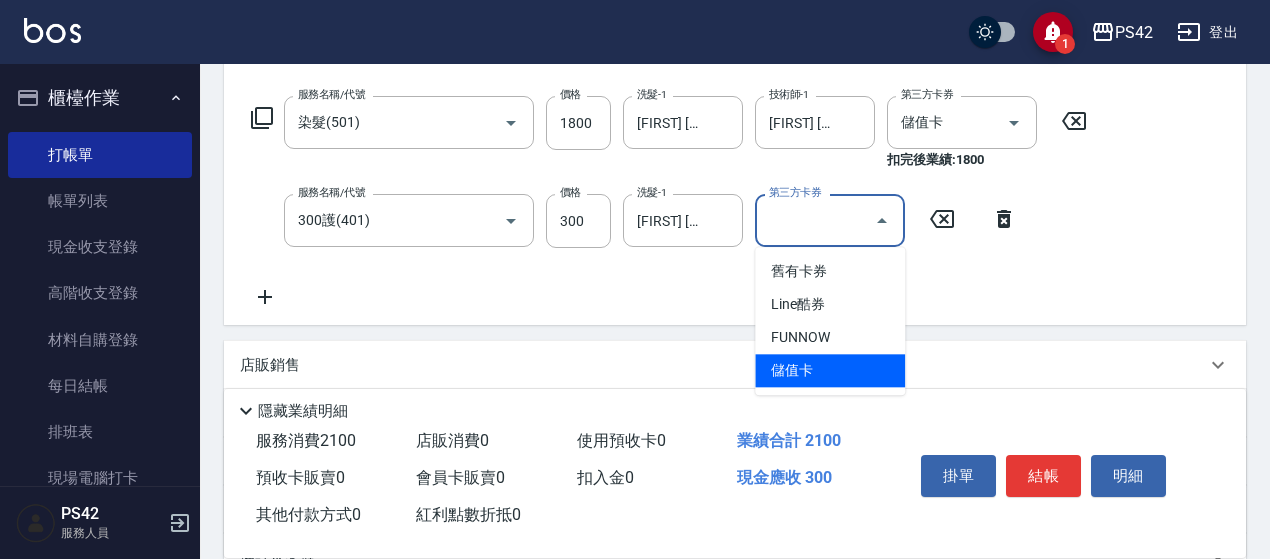 type on "儲值卡" 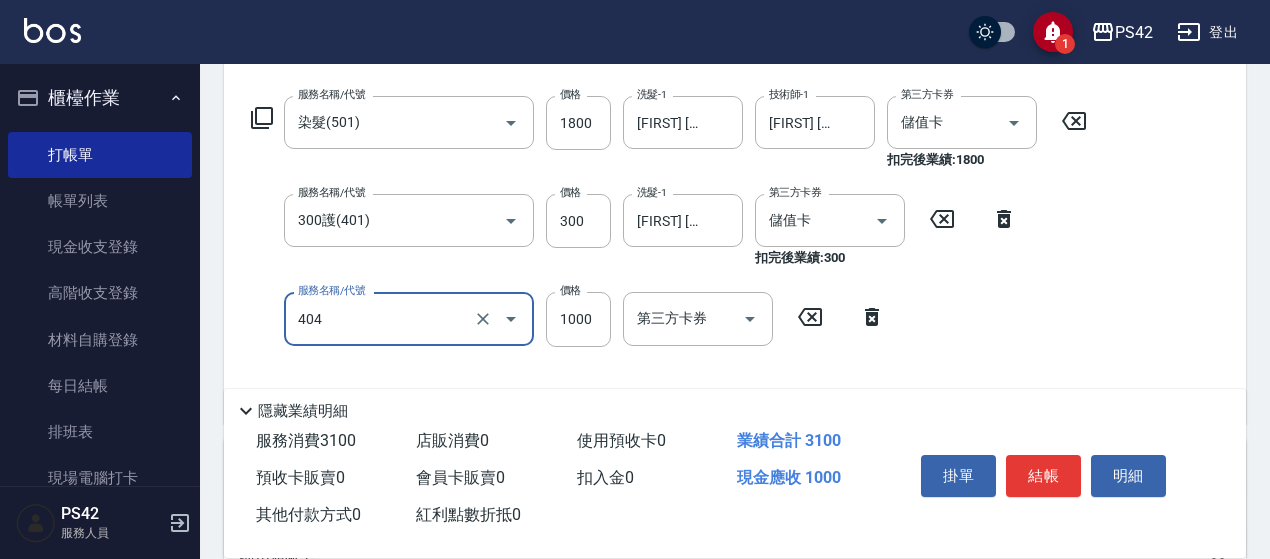 type on "1000護(404)" 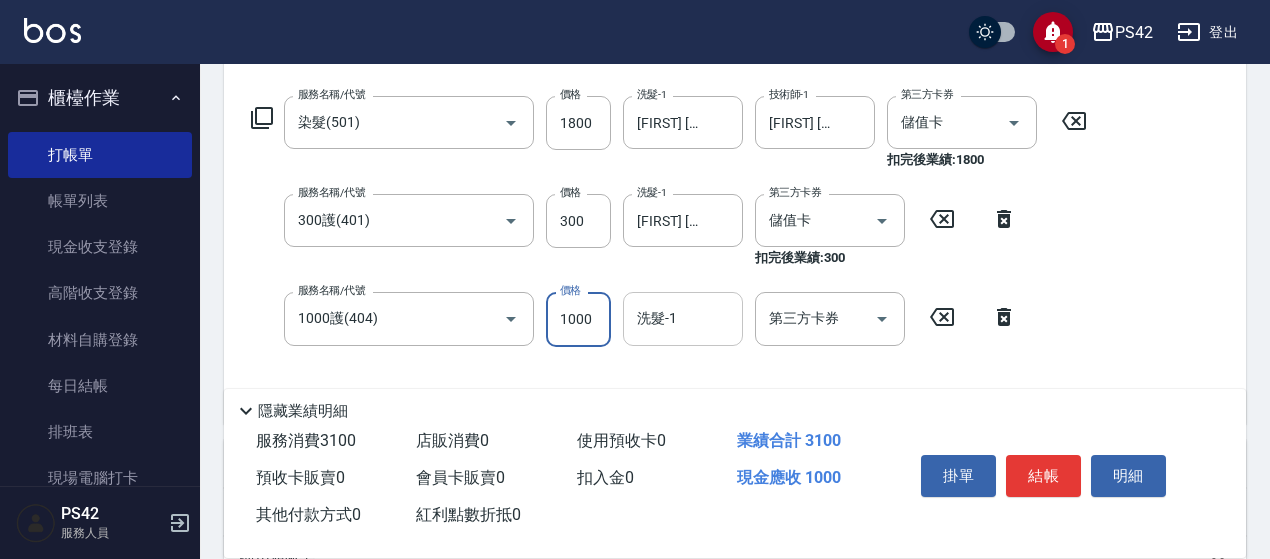 click on "洗髮-1" at bounding box center (683, 318) 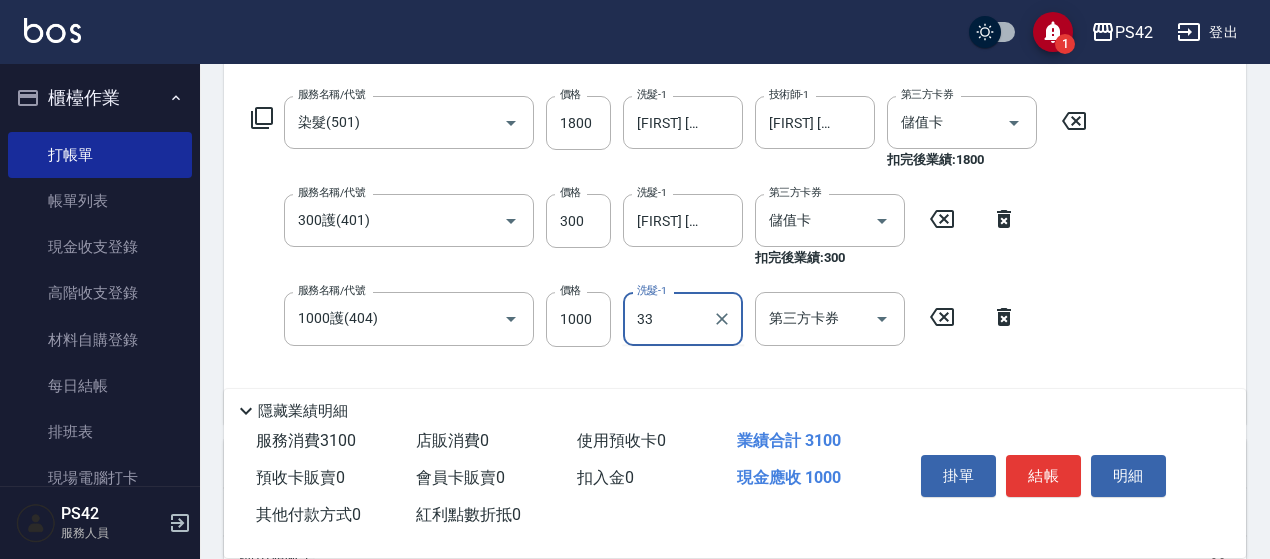 type on "[FIRST] [LAST]-33" 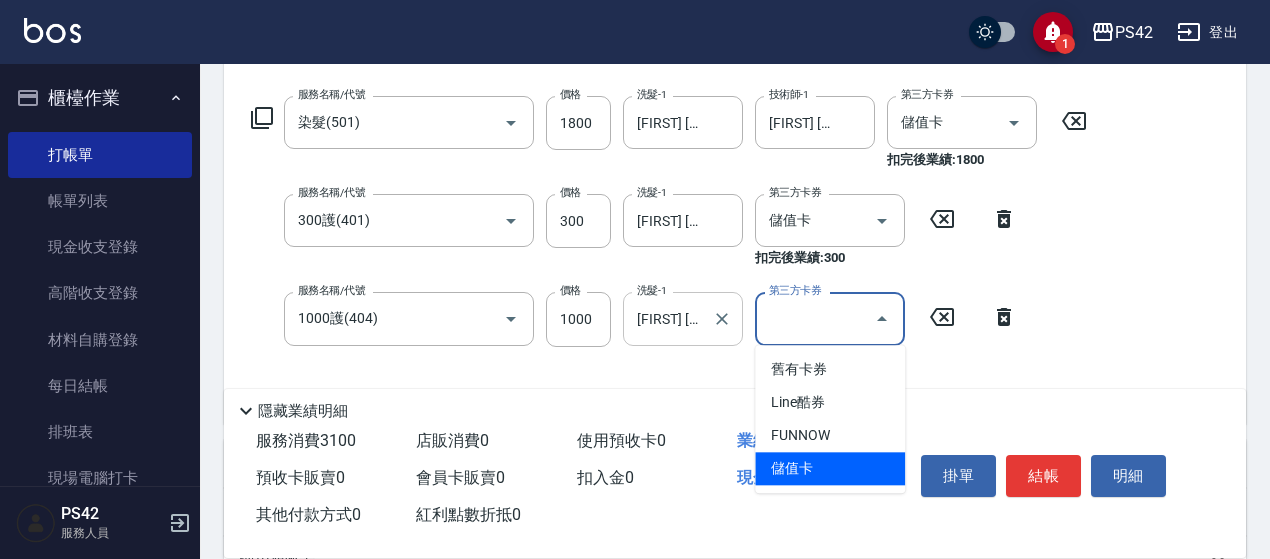 type on "儲值卡" 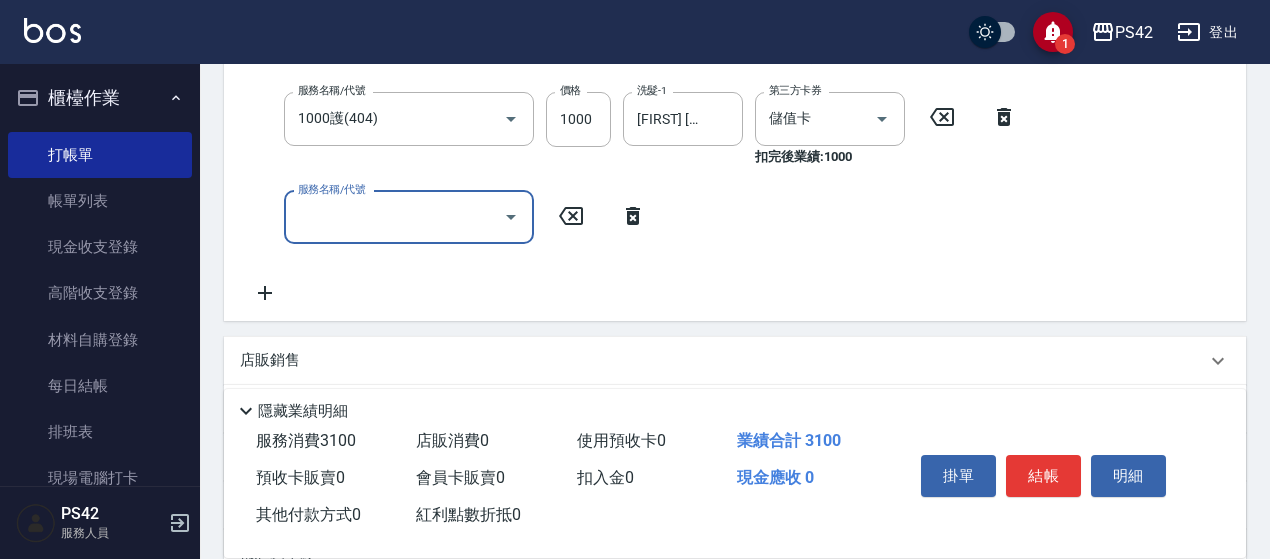 scroll, scrollTop: 700, scrollLeft: 0, axis: vertical 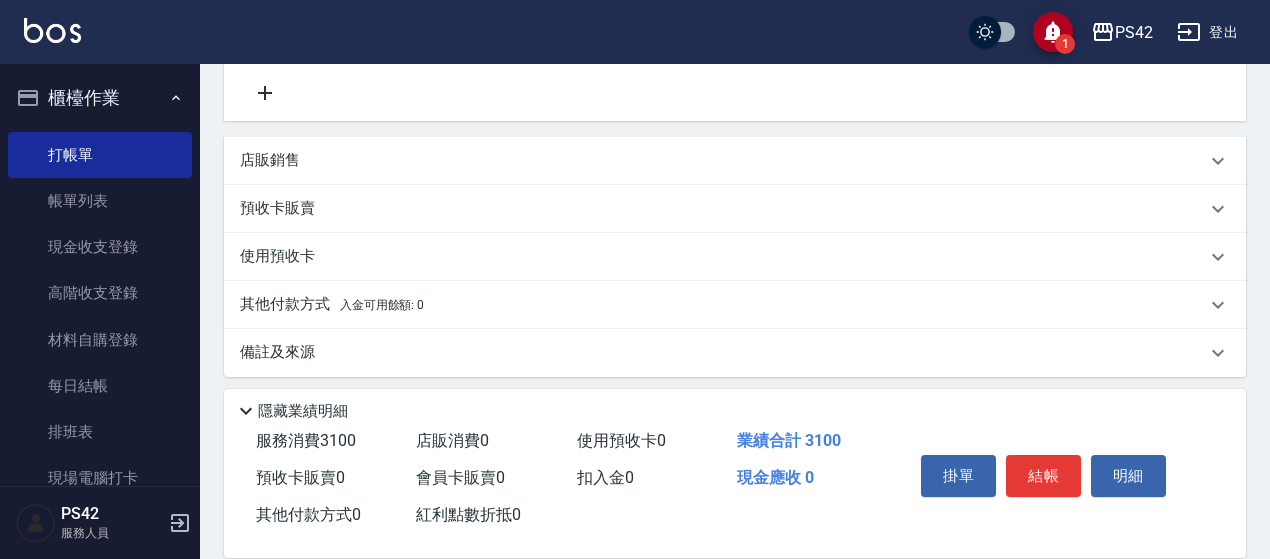 click on "店販銷售" at bounding box center [723, 160] 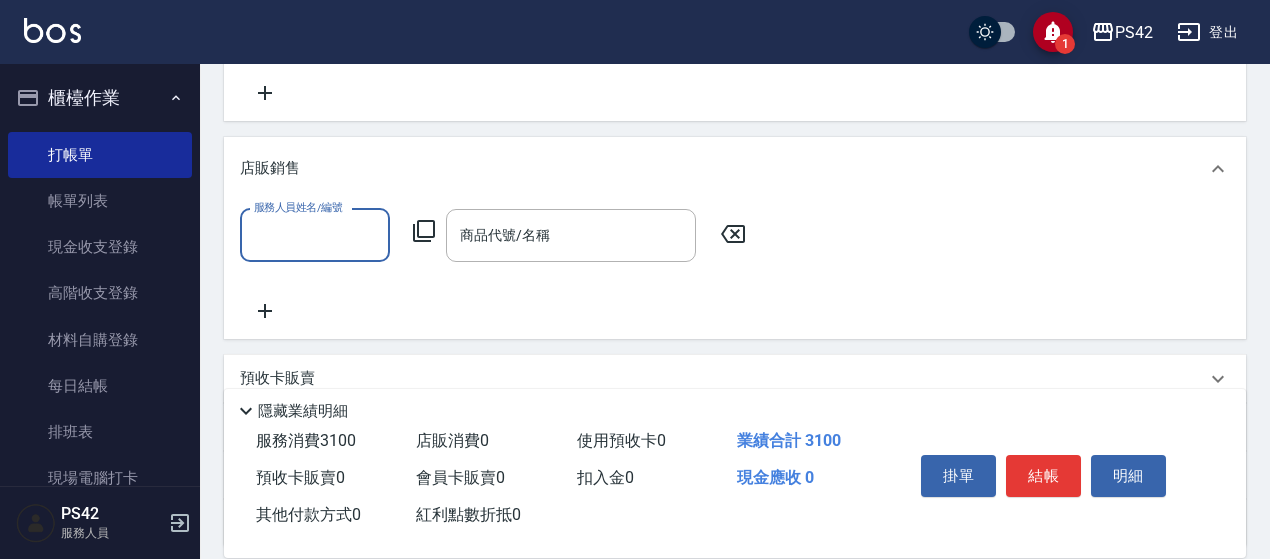 scroll, scrollTop: 0, scrollLeft: 0, axis: both 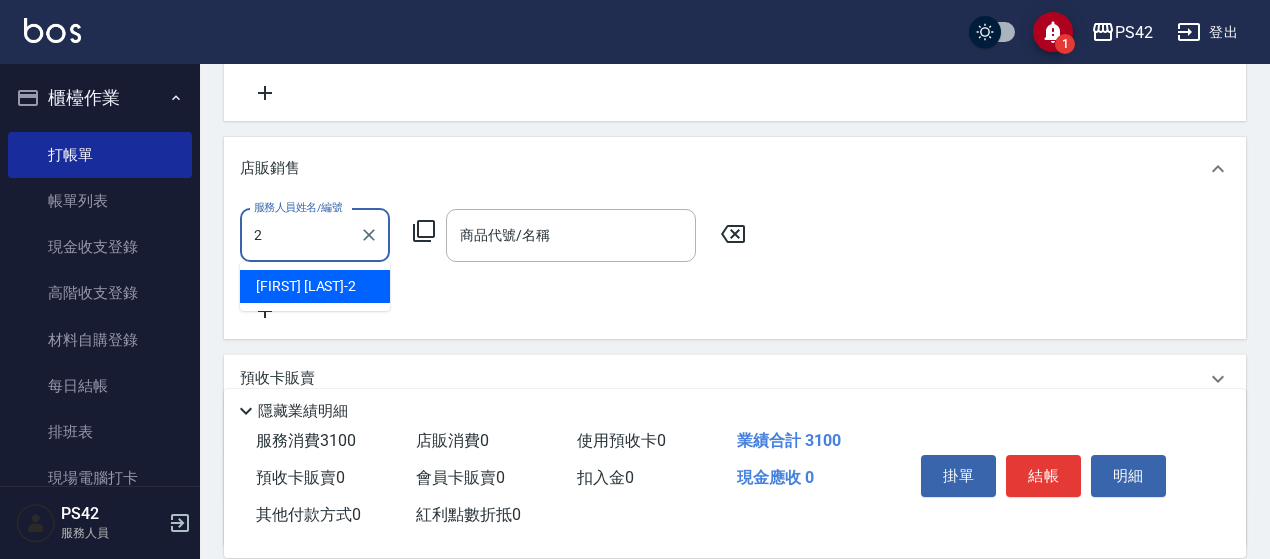 type on "[FIRST] [LAST]-2" 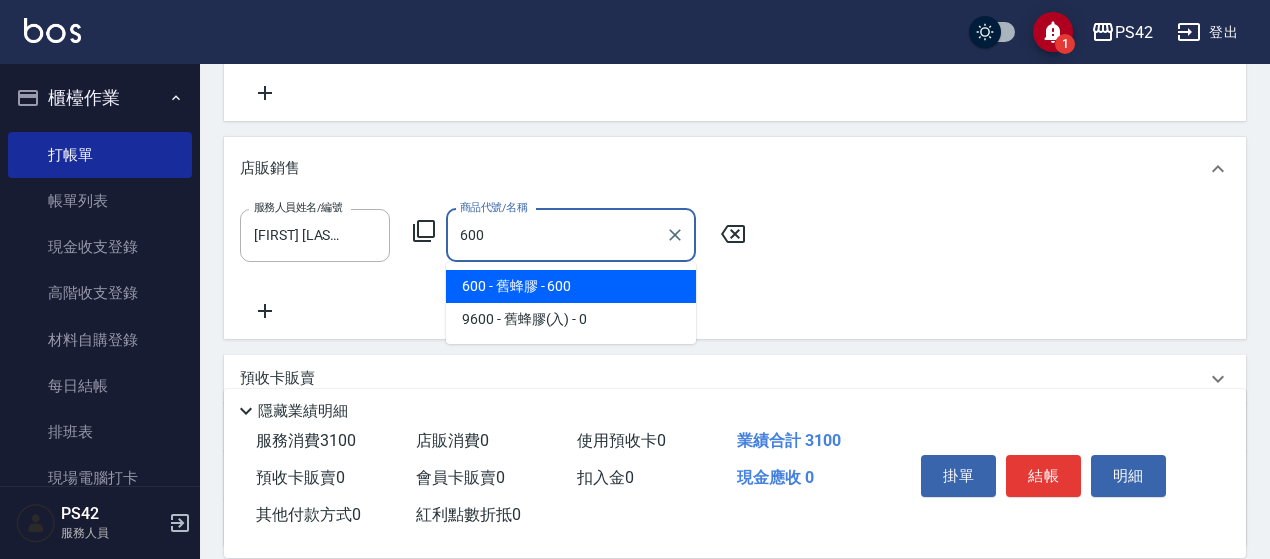 type on "舊蜂膠" 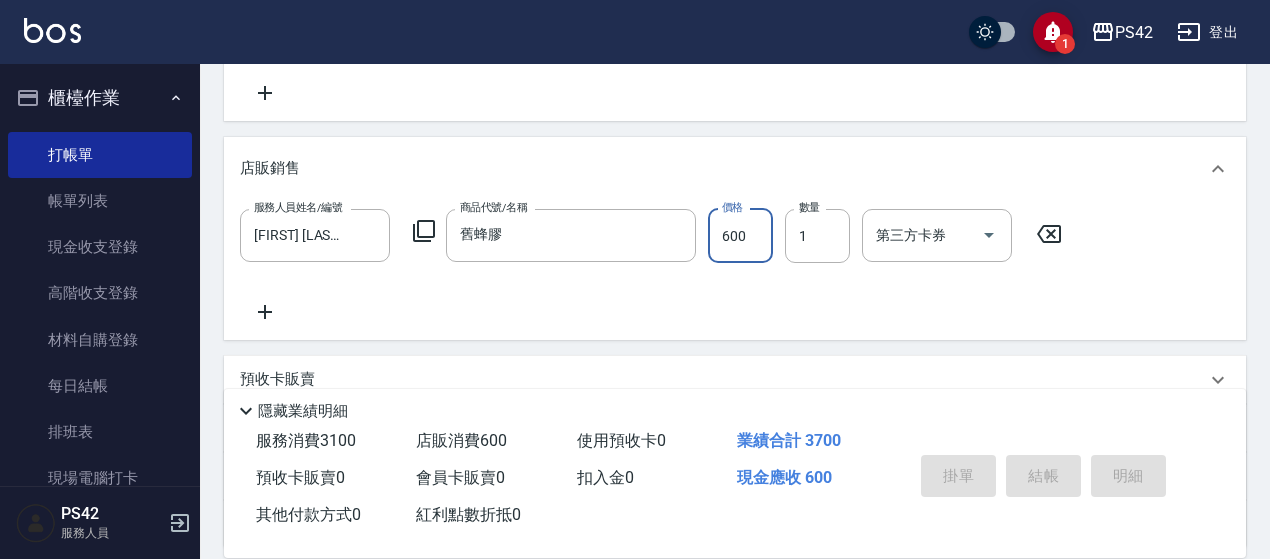 type on "[DATE] [TIME]" 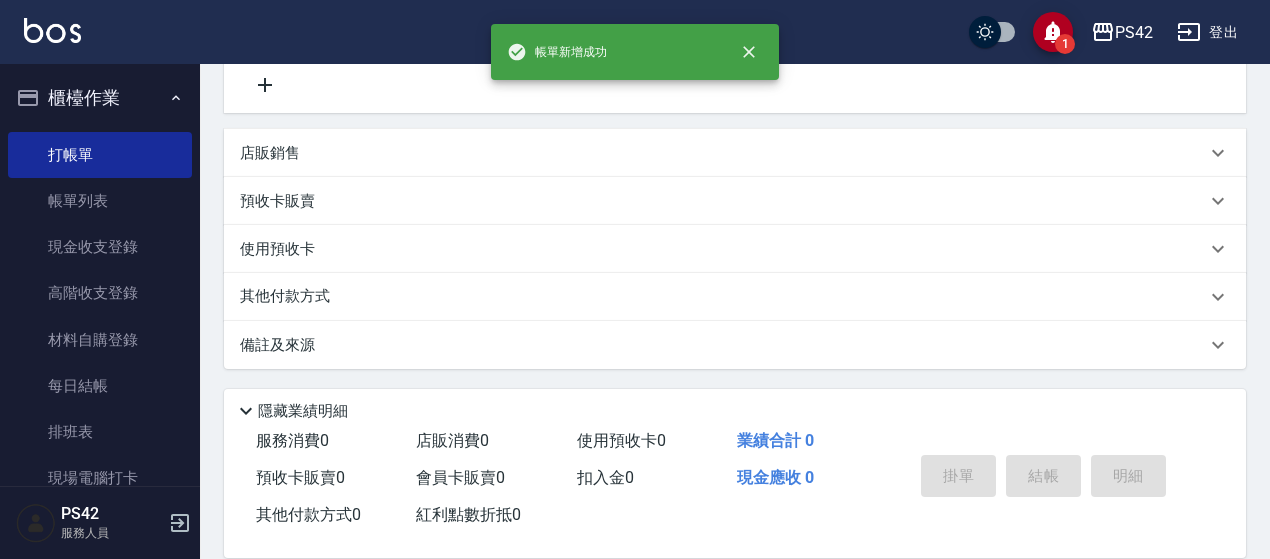 scroll, scrollTop: 0, scrollLeft: 0, axis: both 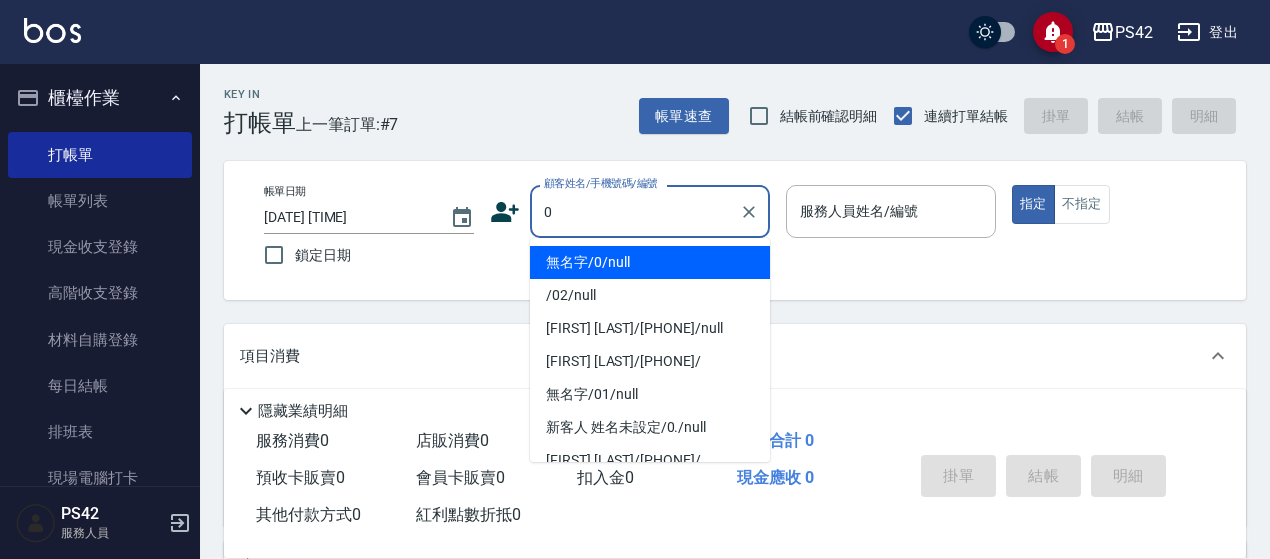type on "無名字/0/null" 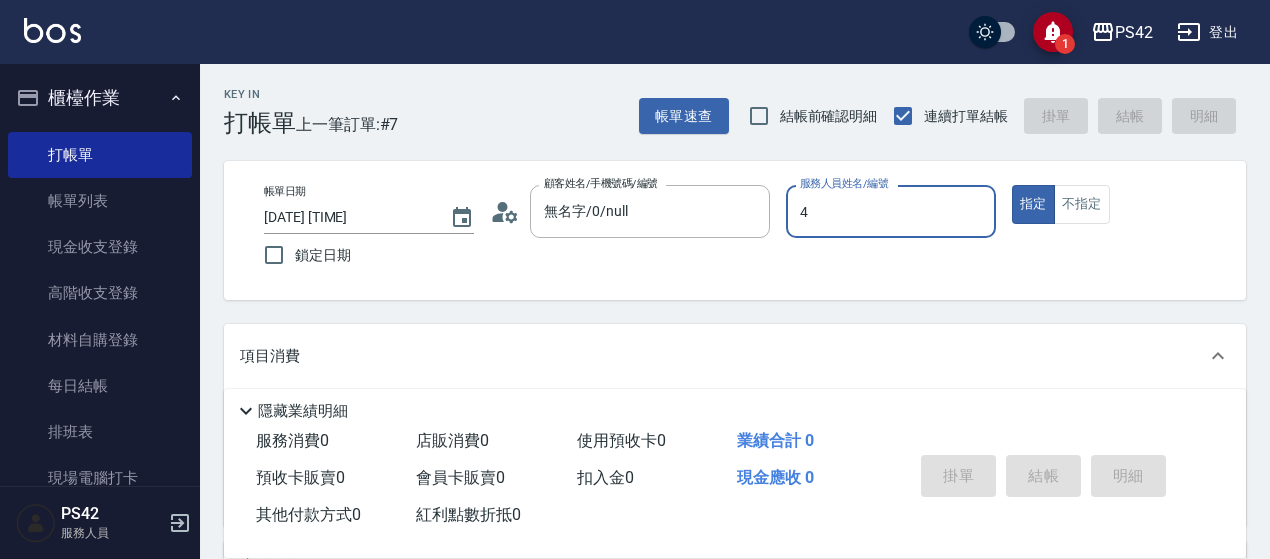 type on "[FIRST] [LAST]-4" 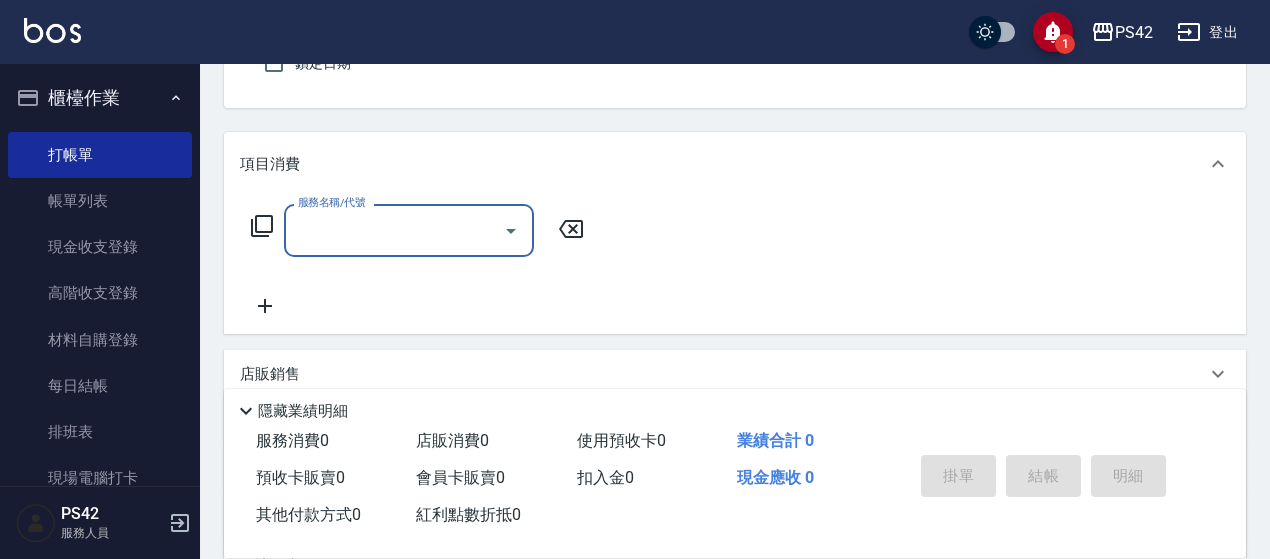 scroll, scrollTop: 200, scrollLeft: 0, axis: vertical 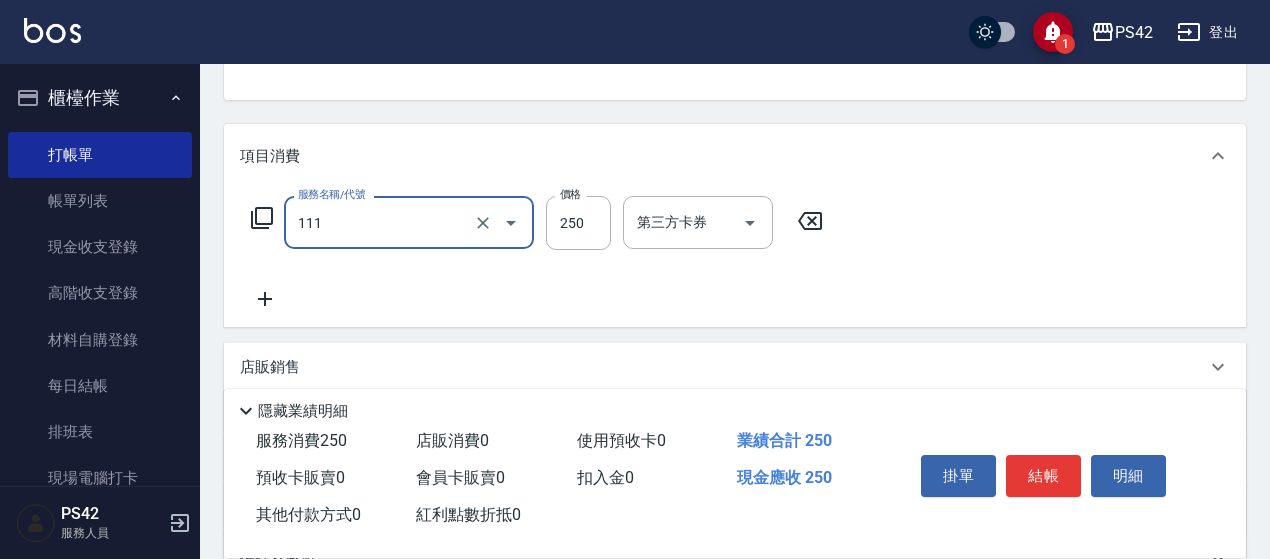 type on "200(111)" 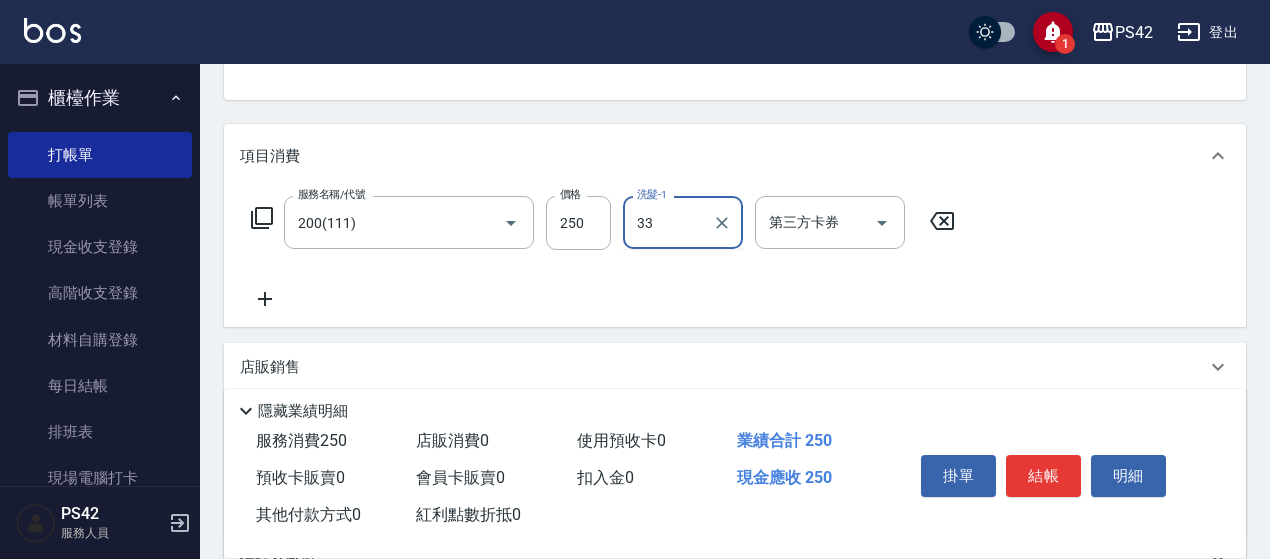 type on "[FIRST] [LAST]-33" 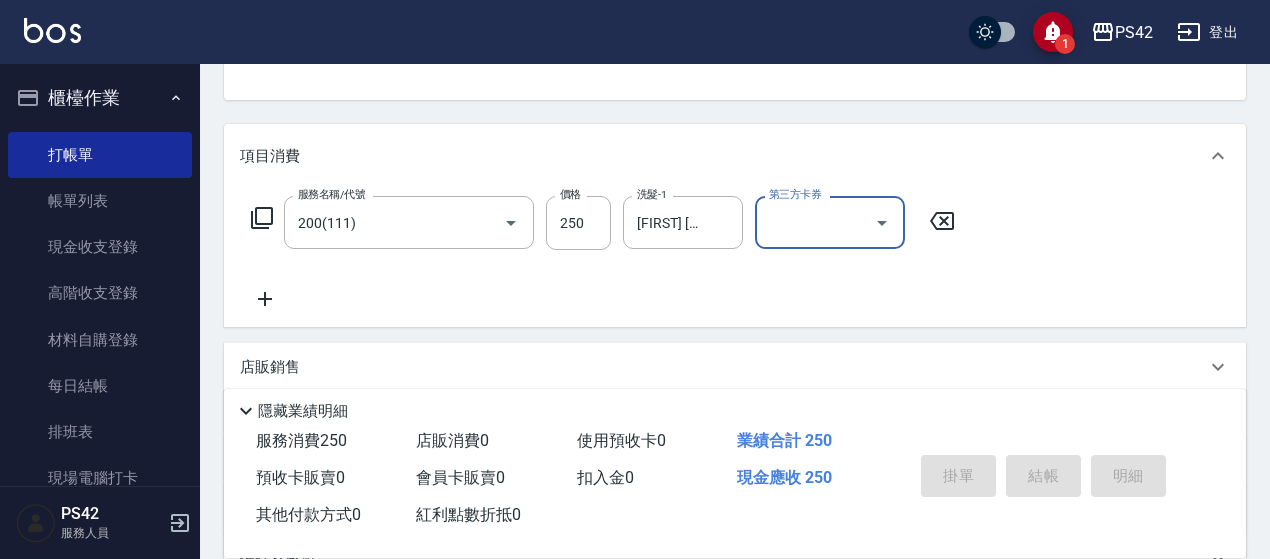 type on "[DATE] [TIME]" 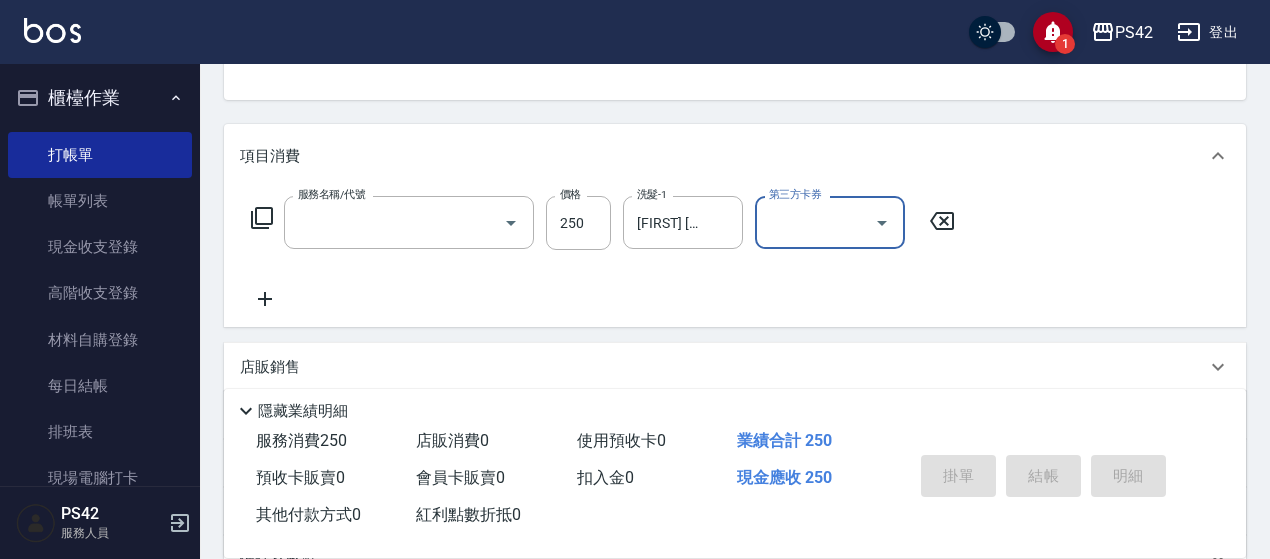 scroll, scrollTop: 194, scrollLeft: 0, axis: vertical 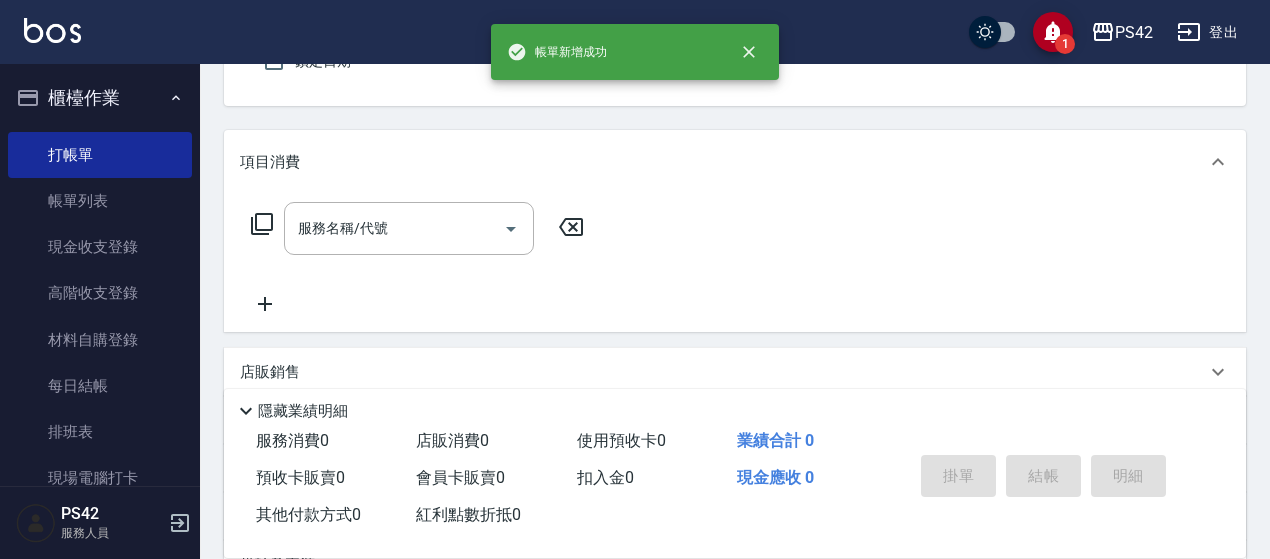type on "無名字/0/null" 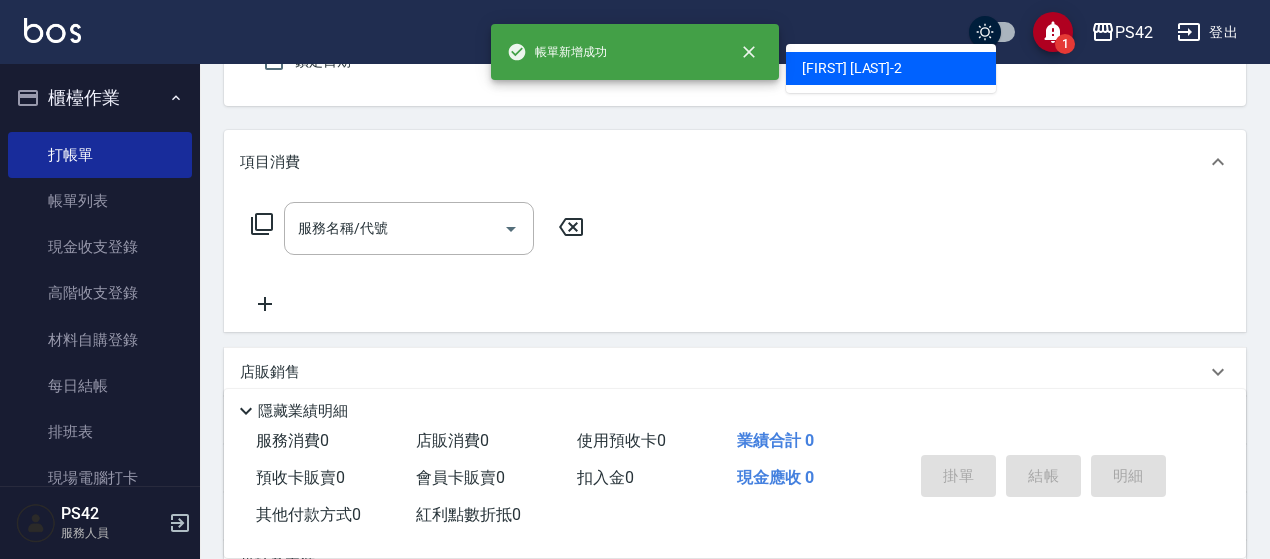 type on "[FIRST] [LAST]-2" 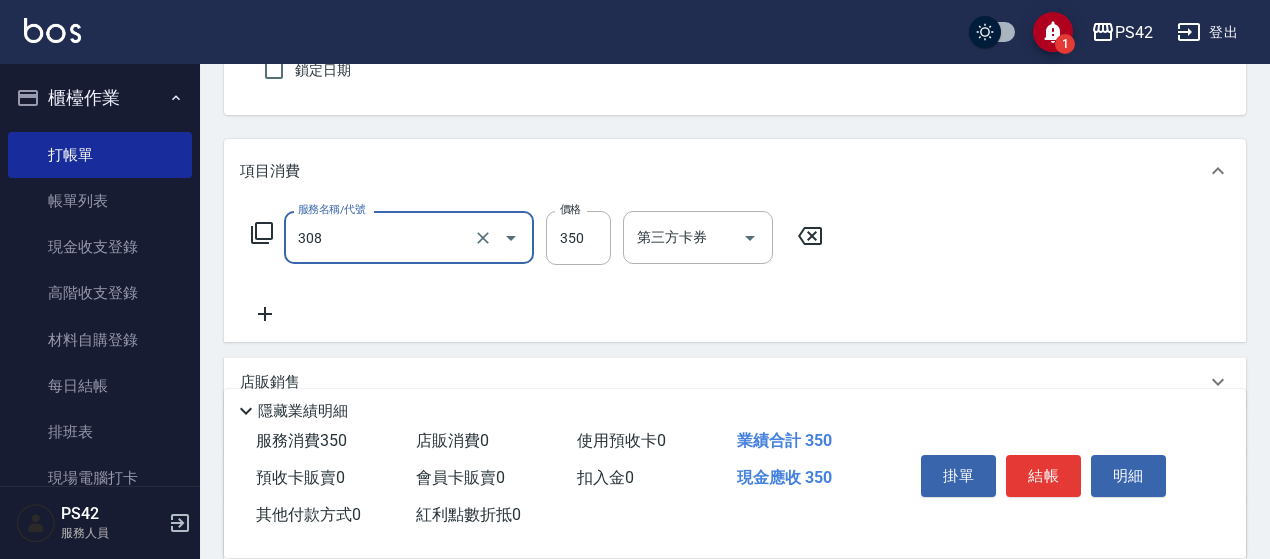 type on "洗+剪(308)" 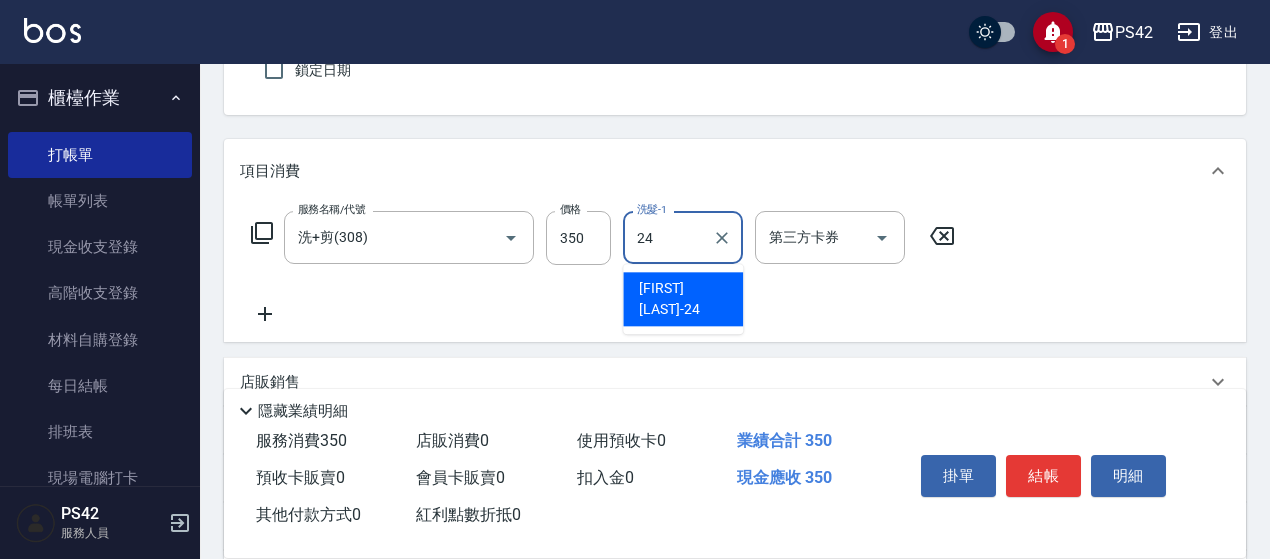type on "[FIRST] [LAST]-24" 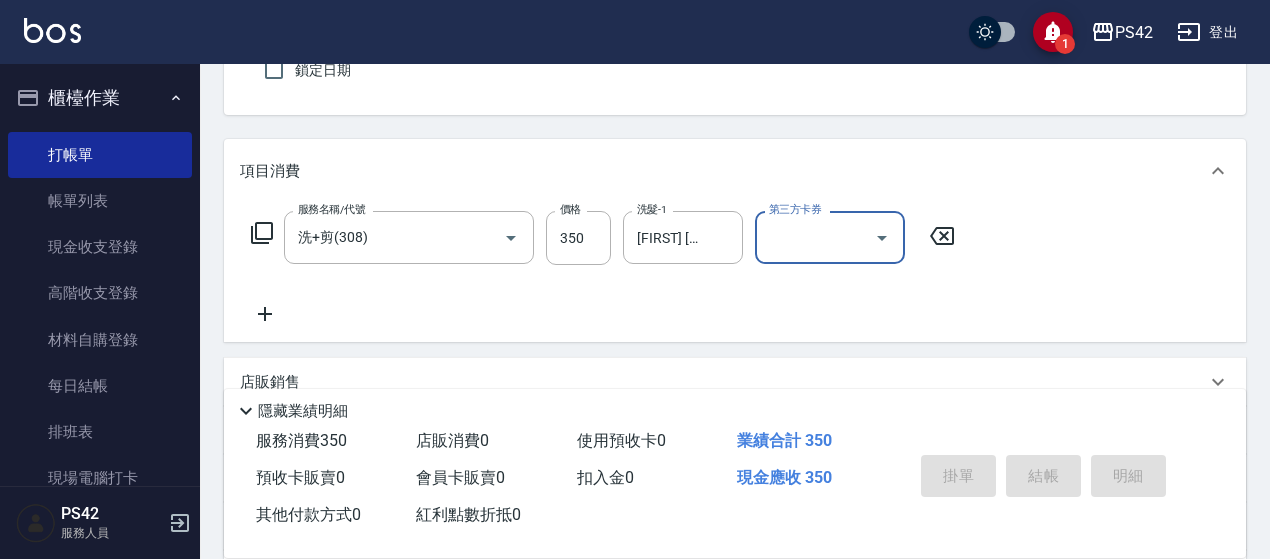 type 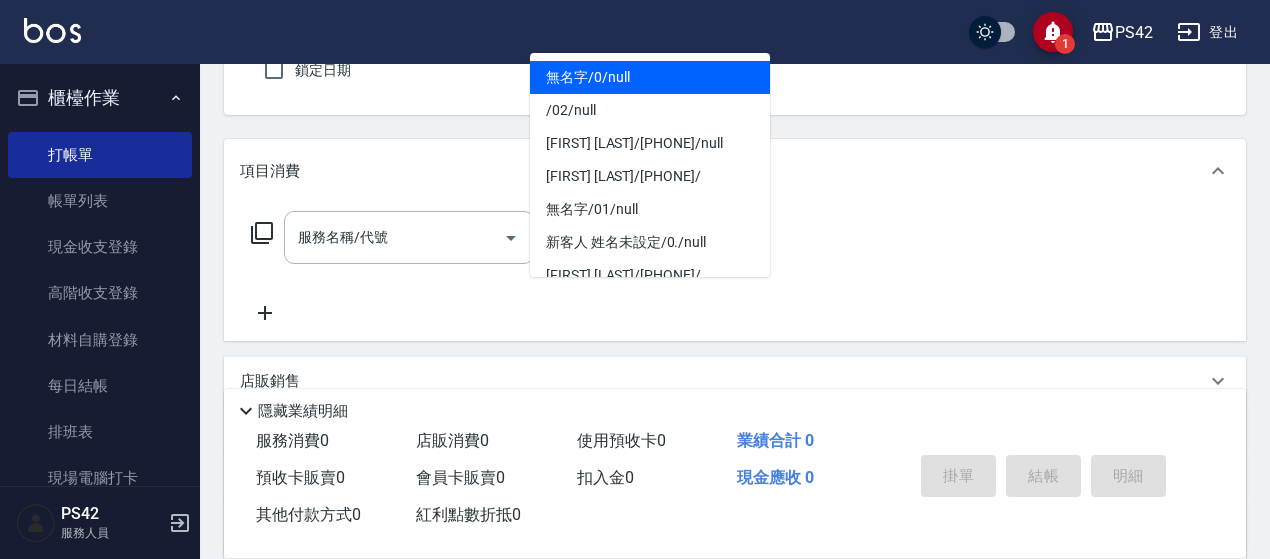 type on "無名字/0/null" 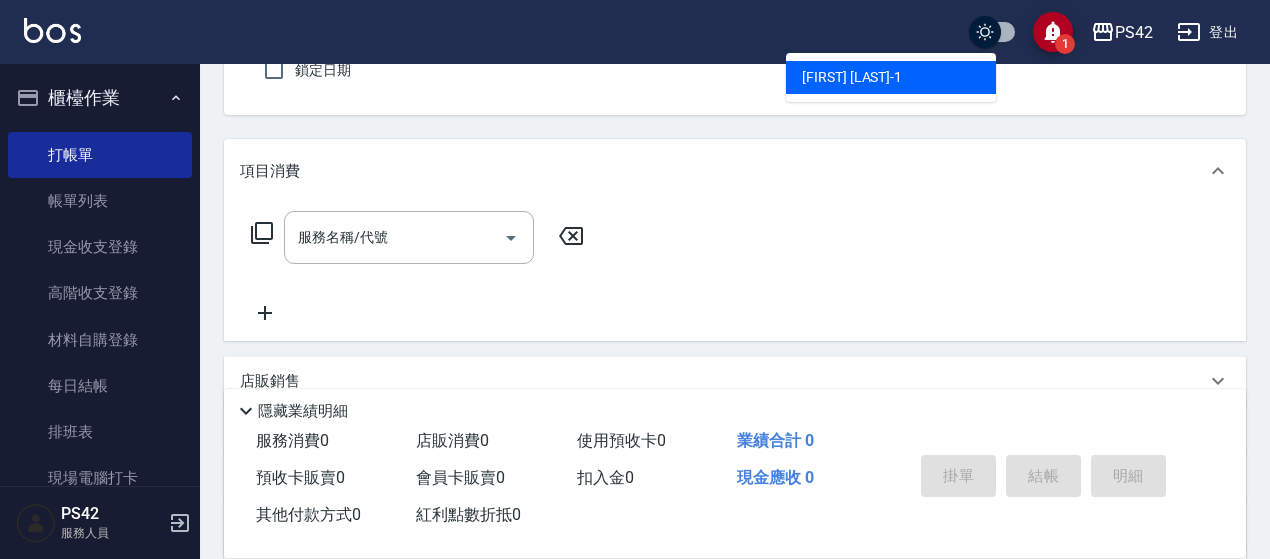 type on "[FIRST] [LAST]-1" 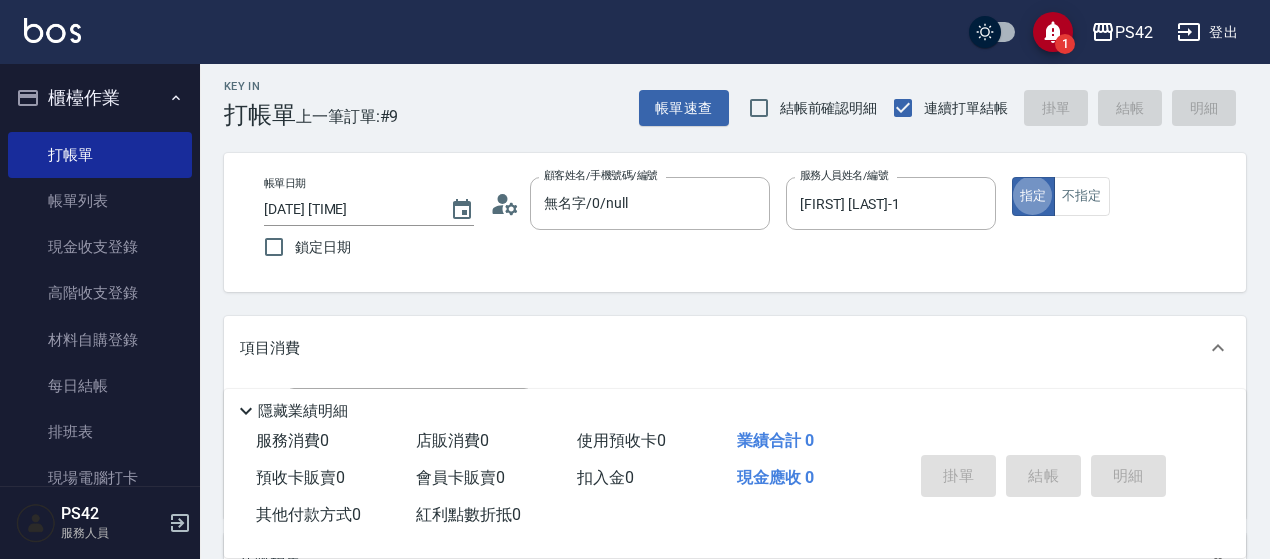 scroll, scrollTop: 0, scrollLeft: 0, axis: both 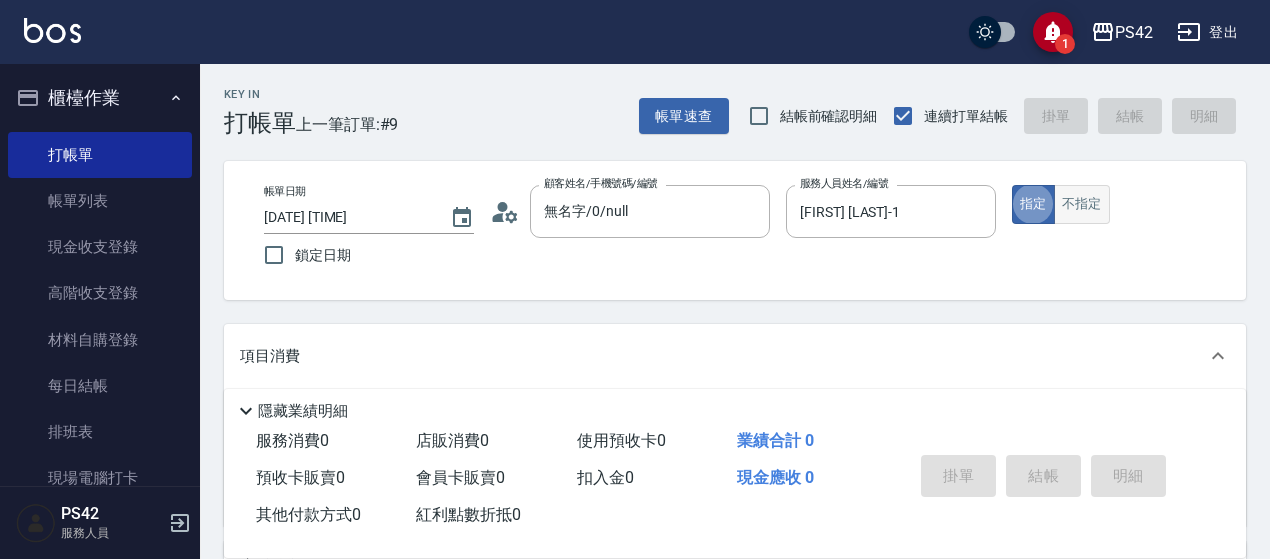 click on "不指定" at bounding box center (1082, 204) 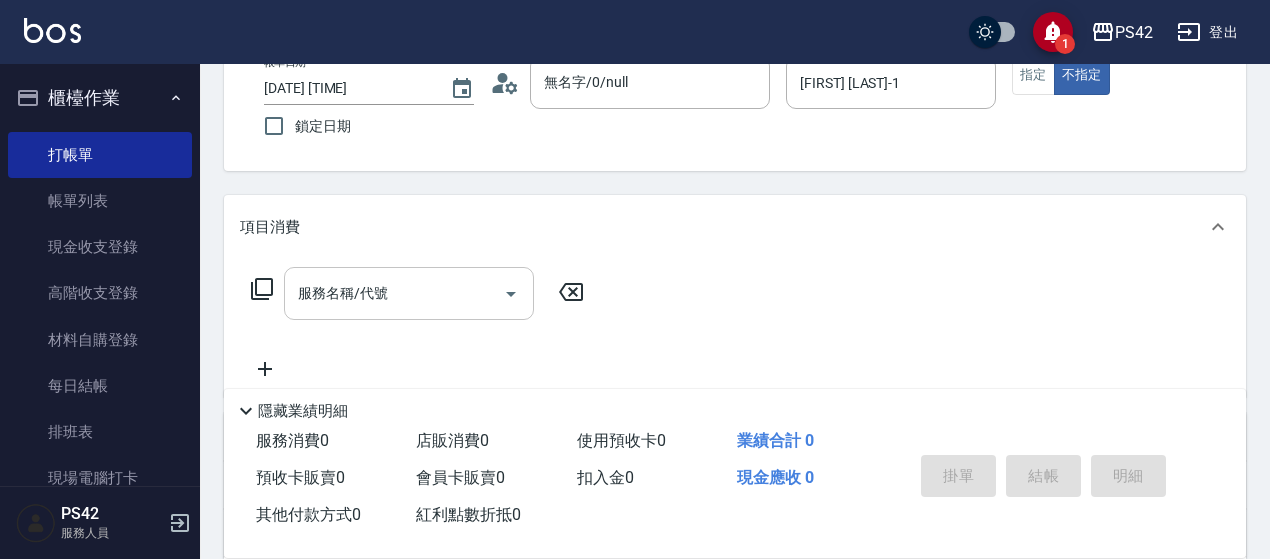 scroll, scrollTop: 200, scrollLeft: 0, axis: vertical 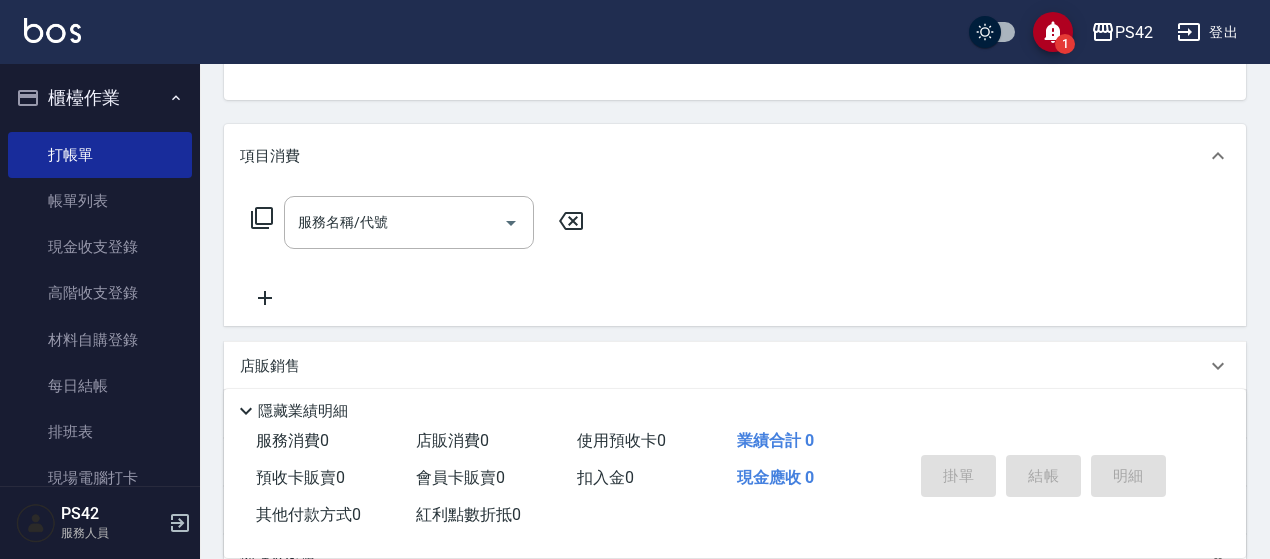 click on "服務名稱/代號" at bounding box center (394, 222) 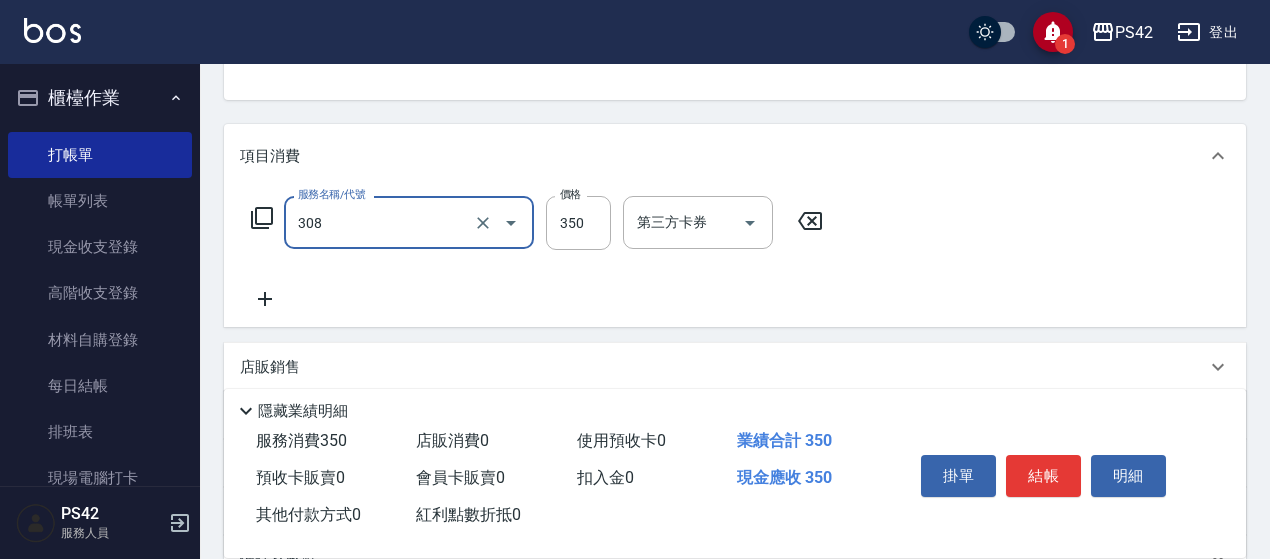 type on "洗+剪(308)" 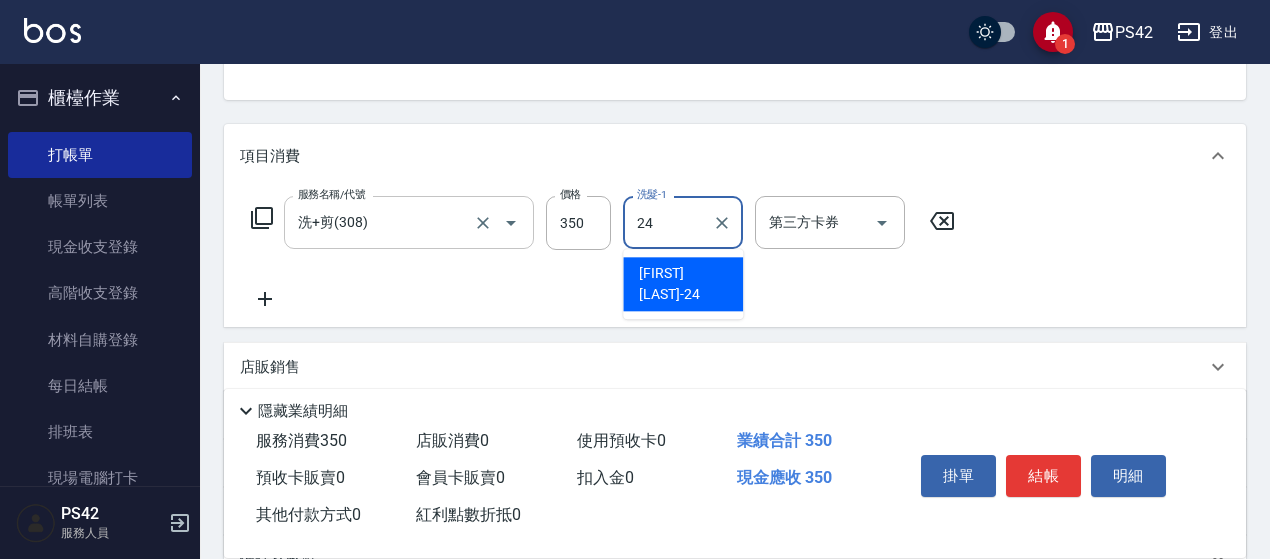 type on "[FIRST] [LAST]-24" 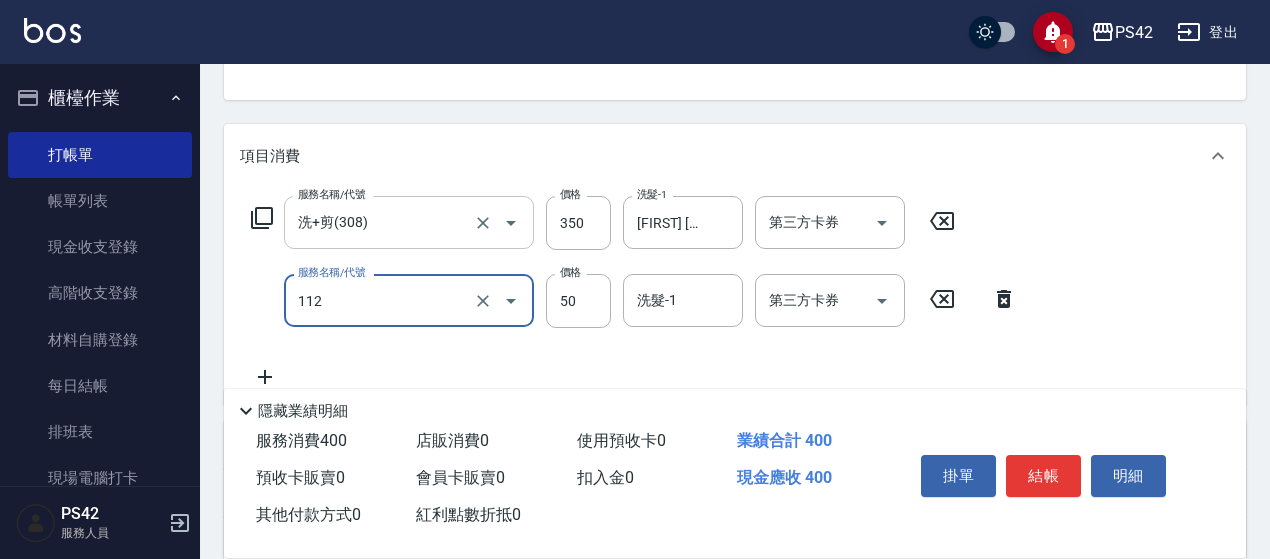 type on "精油50(112)" 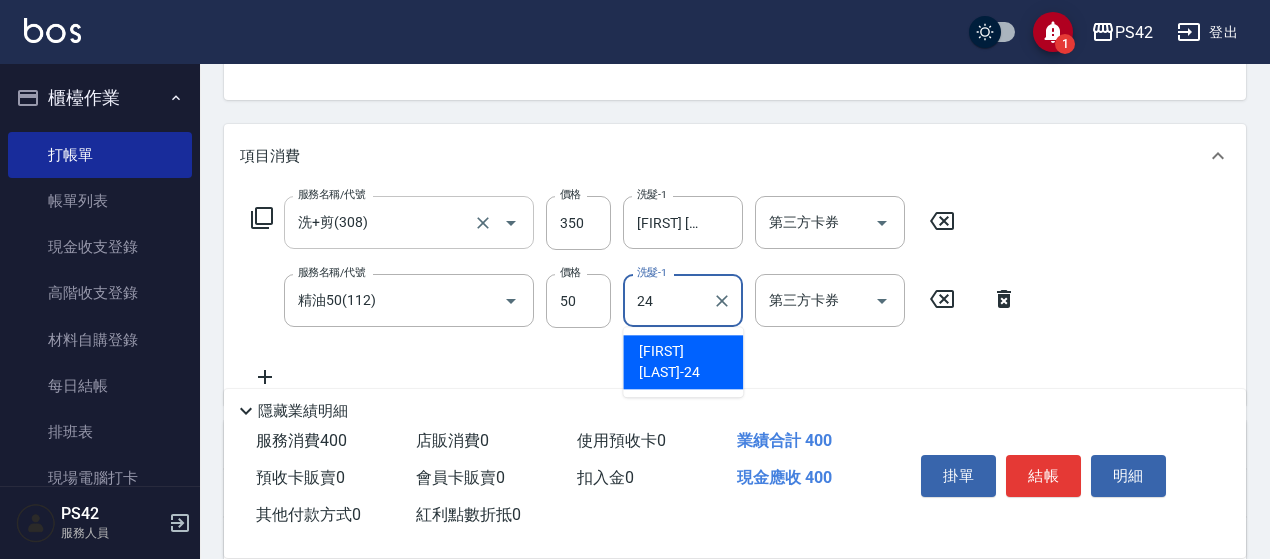 type on "[FIRST] [LAST]-24" 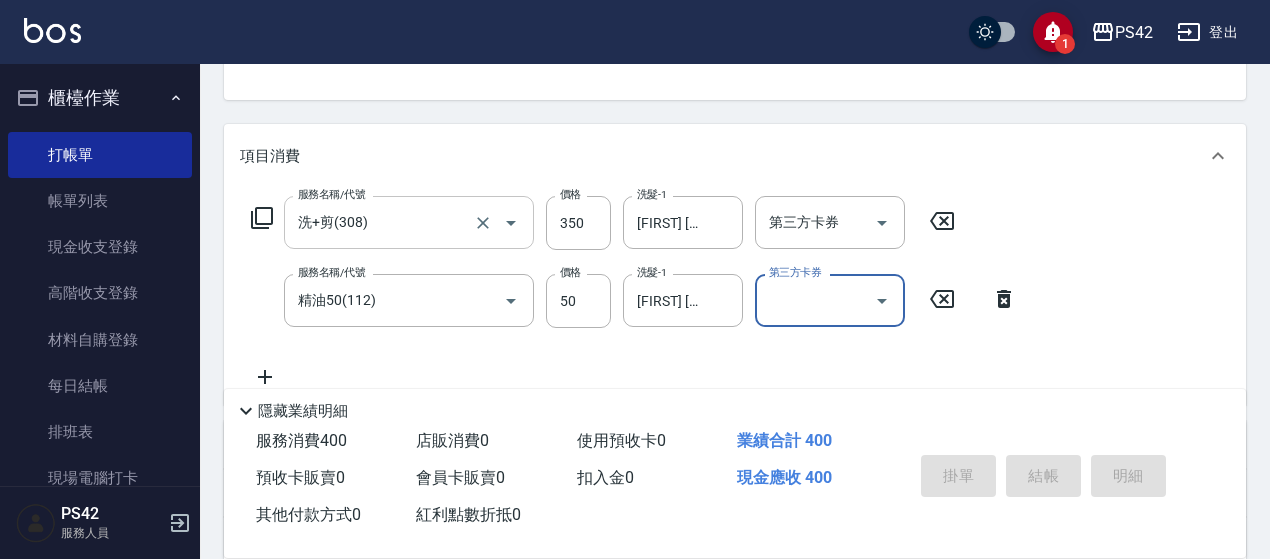 type 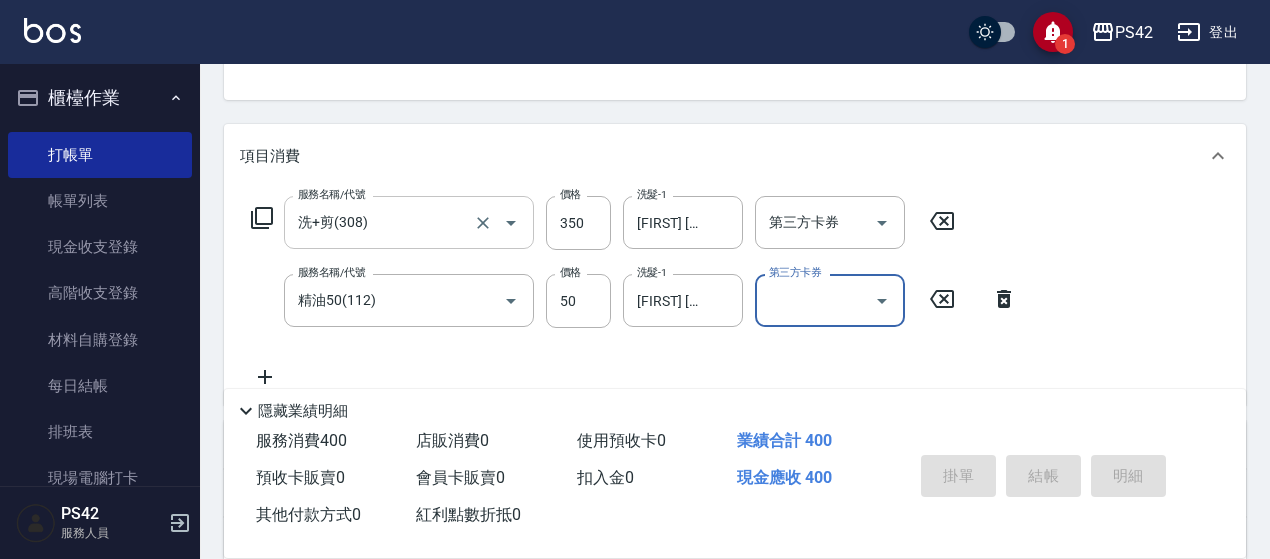 type 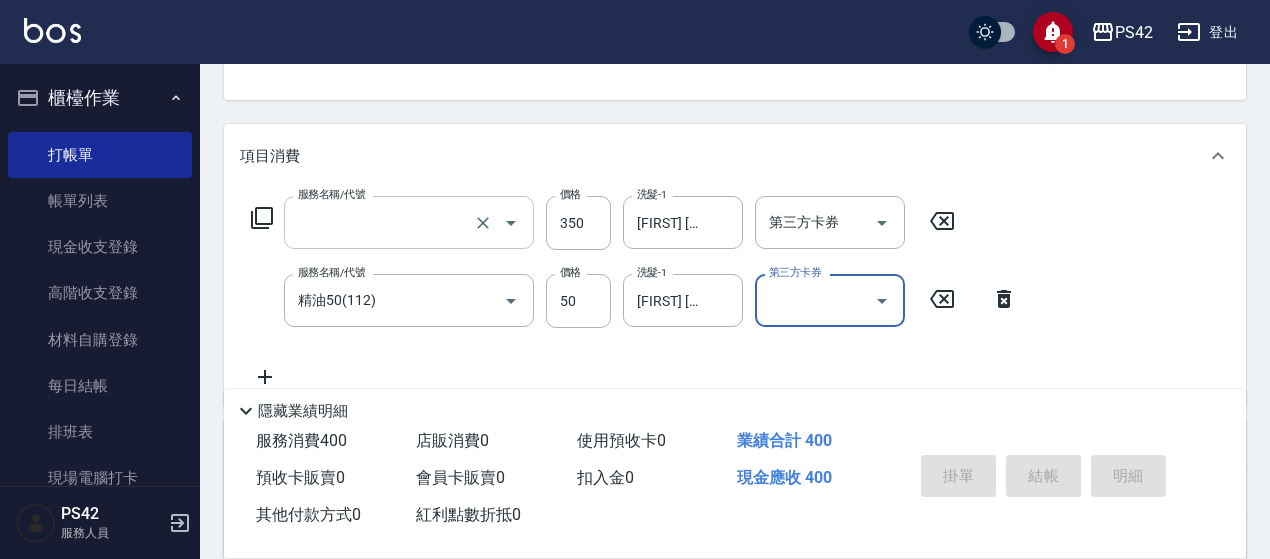 scroll, scrollTop: 194, scrollLeft: 0, axis: vertical 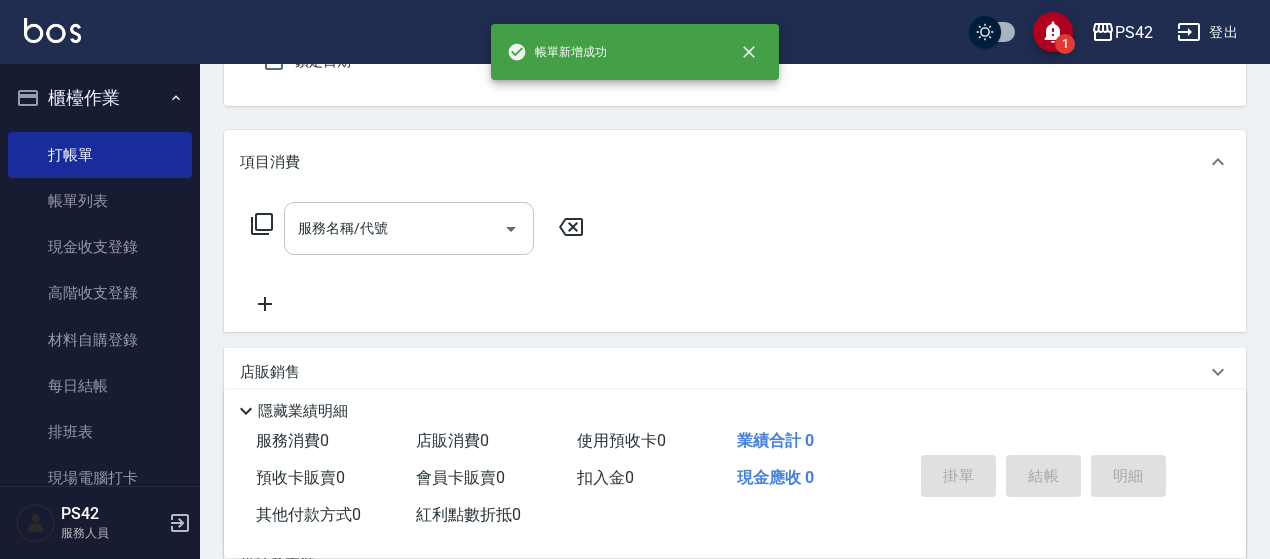 type on "無名字/0/null" 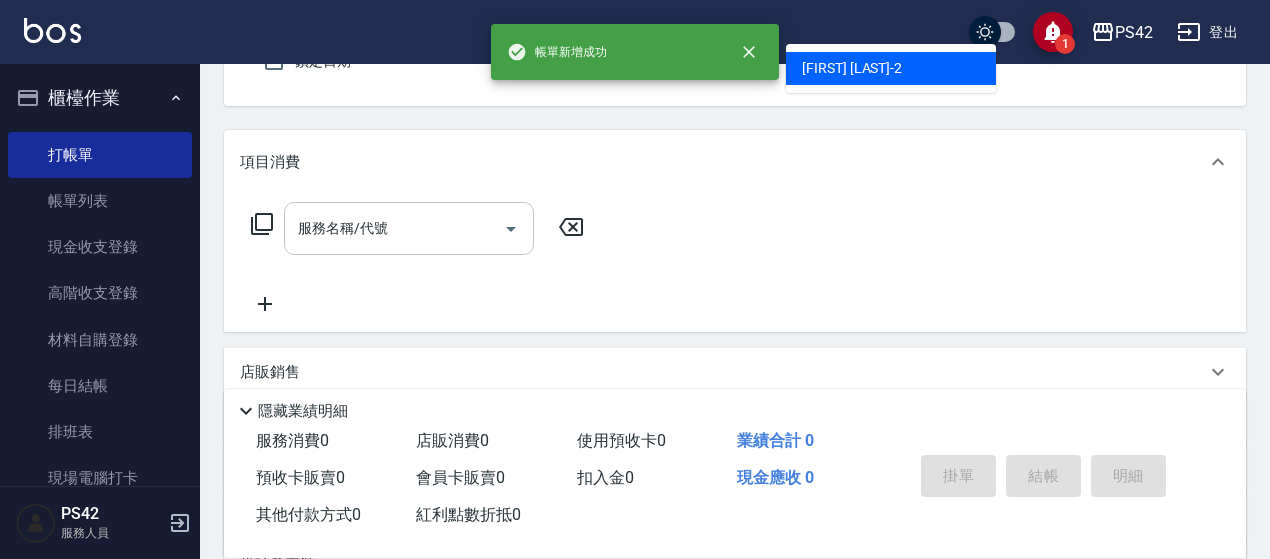 type on "[FIRST] [LAST]-2" 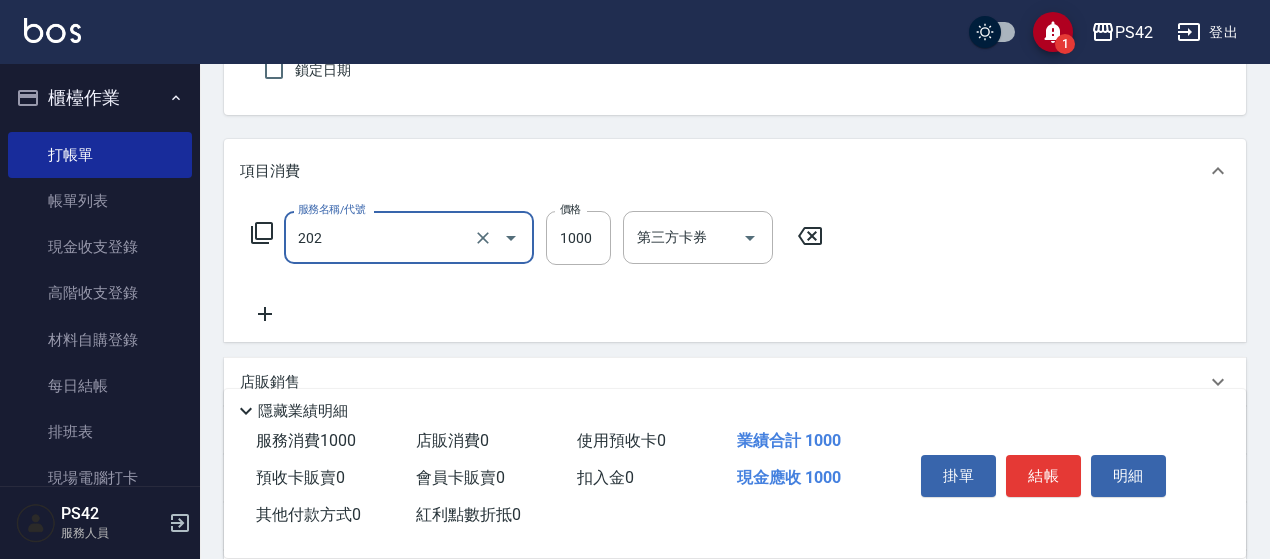 type on "燙髮(202)" 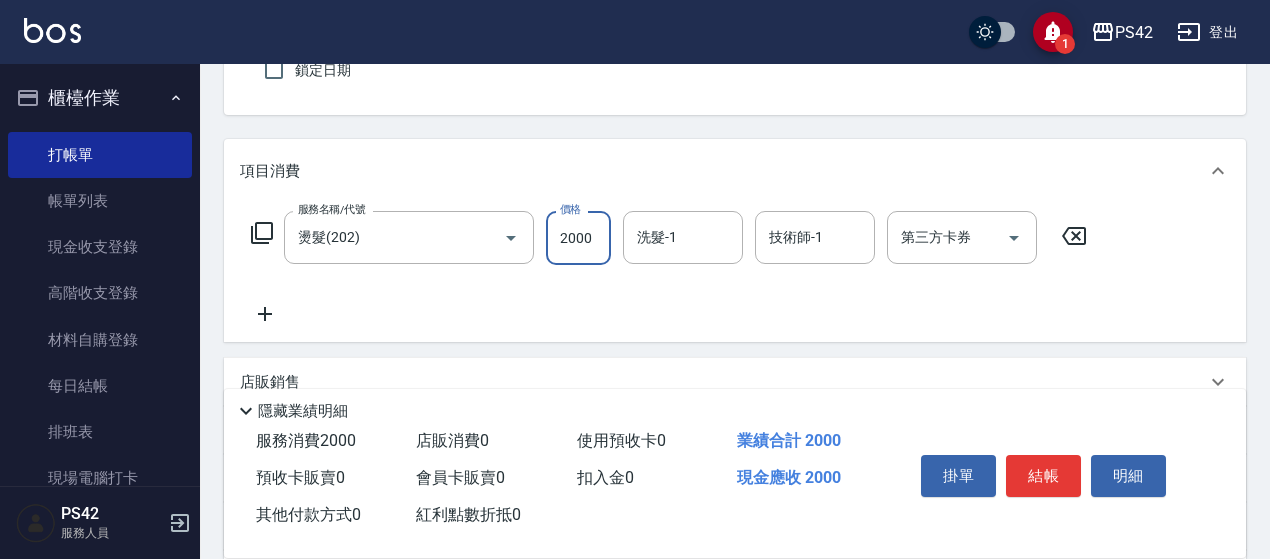 type on "2000" 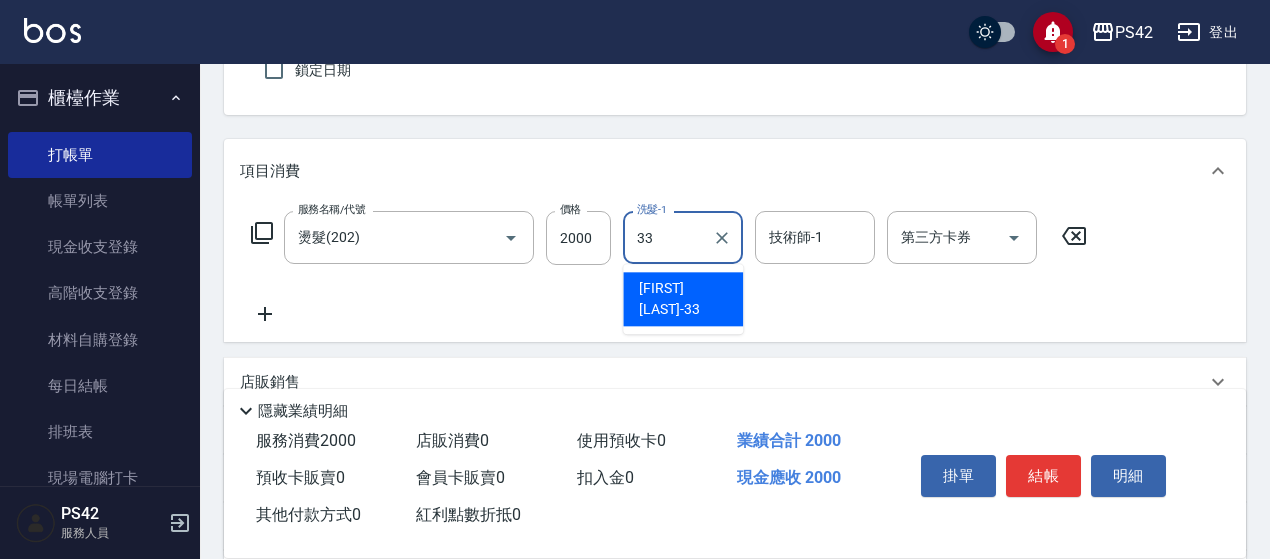 type on "[FIRST] [LAST]-33" 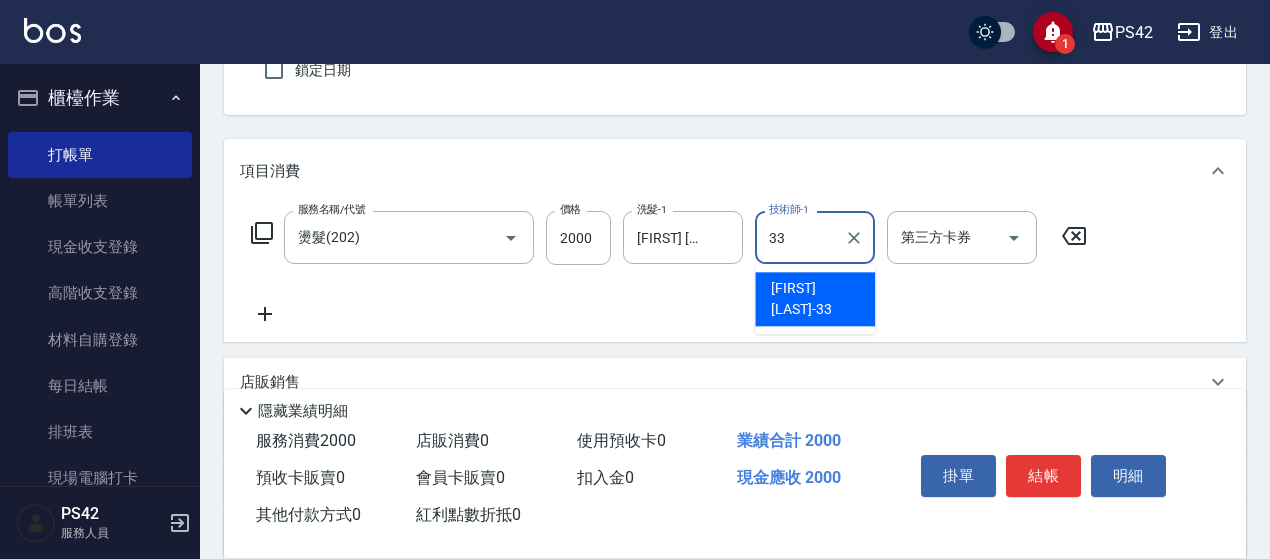 type on "[FIRST] [LAST]-33" 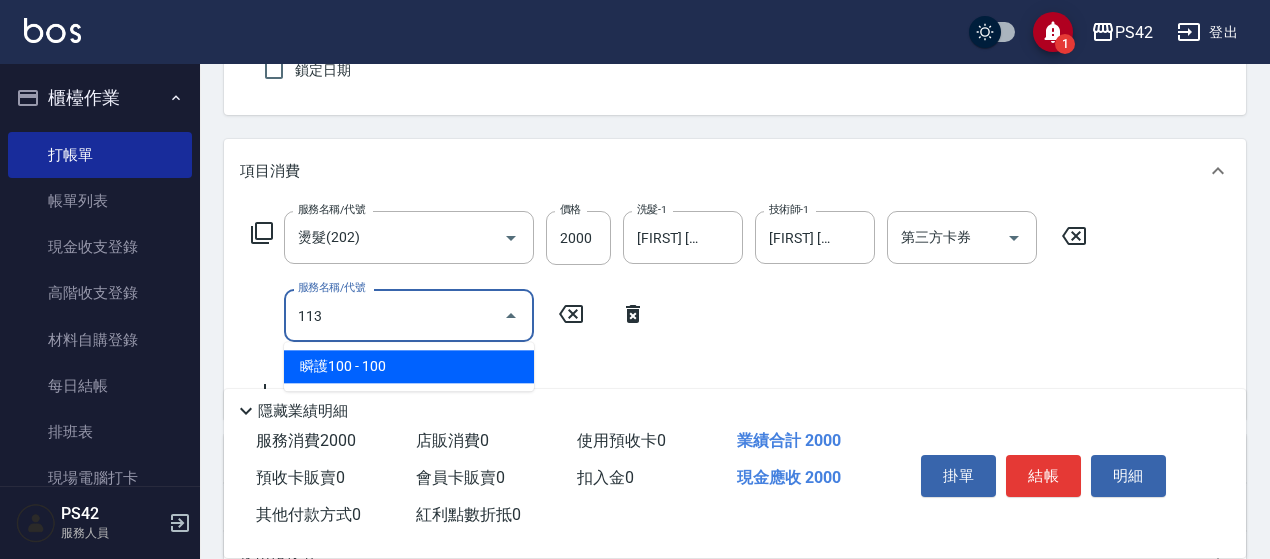 type on "瞬護100(113)" 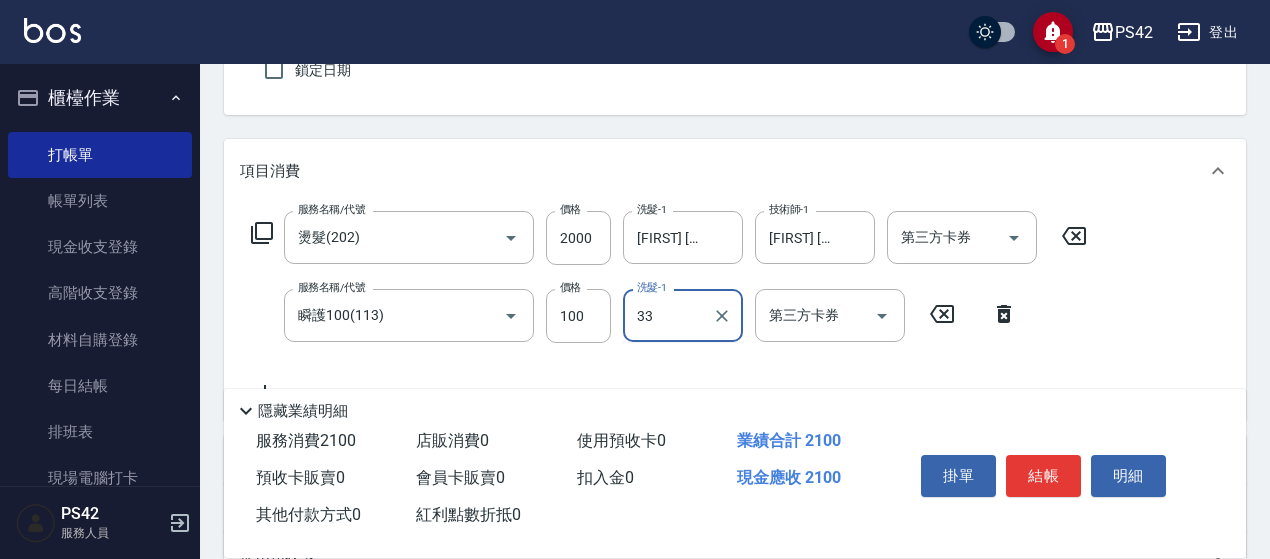 type on "[FIRST] [LAST]-33" 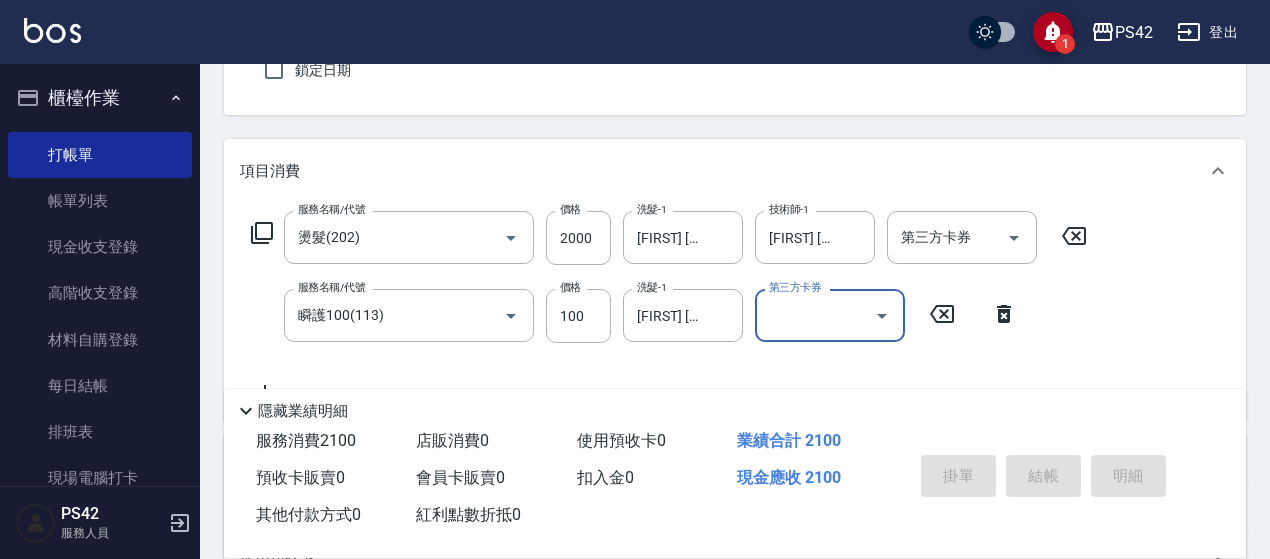type 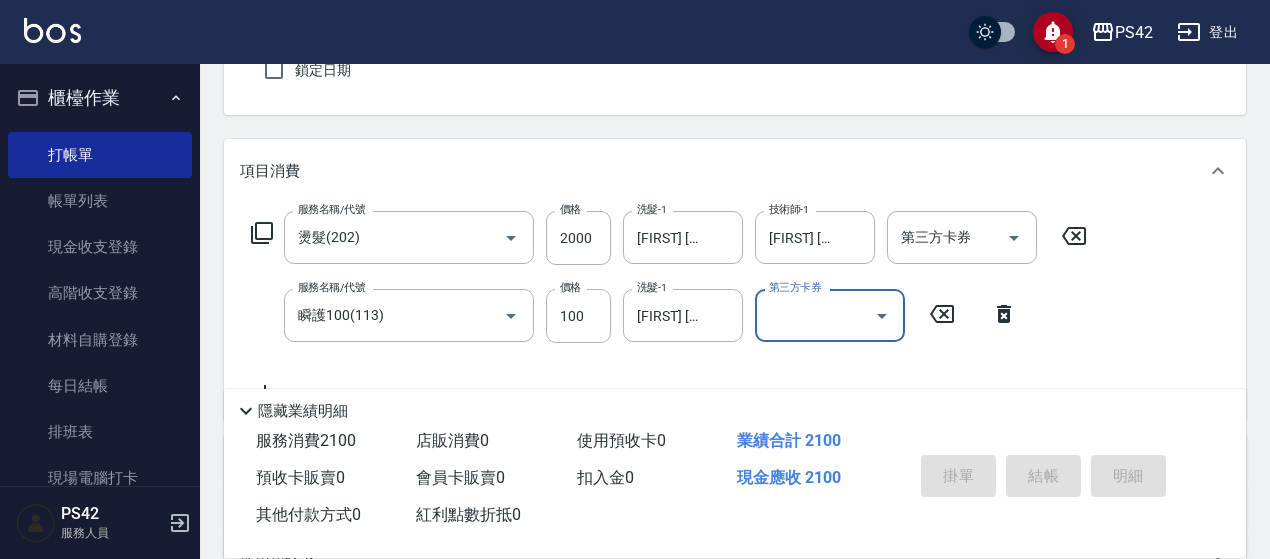 type 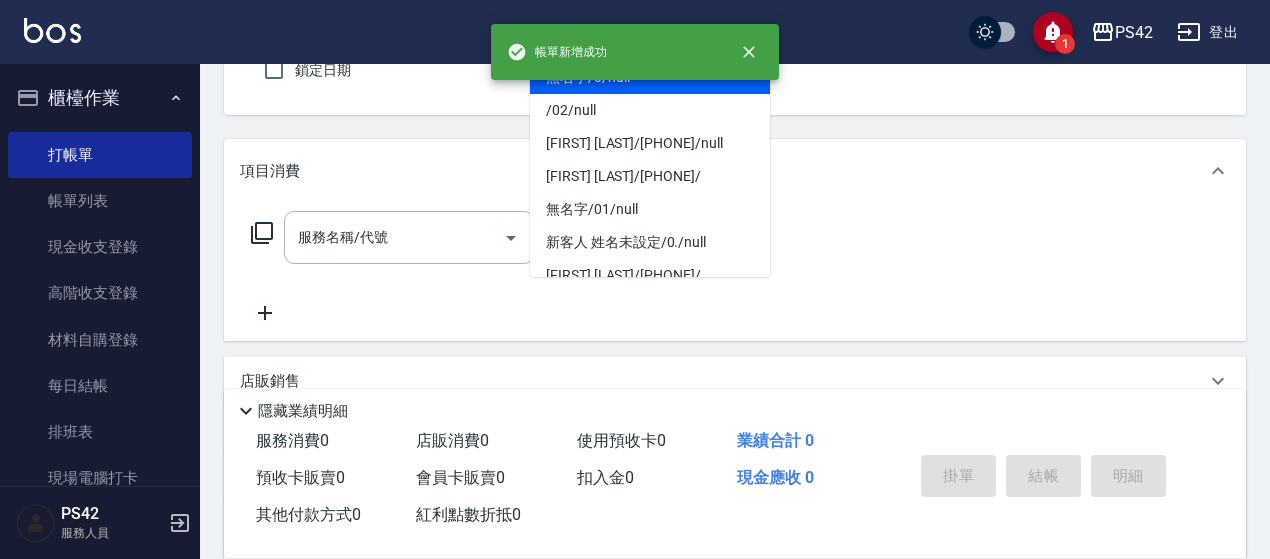 type on "無名字/0/null" 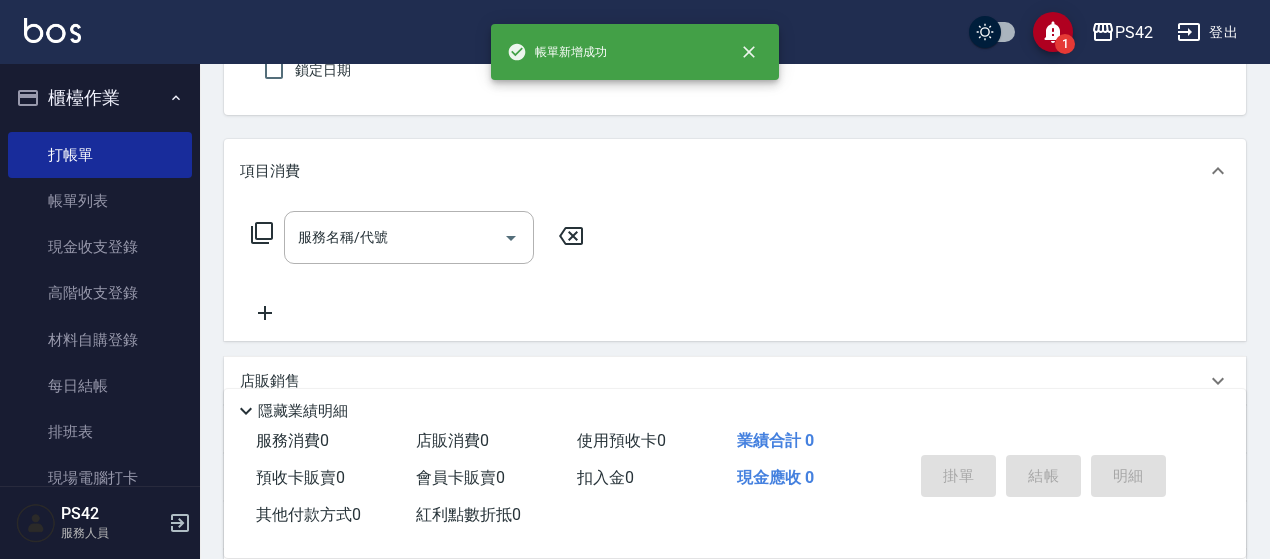 type on "[FIRST] [LAST]-4" 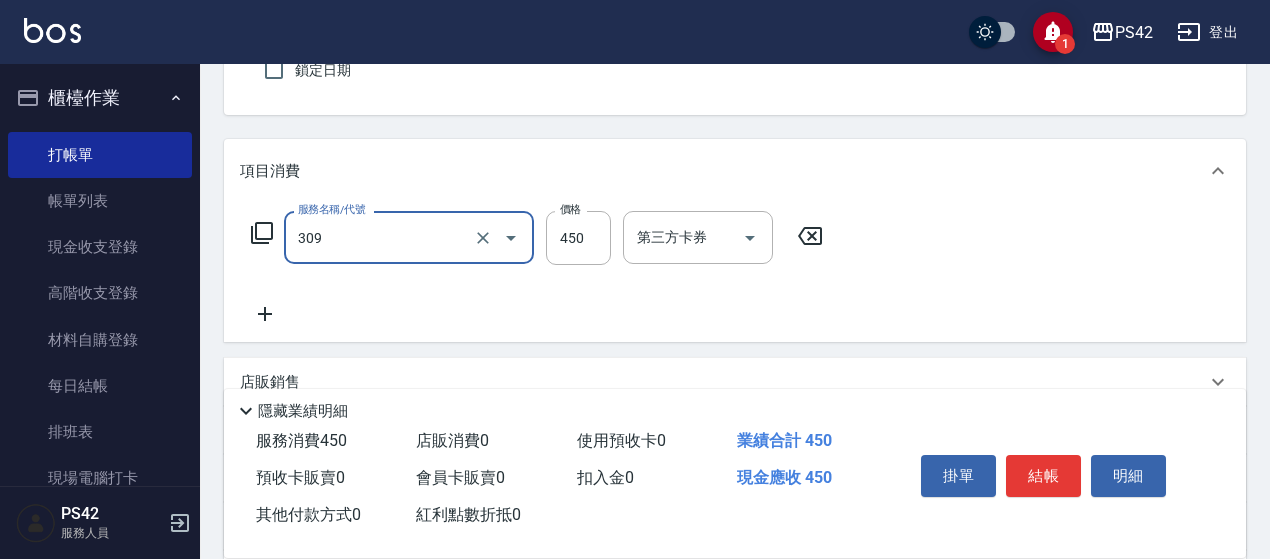 type on "洗+剪(309)" 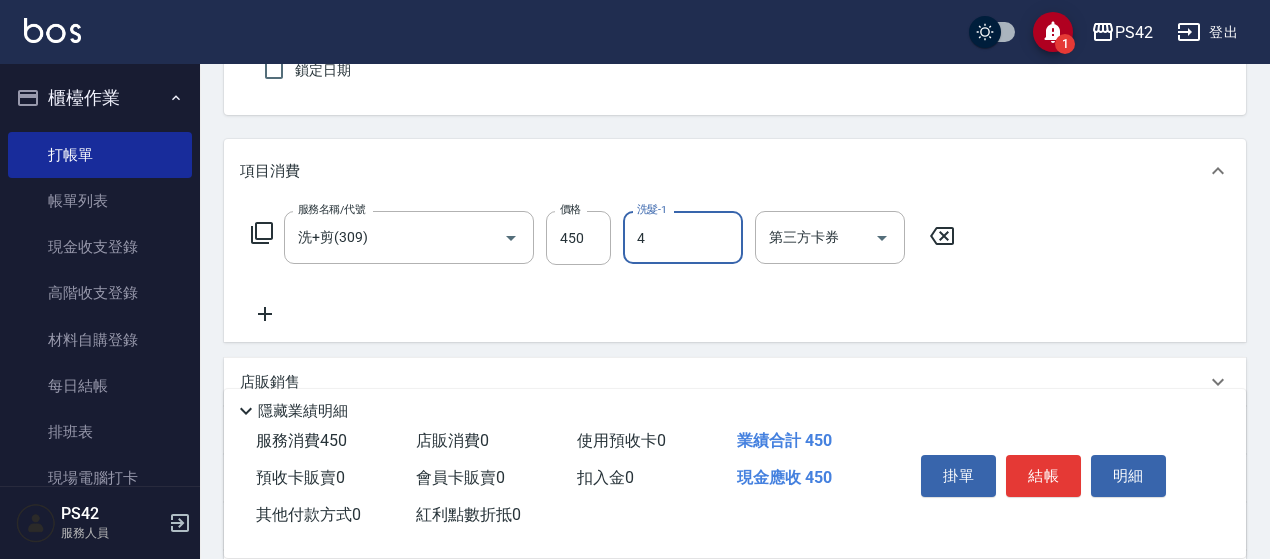 type on "[FIRST] [LAST]-4" 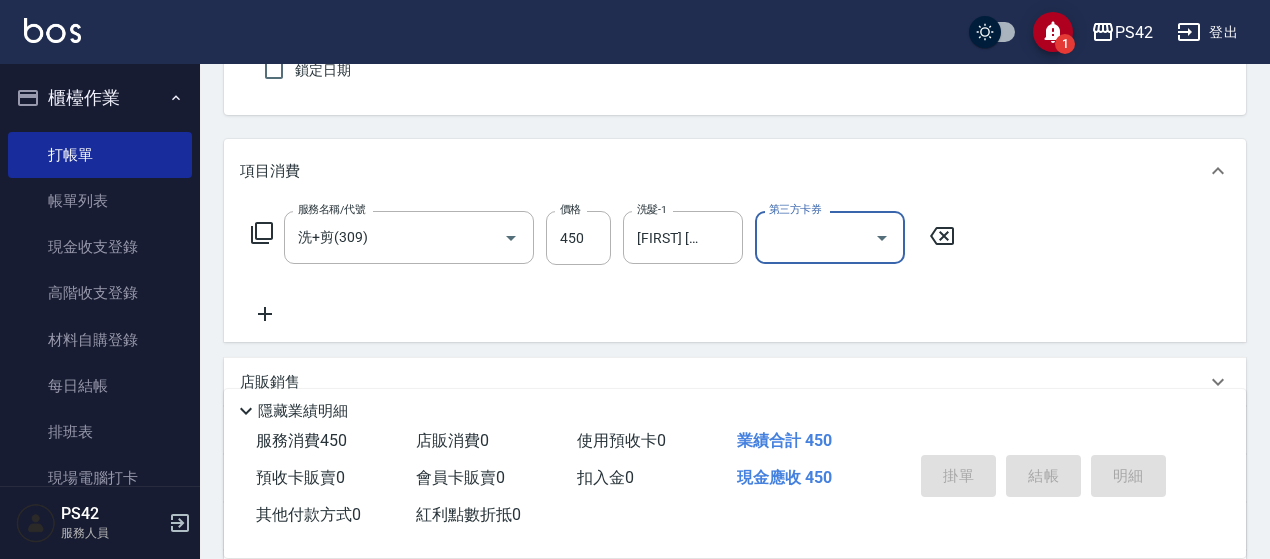 type 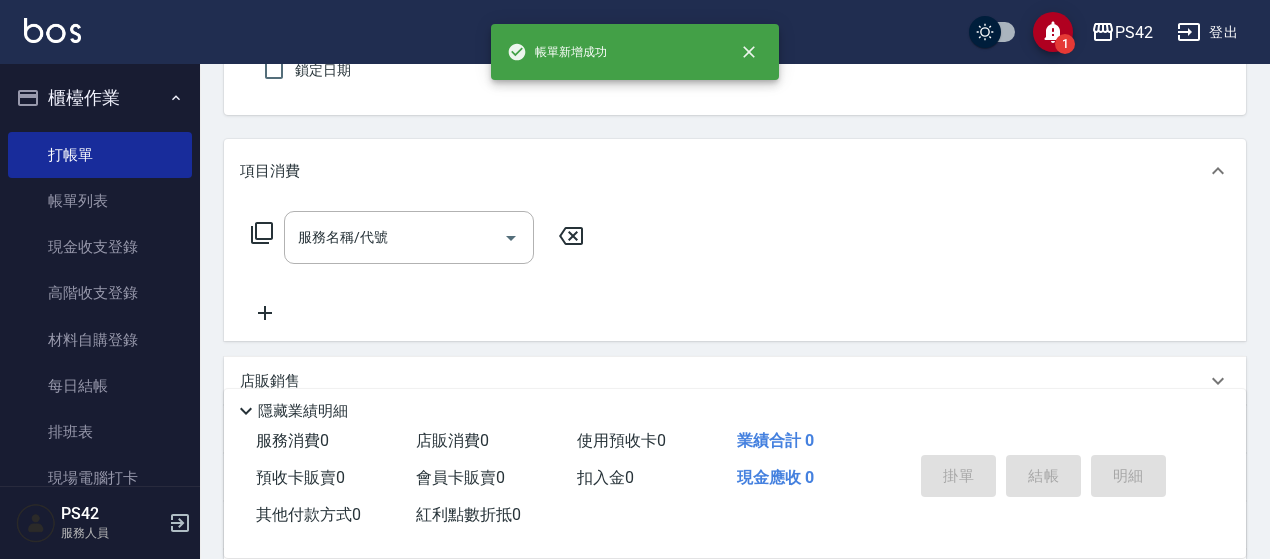 scroll, scrollTop: 85, scrollLeft: 0, axis: vertical 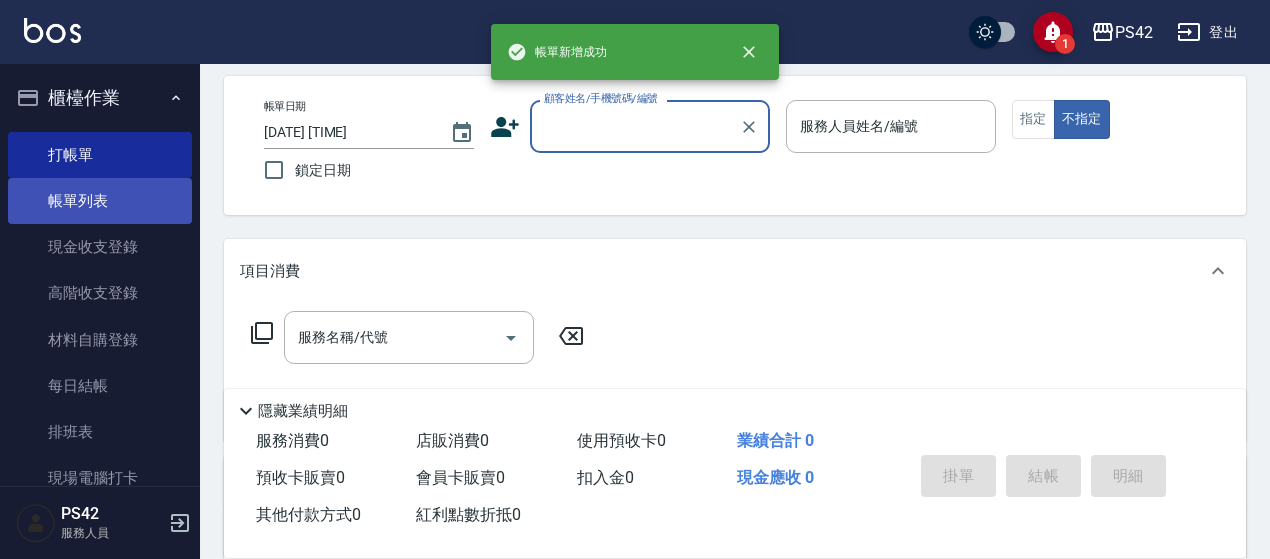 click on "帳單列表" at bounding box center [100, 201] 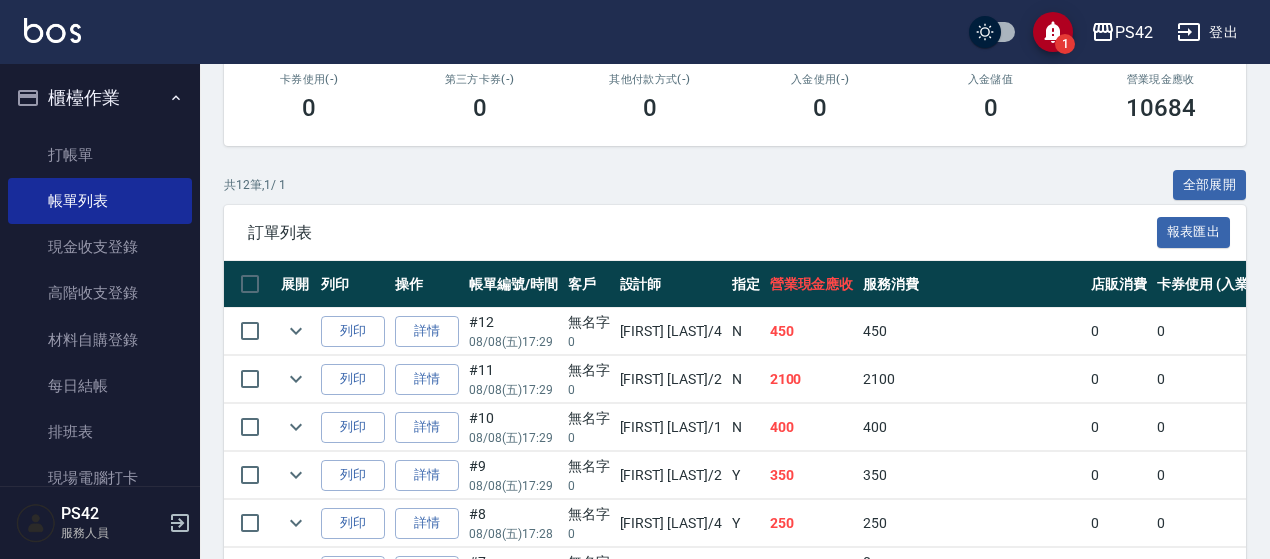 scroll, scrollTop: 400, scrollLeft: 0, axis: vertical 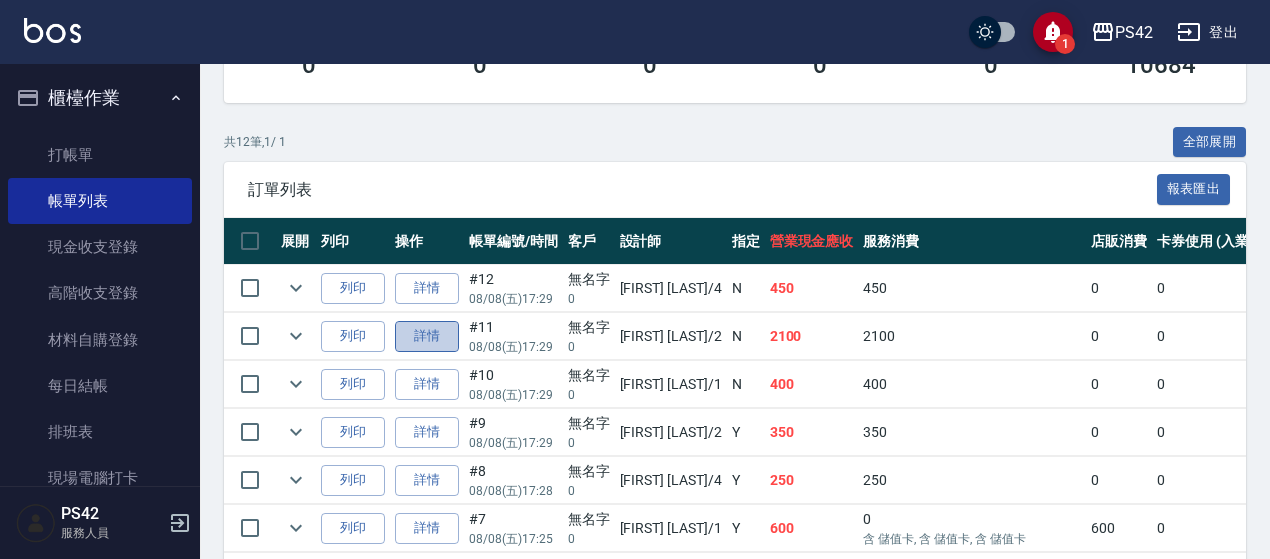 click on "詳情" at bounding box center (427, 336) 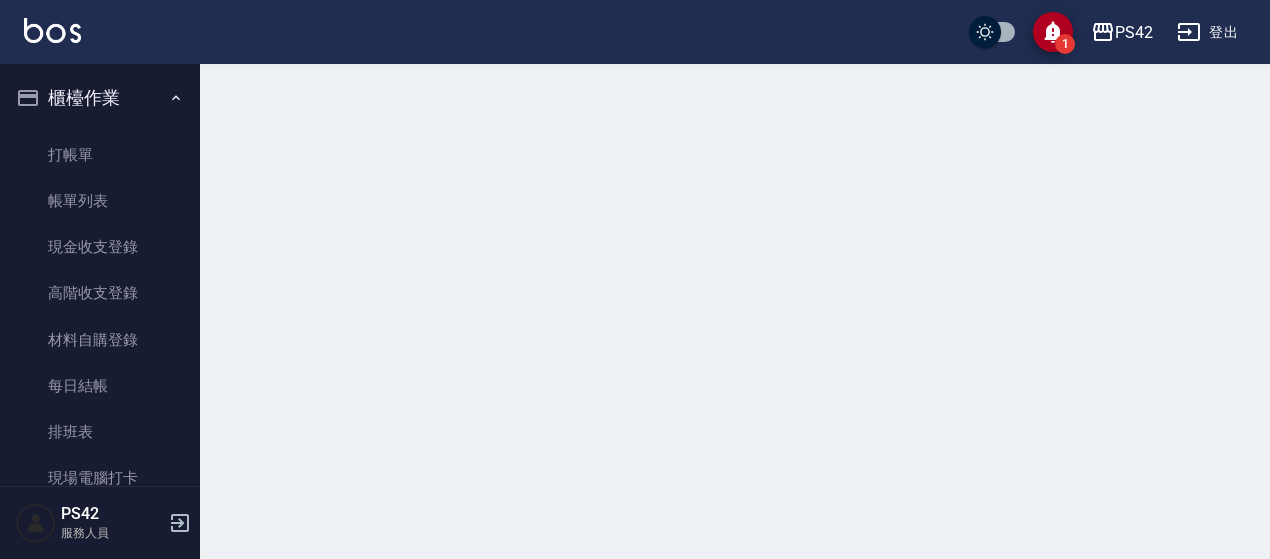 scroll, scrollTop: 0, scrollLeft: 0, axis: both 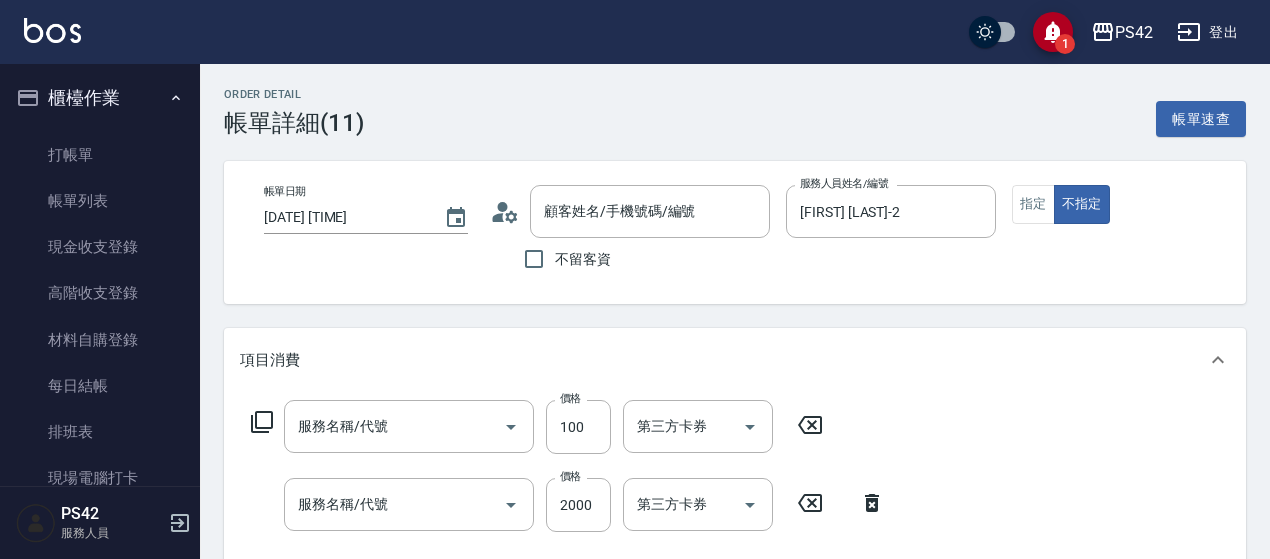 type on "[FIRST] [LAST]-2" 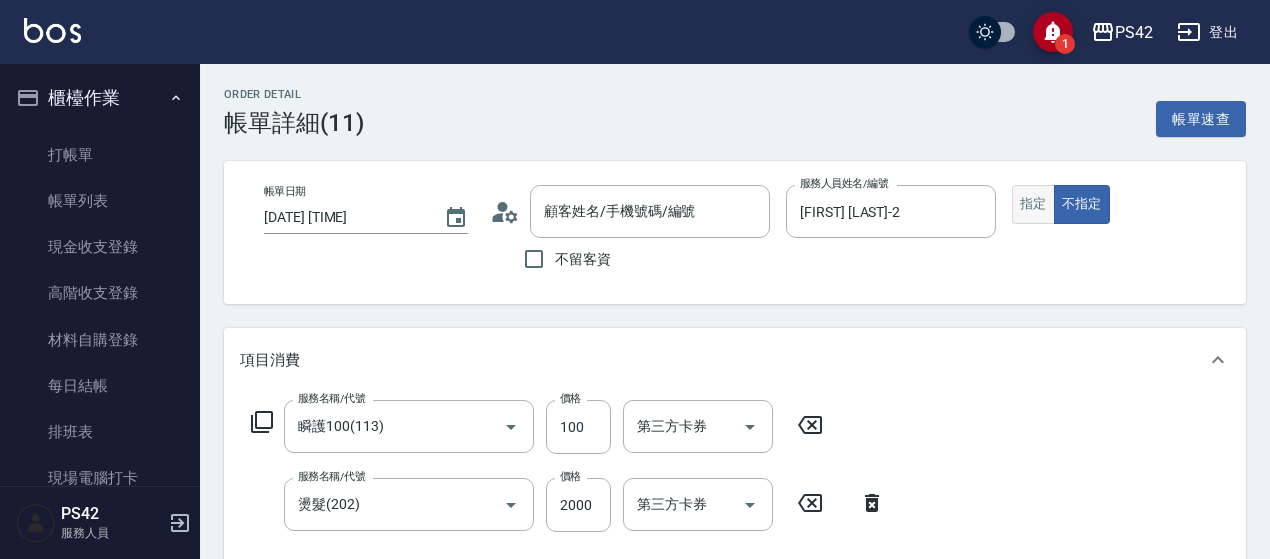 type on "無名字/0/null" 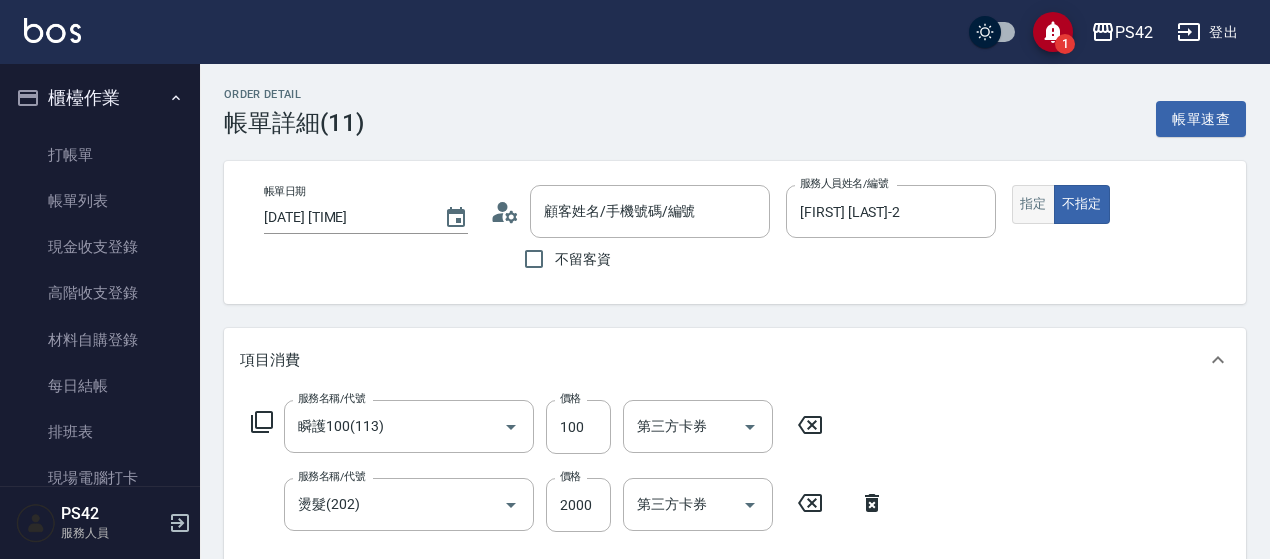 type on "瞬護100(113)" 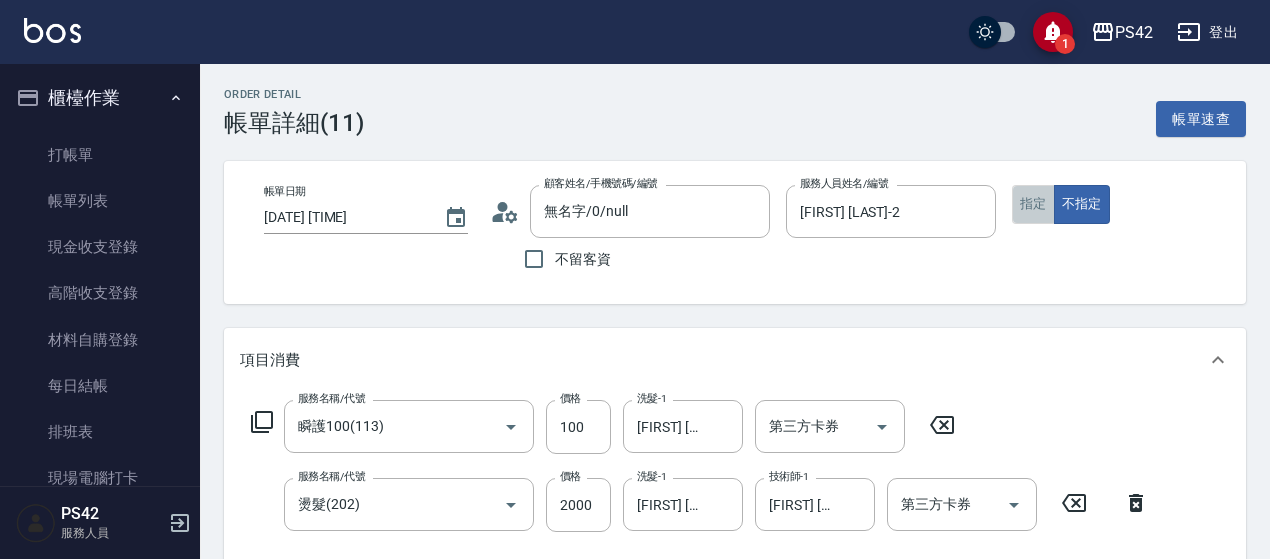 click on "指定" at bounding box center [1033, 204] 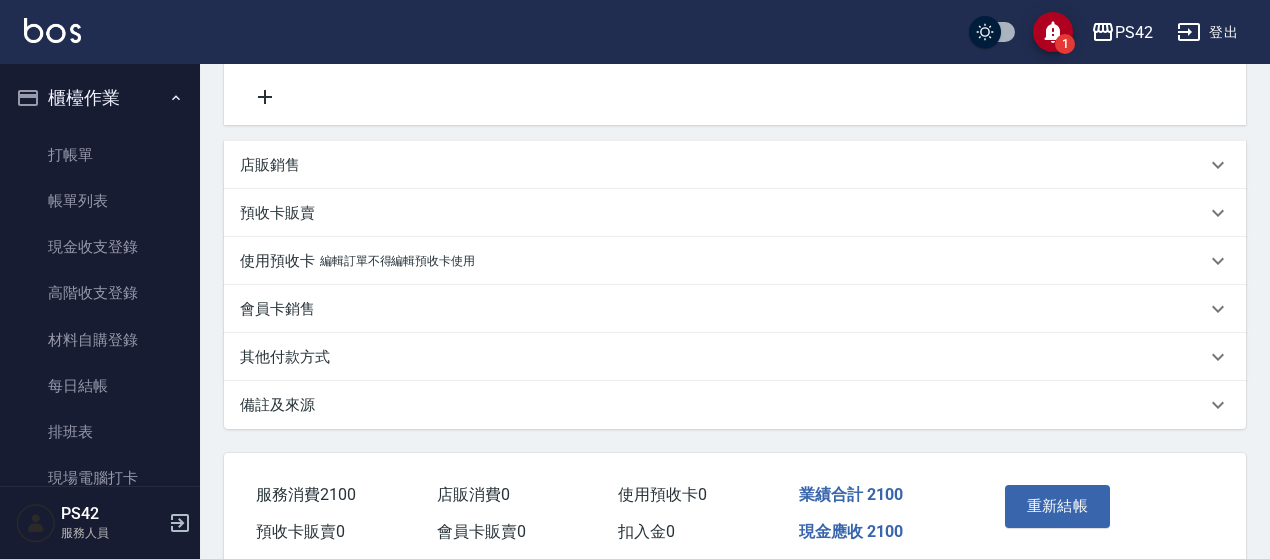 scroll, scrollTop: 500, scrollLeft: 0, axis: vertical 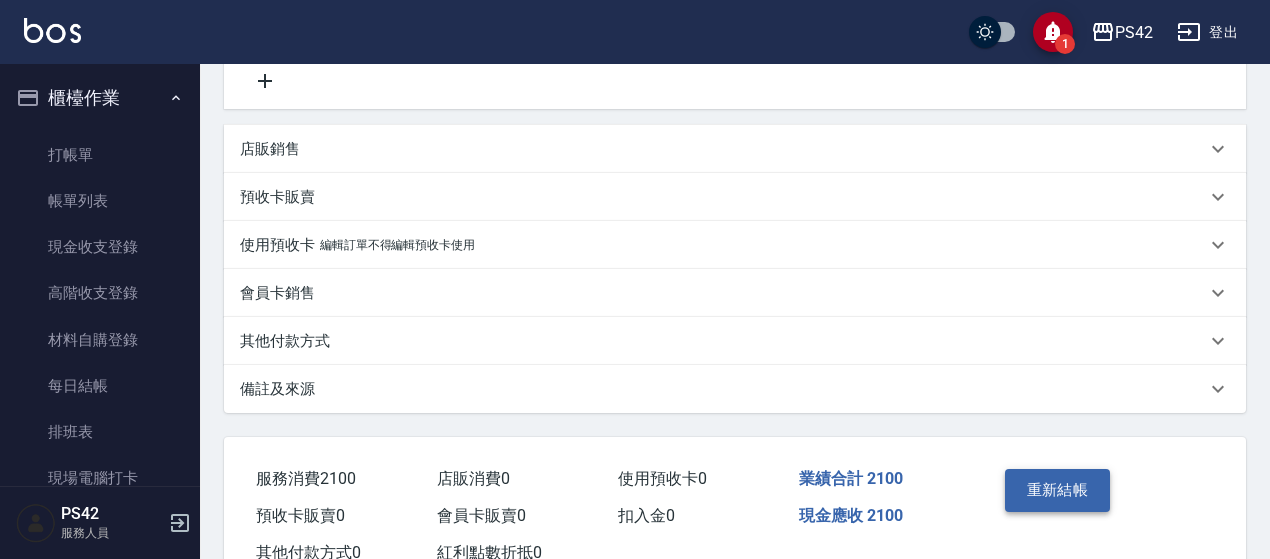 click on "重新結帳" at bounding box center [1058, 490] 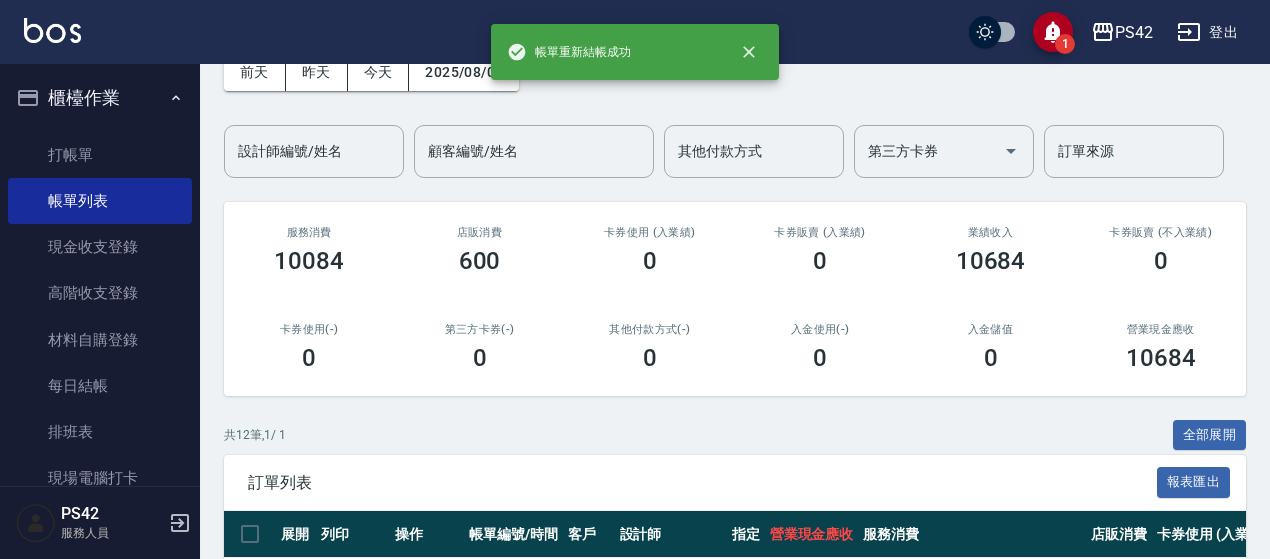 scroll, scrollTop: 400, scrollLeft: 0, axis: vertical 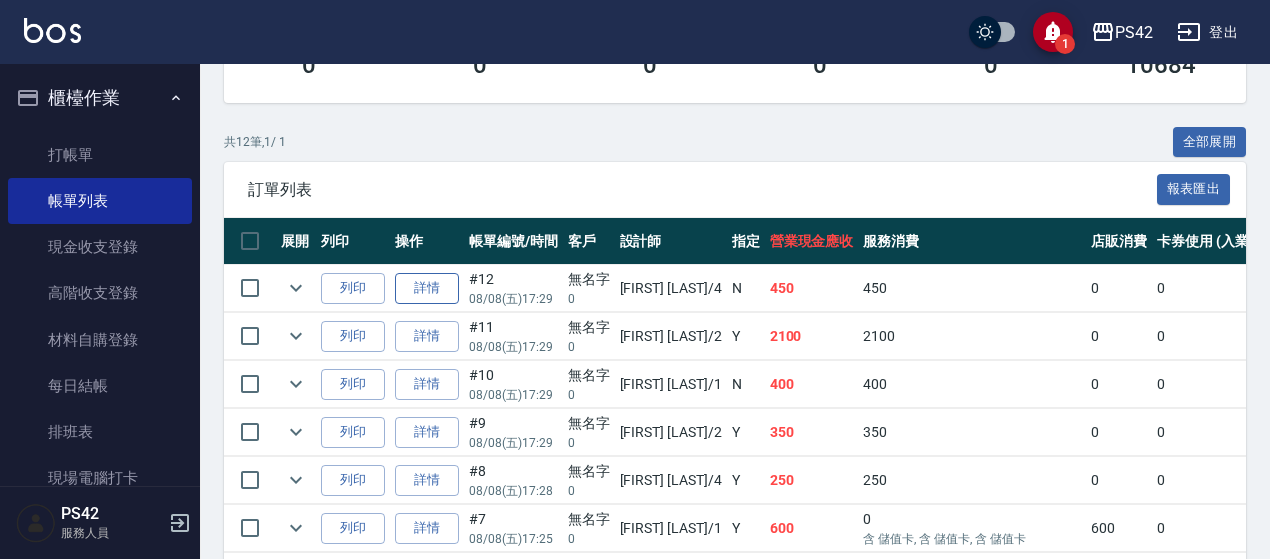 click on "詳情" at bounding box center [427, 288] 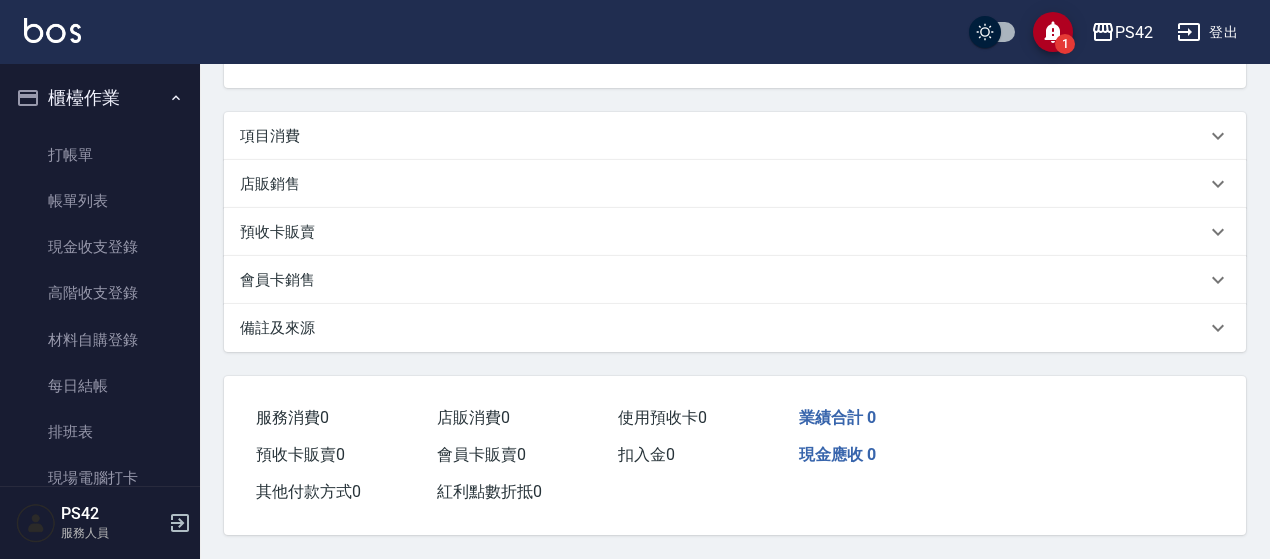 scroll, scrollTop: 0, scrollLeft: 0, axis: both 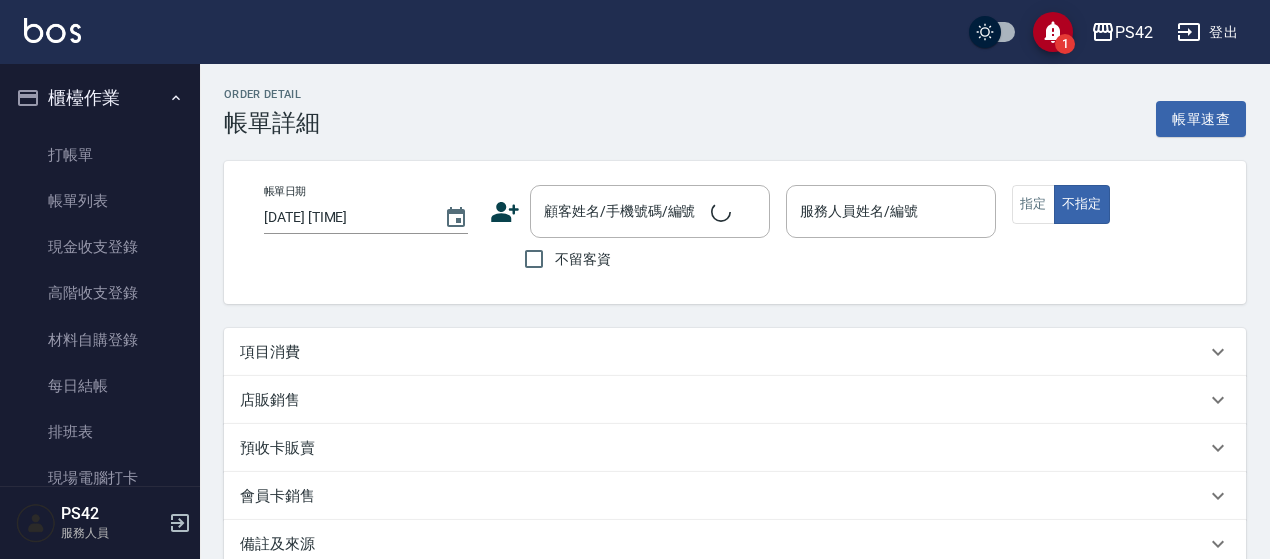 type on "[DATE] [TIME]" 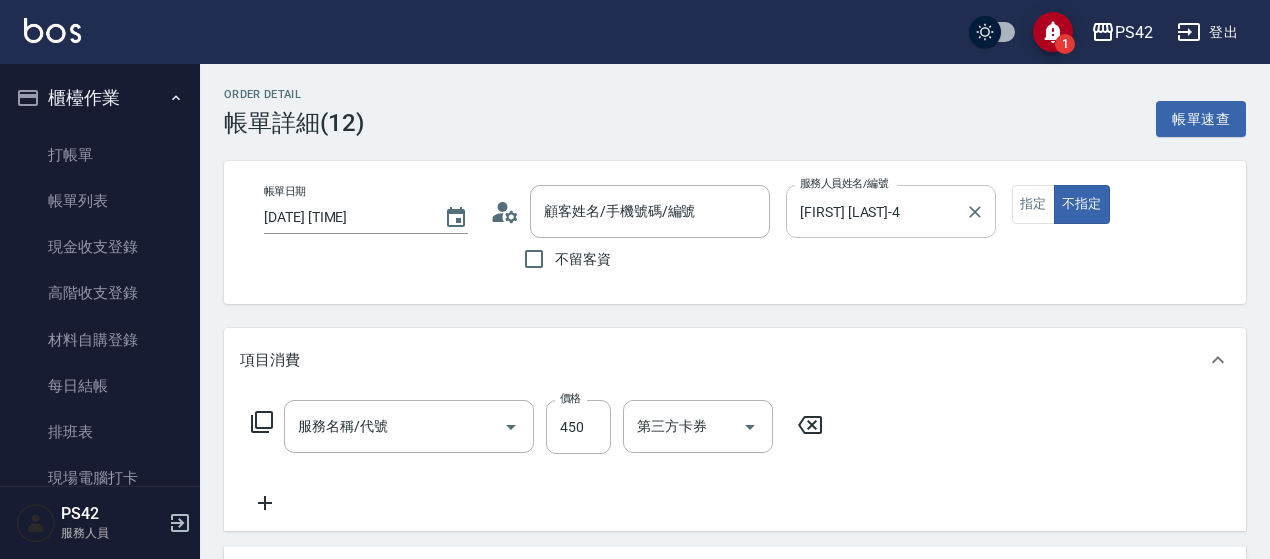 type on "無名字/0/null" 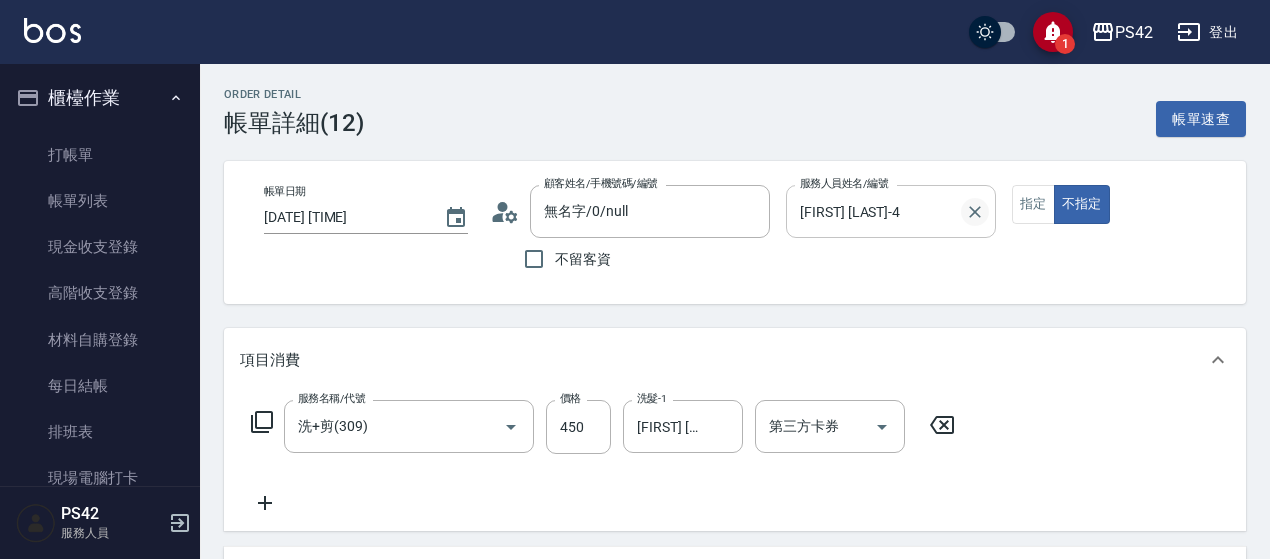 type on "洗+剪(309)" 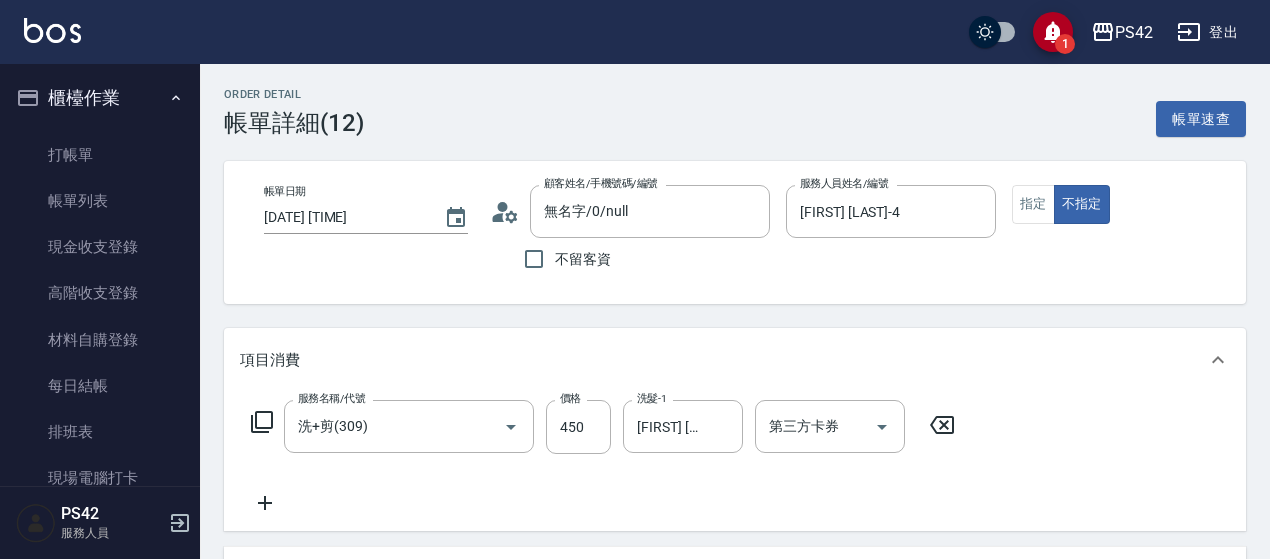 click on "帳單日期 [DATE] [TIME] 顧客姓名/手機號碼/編號 無名字/[PHONE]/null 顧客姓名/手機號碼/編號 不留客資 服務人員姓名/編號 [FIRST] [LAST]-[NUMBER] 服務人員姓名/編號 指定 不指定" at bounding box center (735, 232) 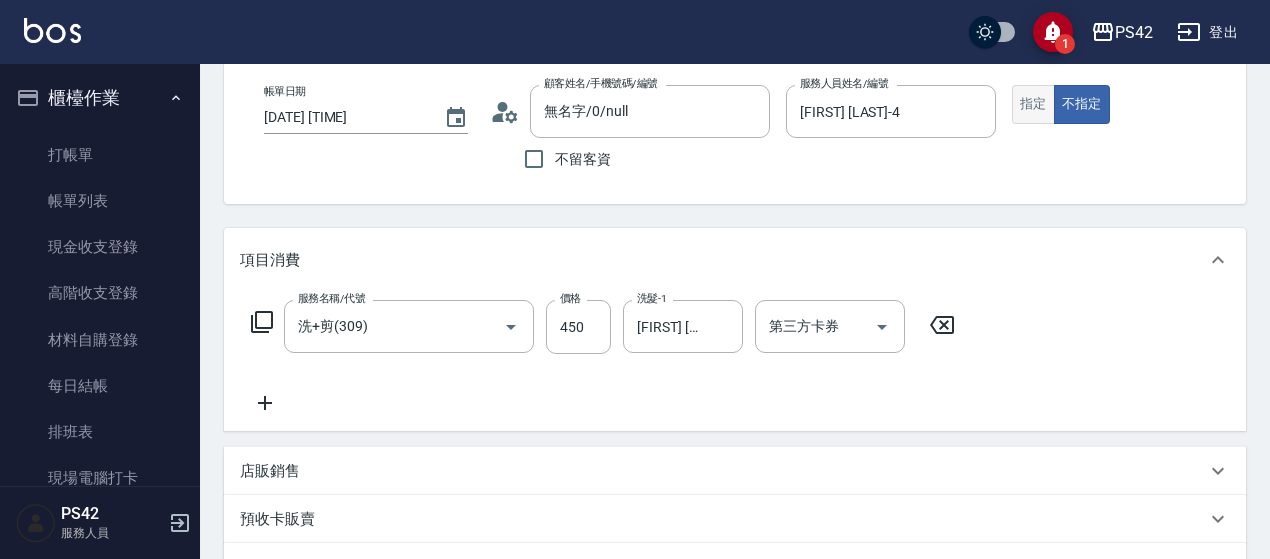 click on "指定" at bounding box center [1033, 104] 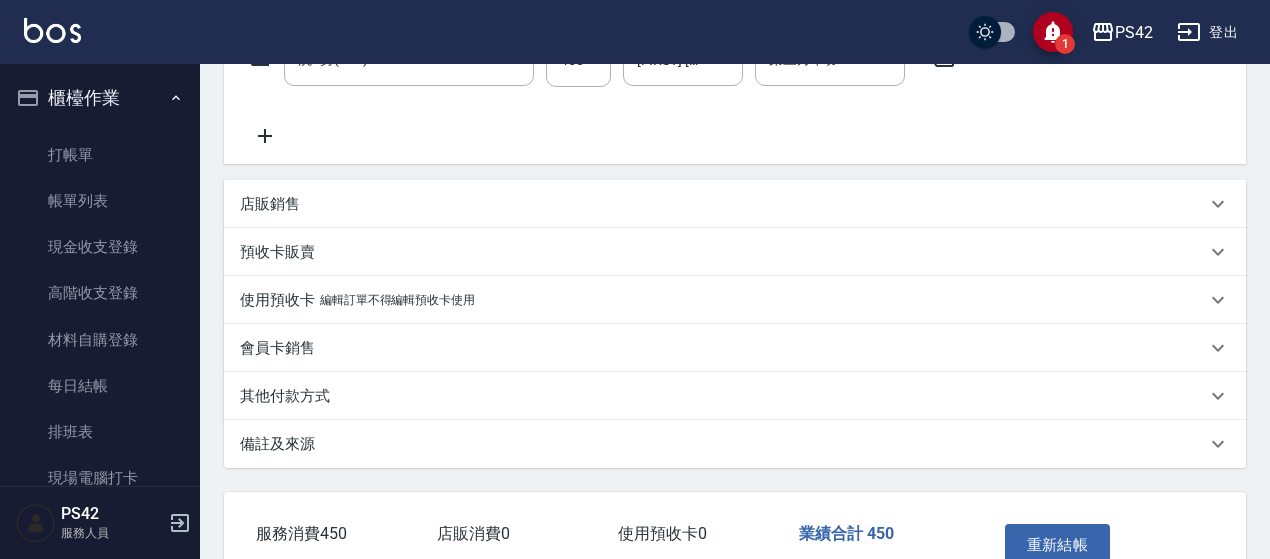 scroll, scrollTop: 490, scrollLeft: 0, axis: vertical 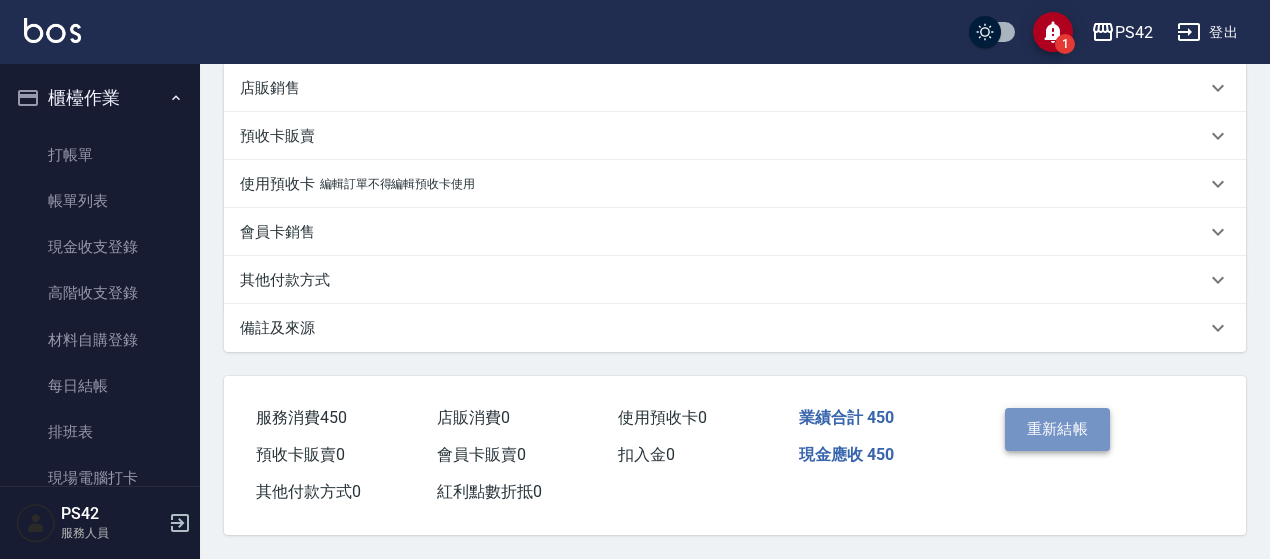 click on "重新結帳" at bounding box center (1058, 429) 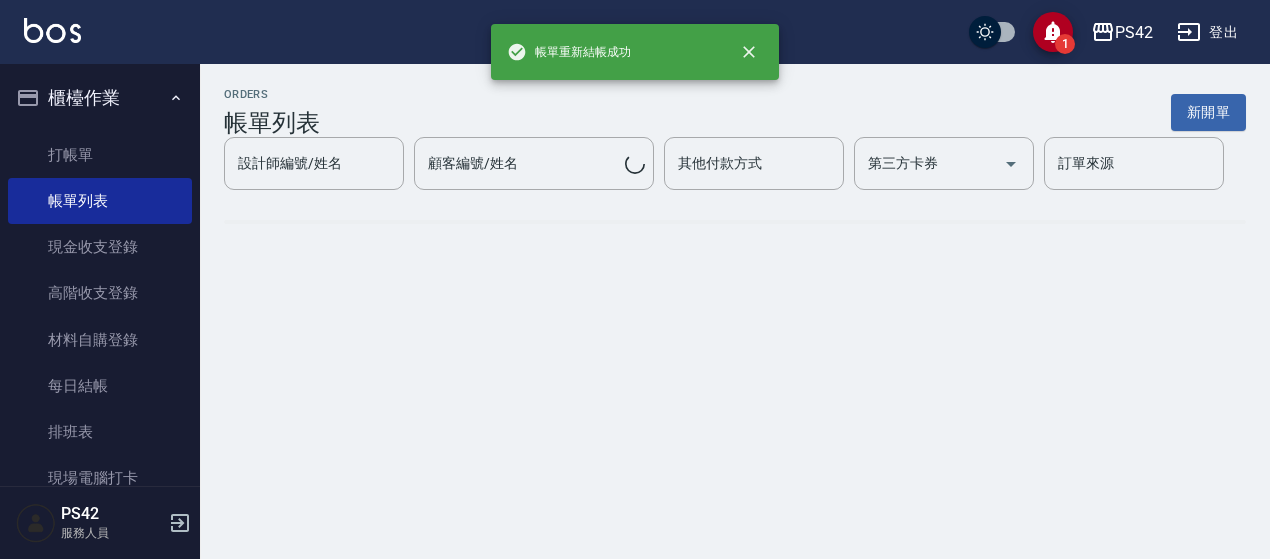 scroll, scrollTop: 0, scrollLeft: 0, axis: both 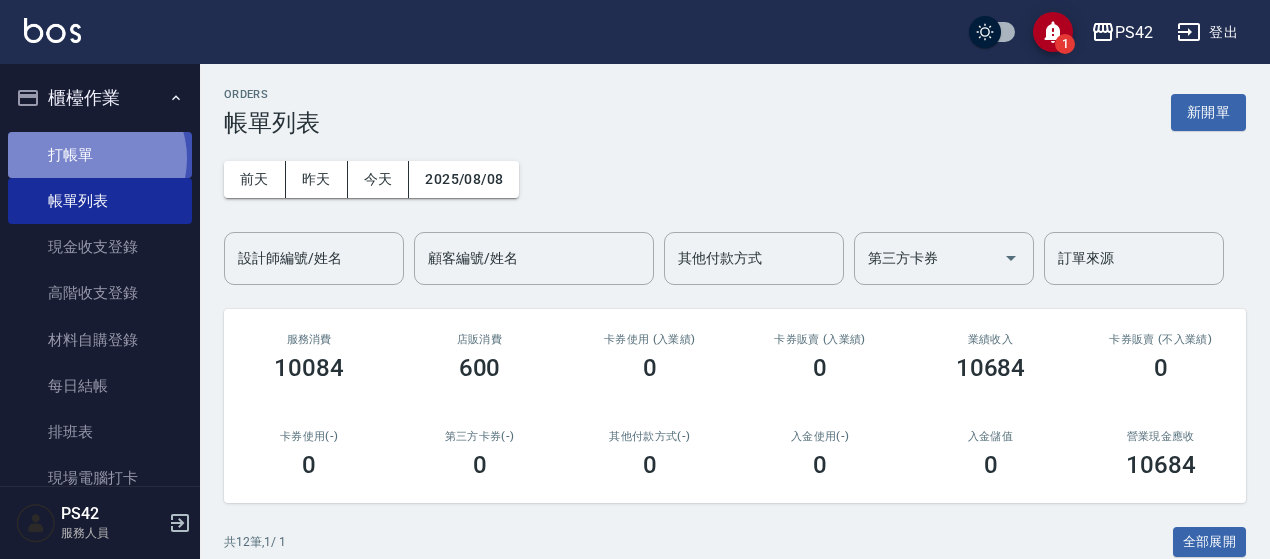 click on "打帳單" at bounding box center [100, 155] 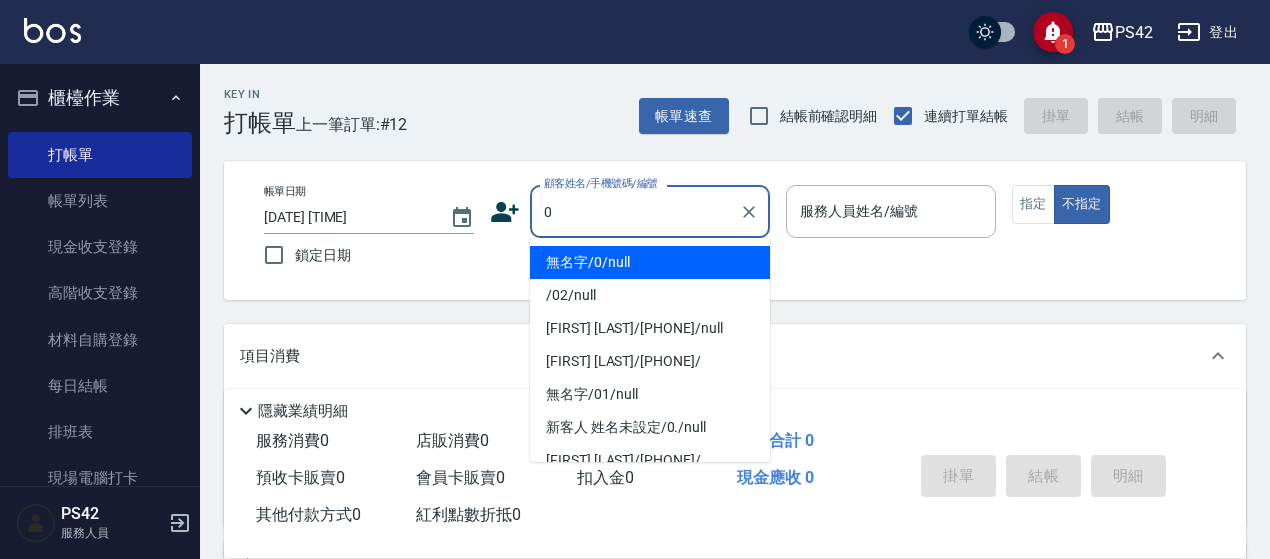 type on "無名字/0/null" 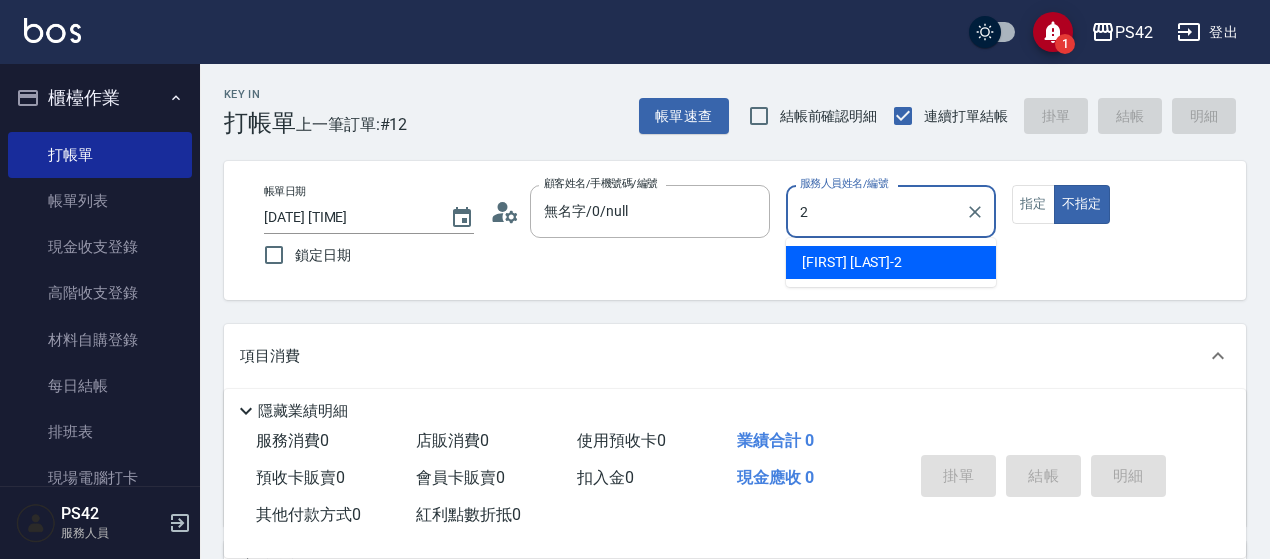 type on "[FIRST] [LAST]-2" 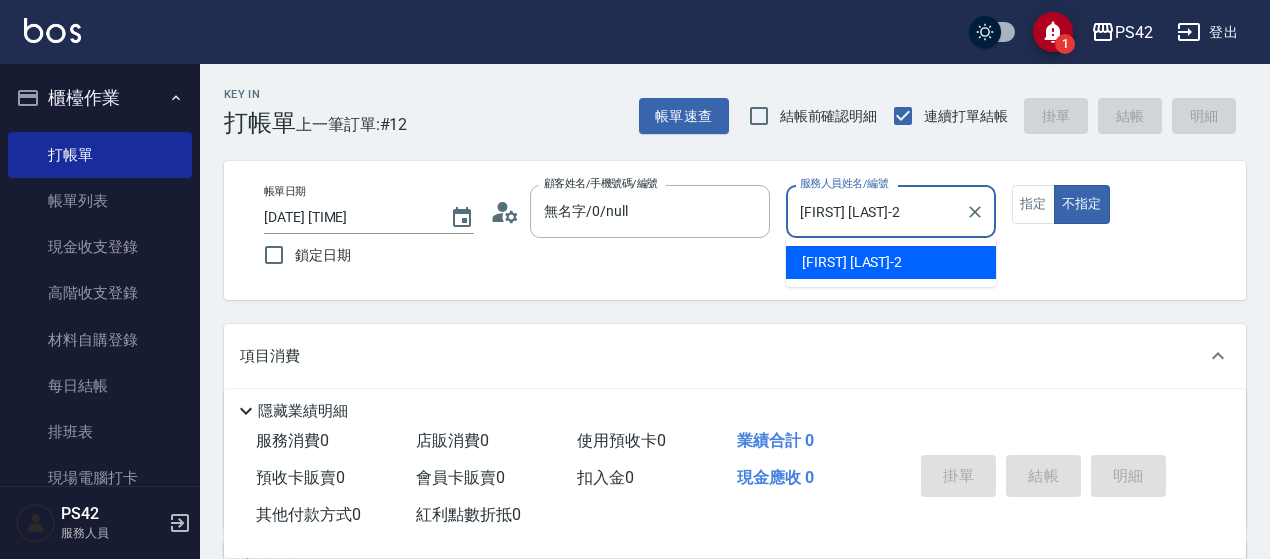 type on "false" 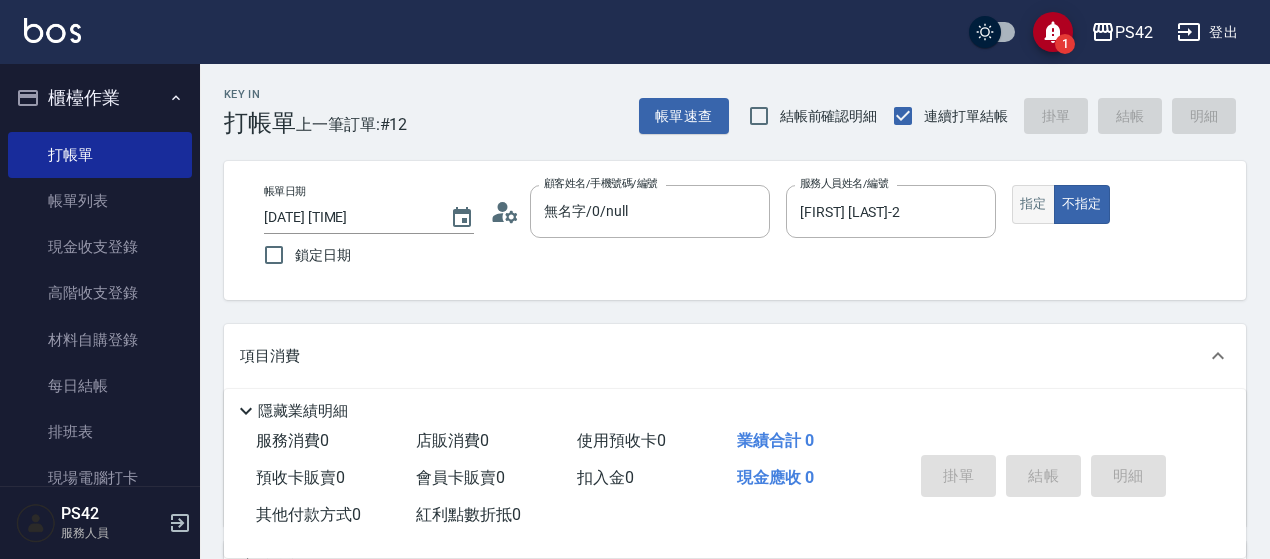 click on "指定" at bounding box center [1033, 204] 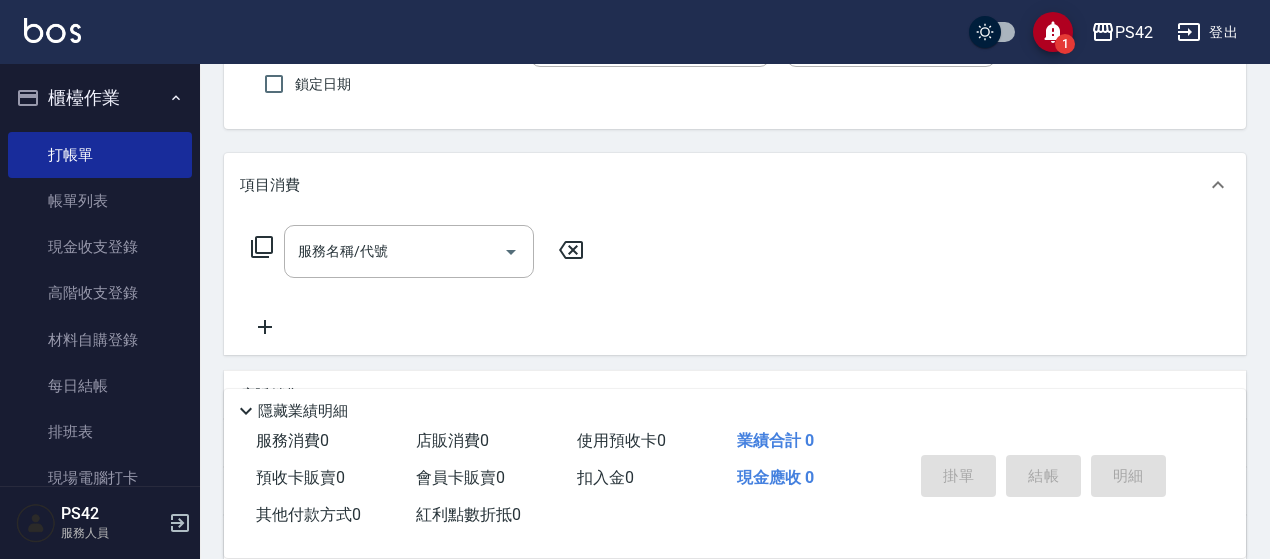 scroll, scrollTop: 300, scrollLeft: 0, axis: vertical 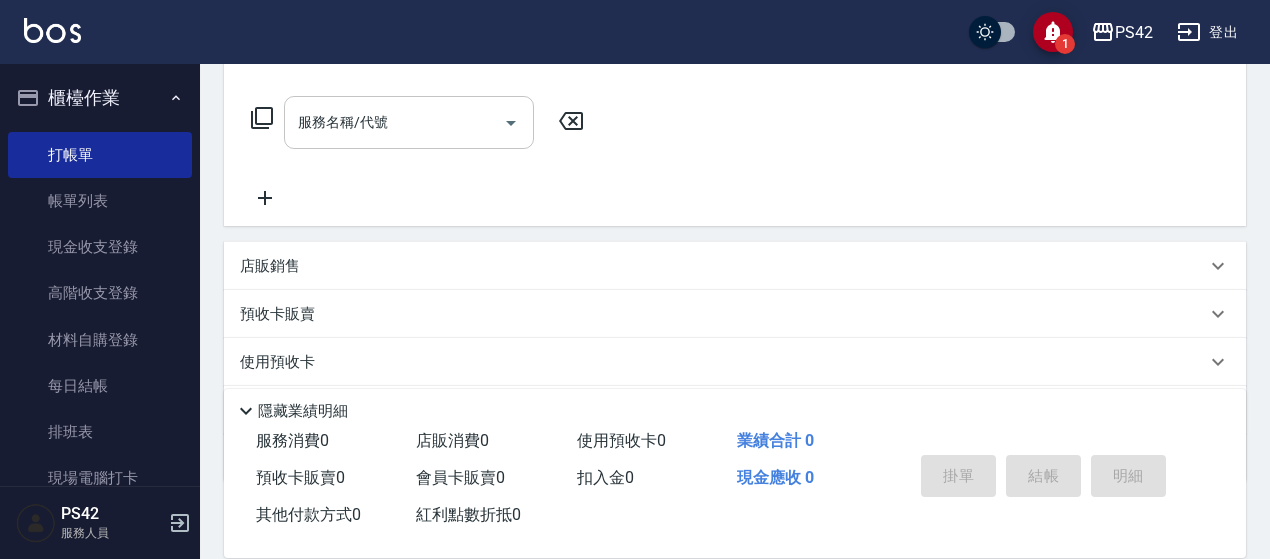 click on "服務名稱/代號 服務名稱/代號" at bounding box center (409, 122) 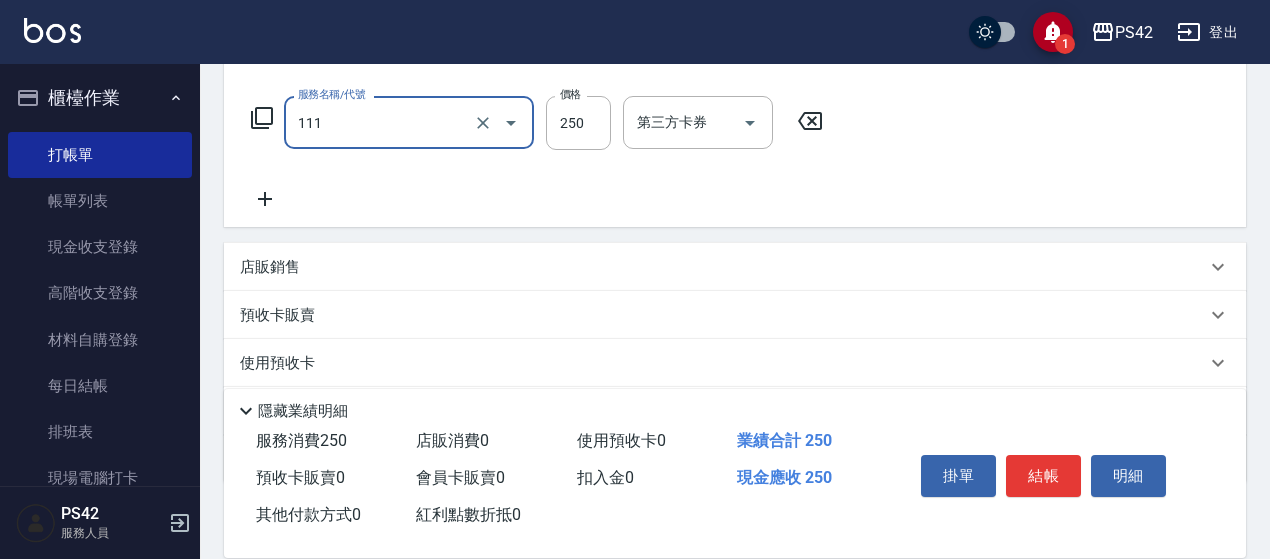 type on "200(111)" 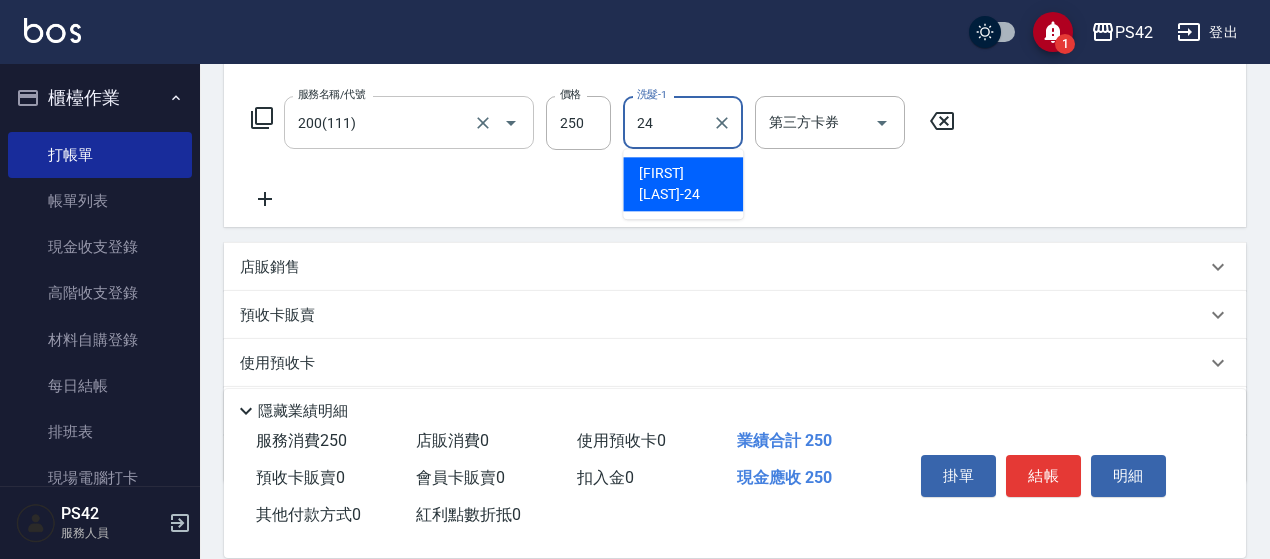 type on "[FIRST] [LAST]-24" 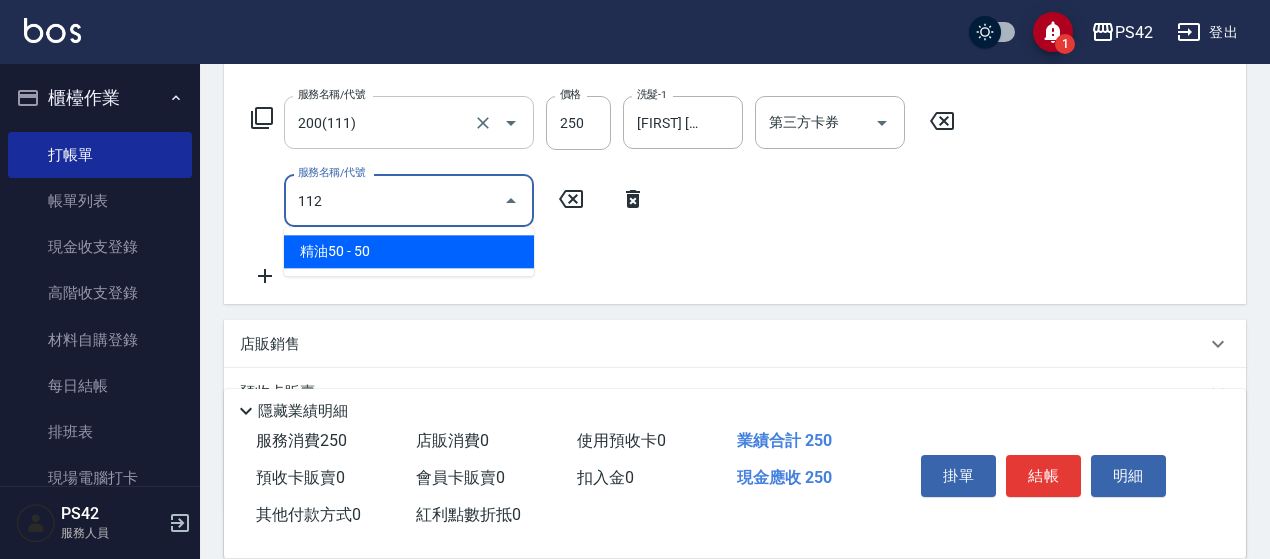 type on "精油50(112)" 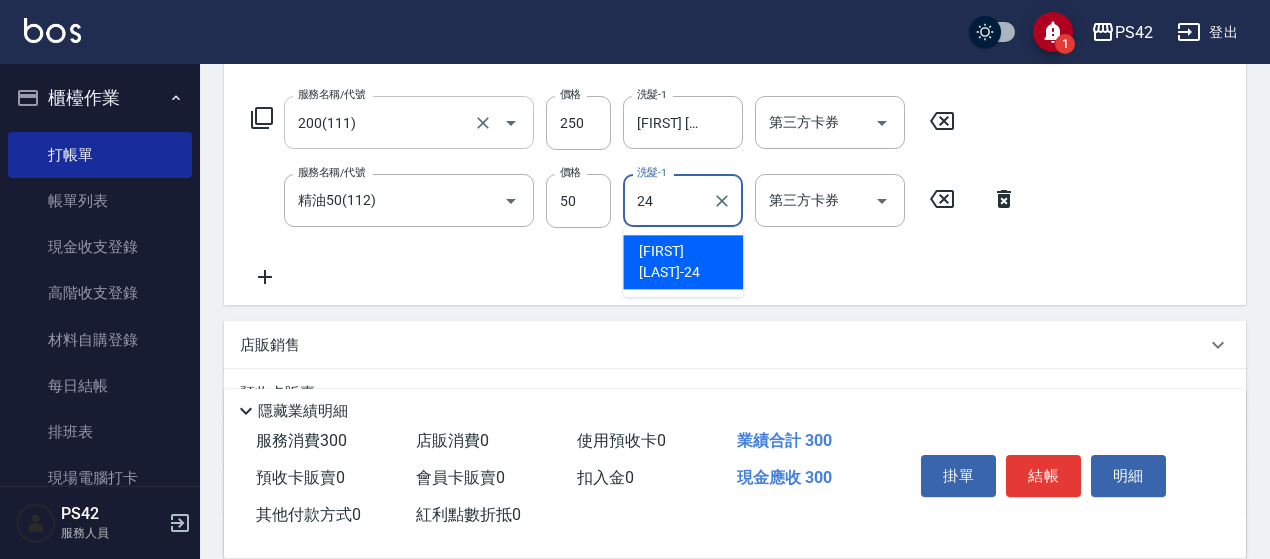 type on "[FIRST] [LAST]-24" 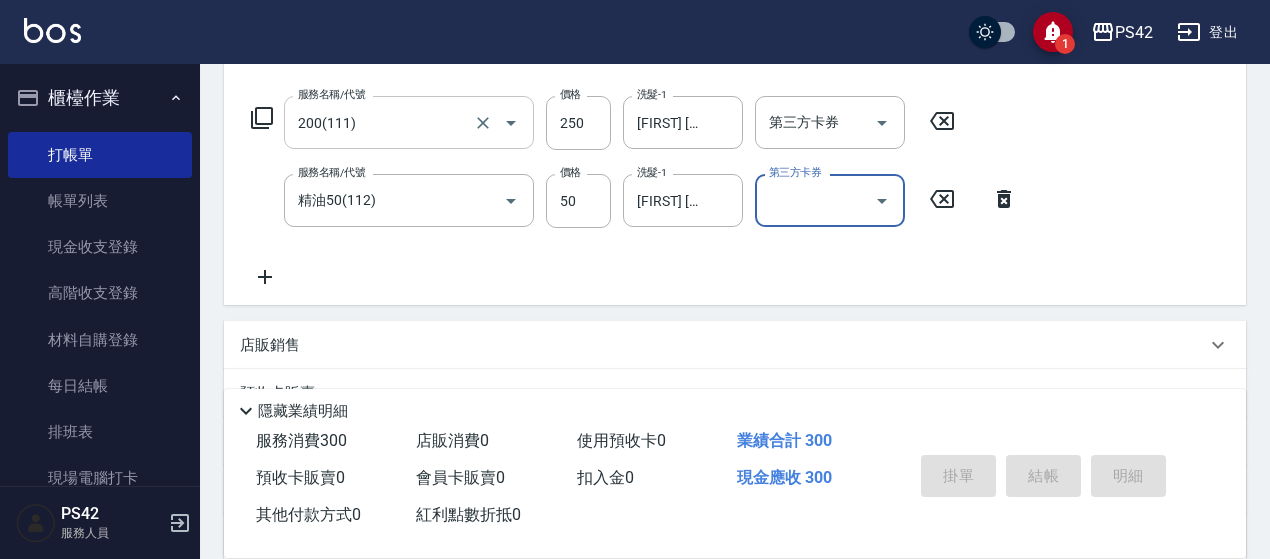 type 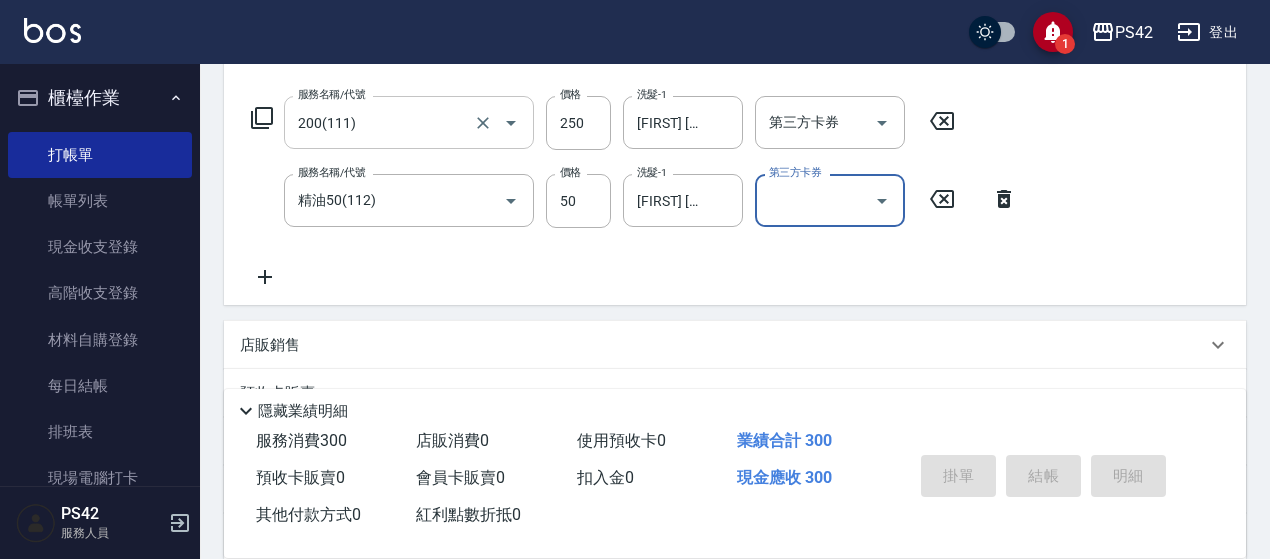 type 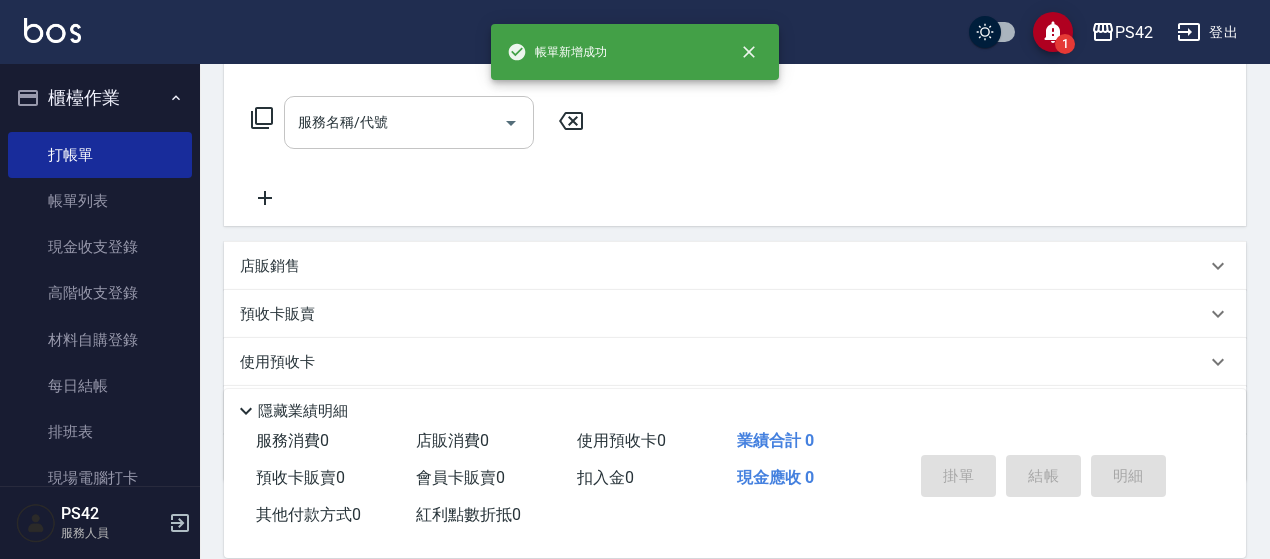 scroll, scrollTop: 0, scrollLeft: 0, axis: both 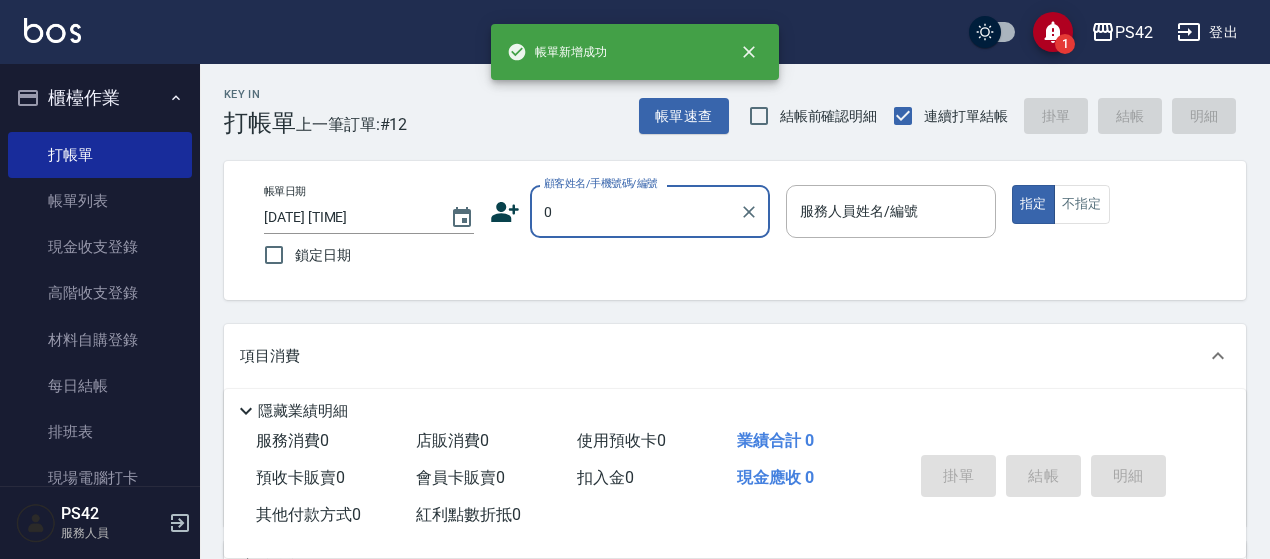 type on "無名字/0/null" 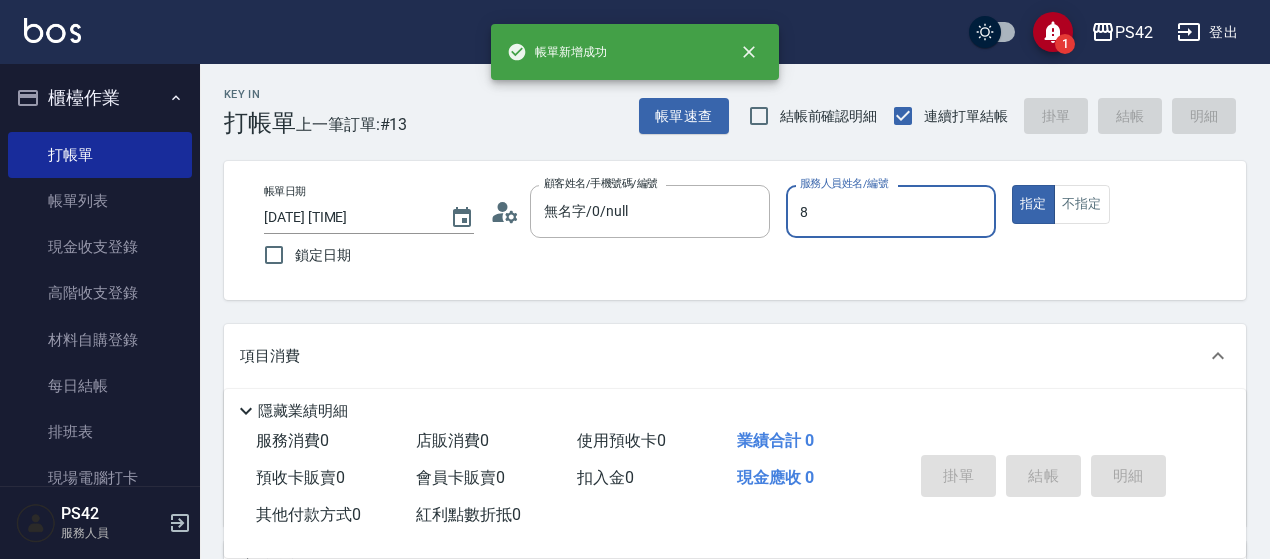 type on "8" 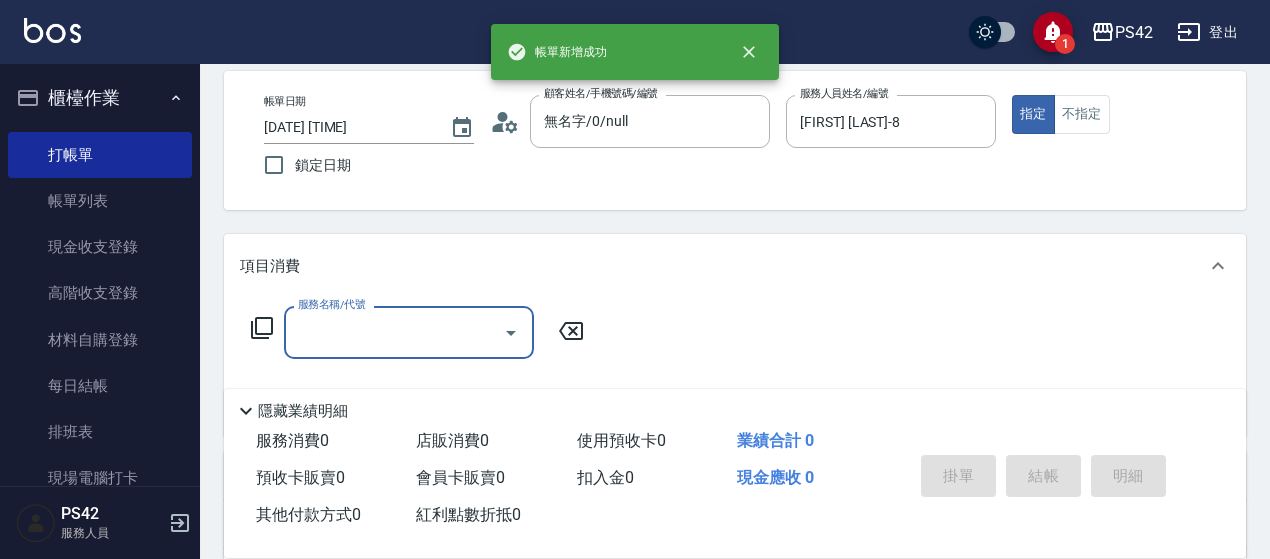 scroll, scrollTop: 200, scrollLeft: 0, axis: vertical 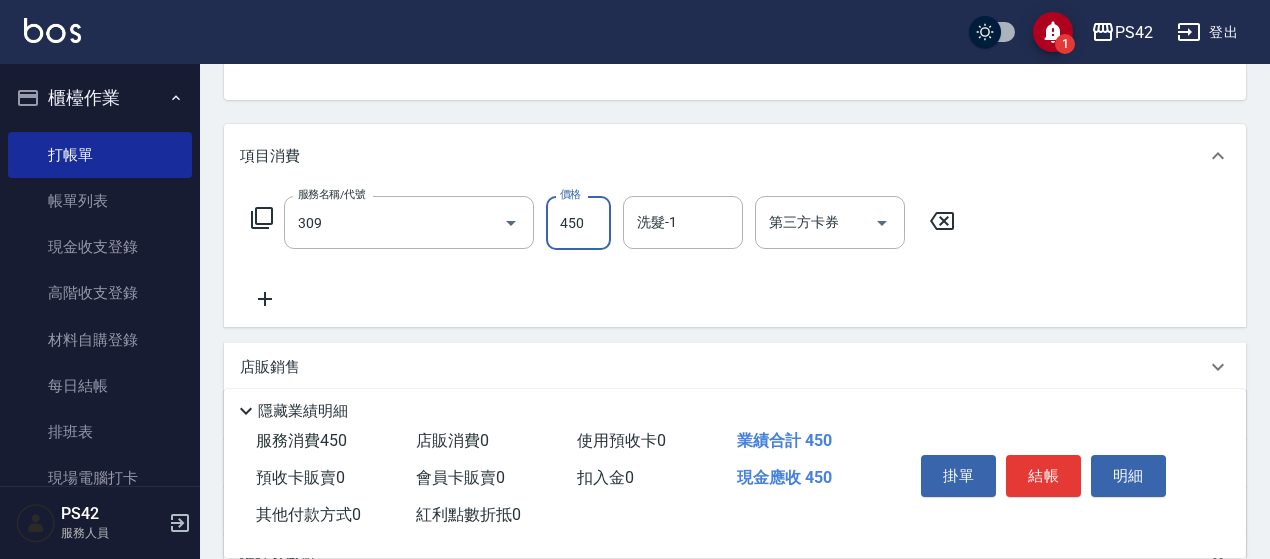 type on "洗+剪(309)" 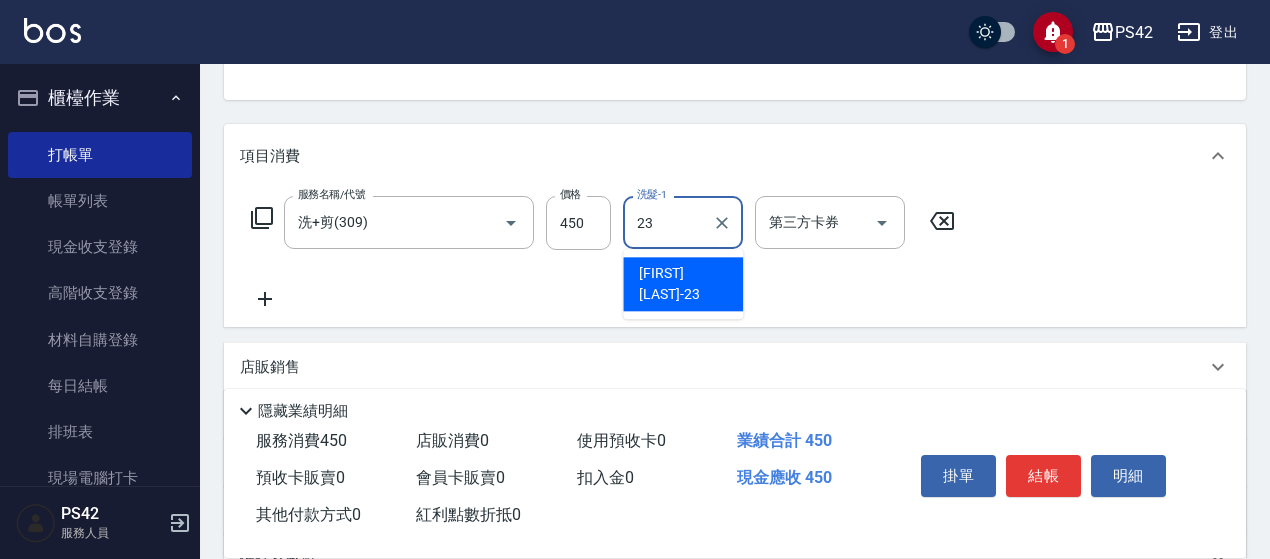 type on "[FIRST] [LAST]-23" 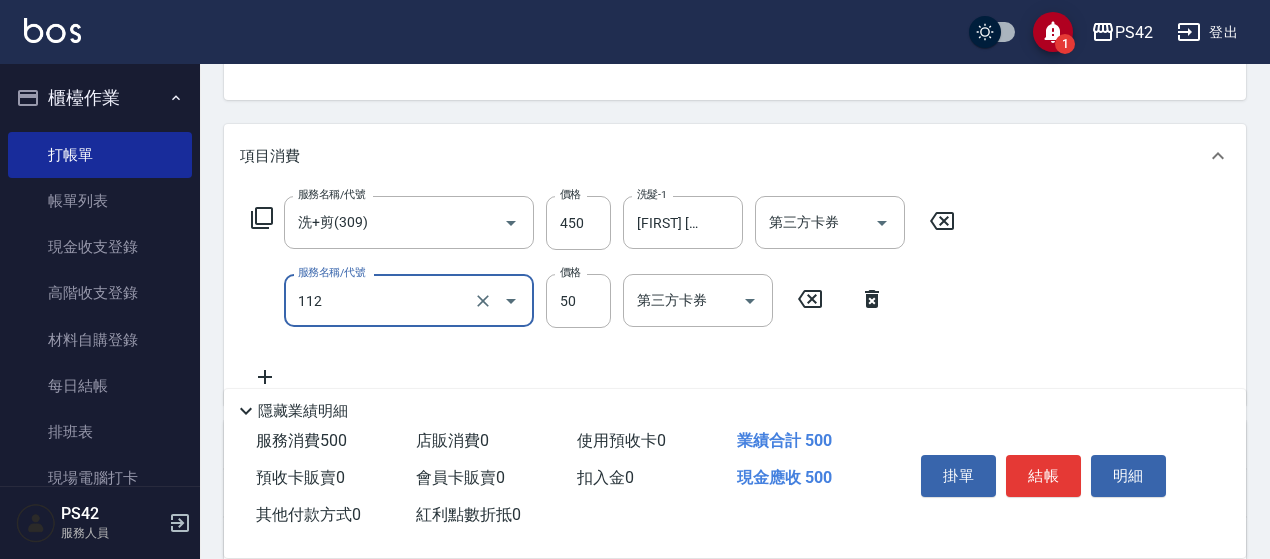 type on "精油50(112)" 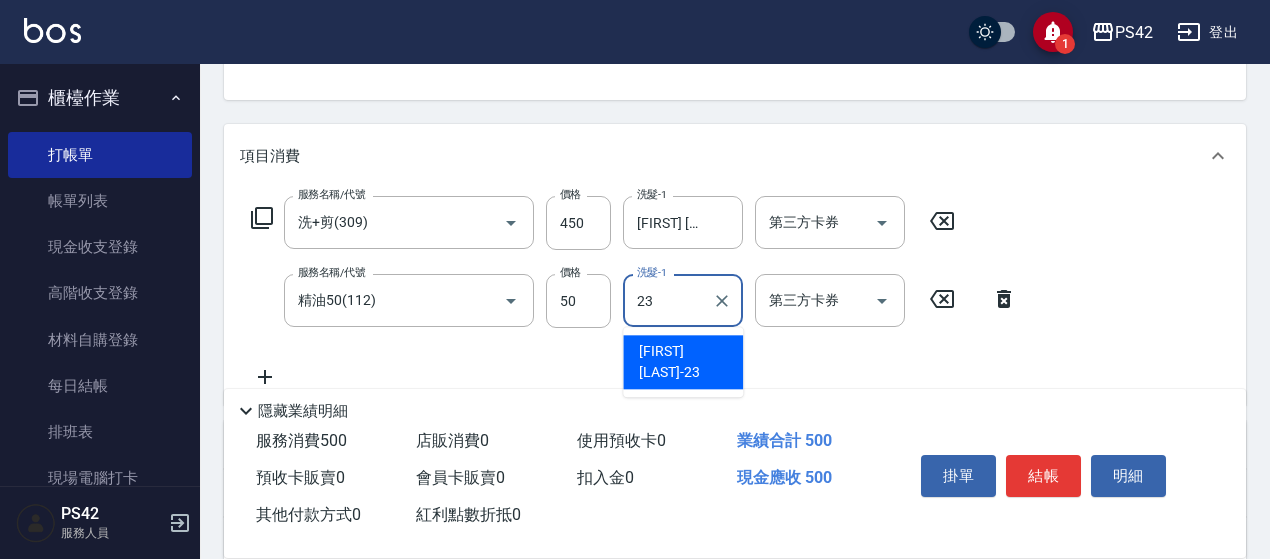 type on "[FIRST] [LAST]-23" 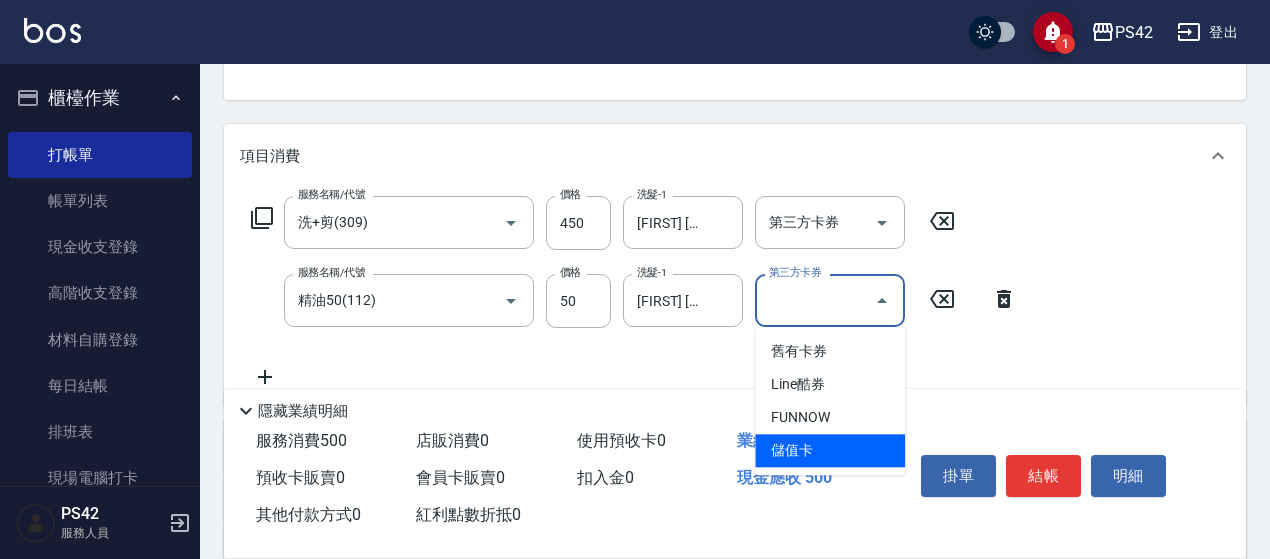 type on "儲值卡" 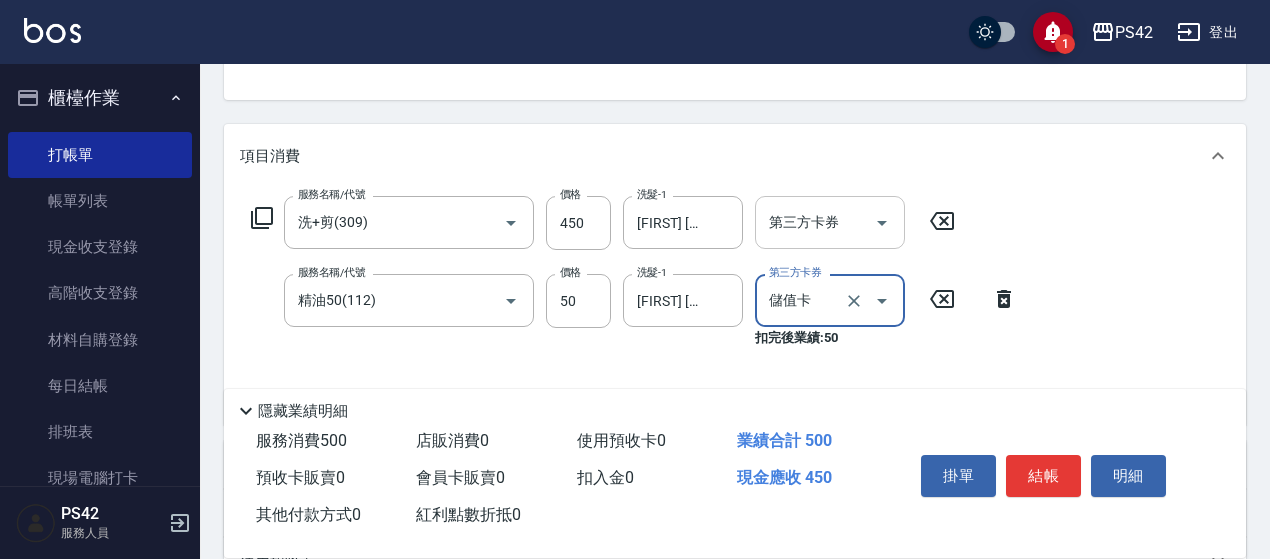 drag, startPoint x: 842, startPoint y: 203, endPoint x: 844, endPoint y: 213, distance: 10.198039 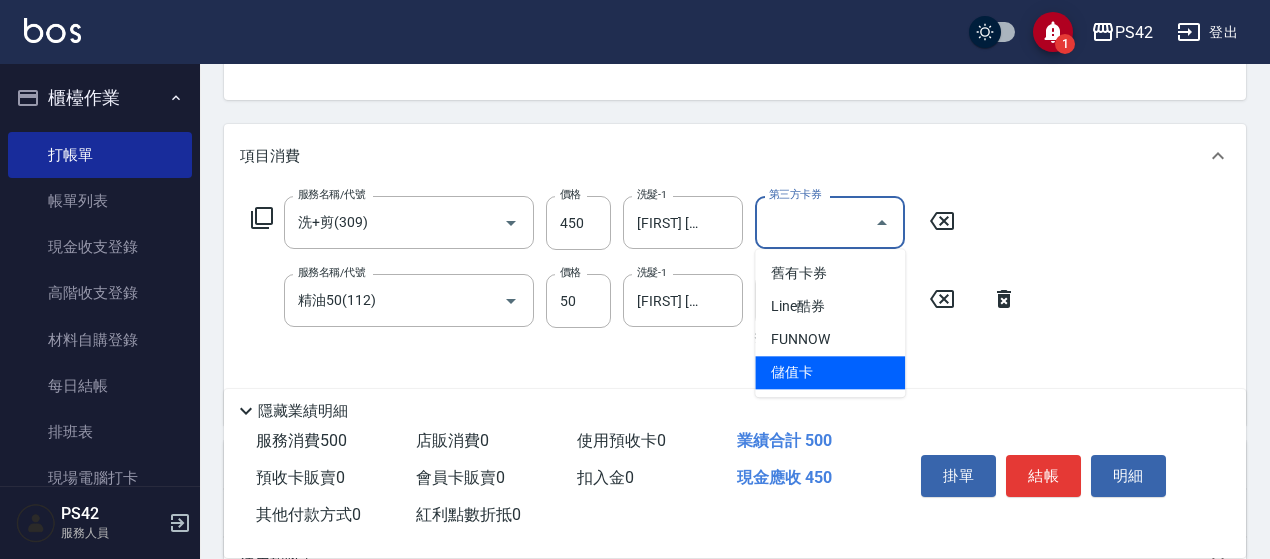 drag, startPoint x: 871, startPoint y: 381, endPoint x: 745, endPoint y: 349, distance: 130 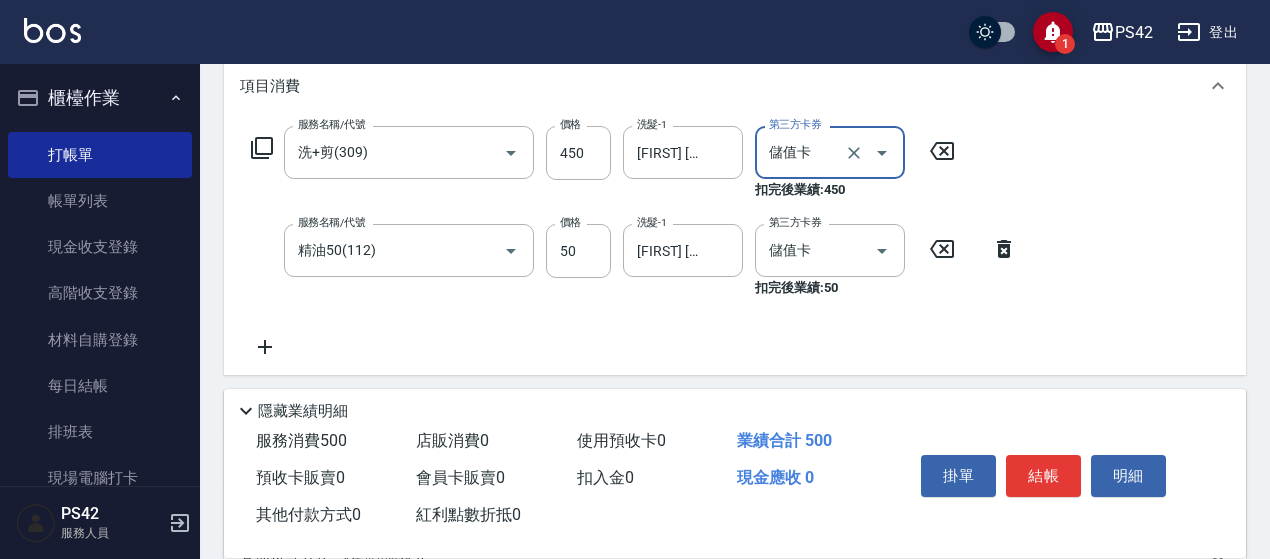 scroll, scrollTop: 300, scrollLeft: 0, axis: vertical 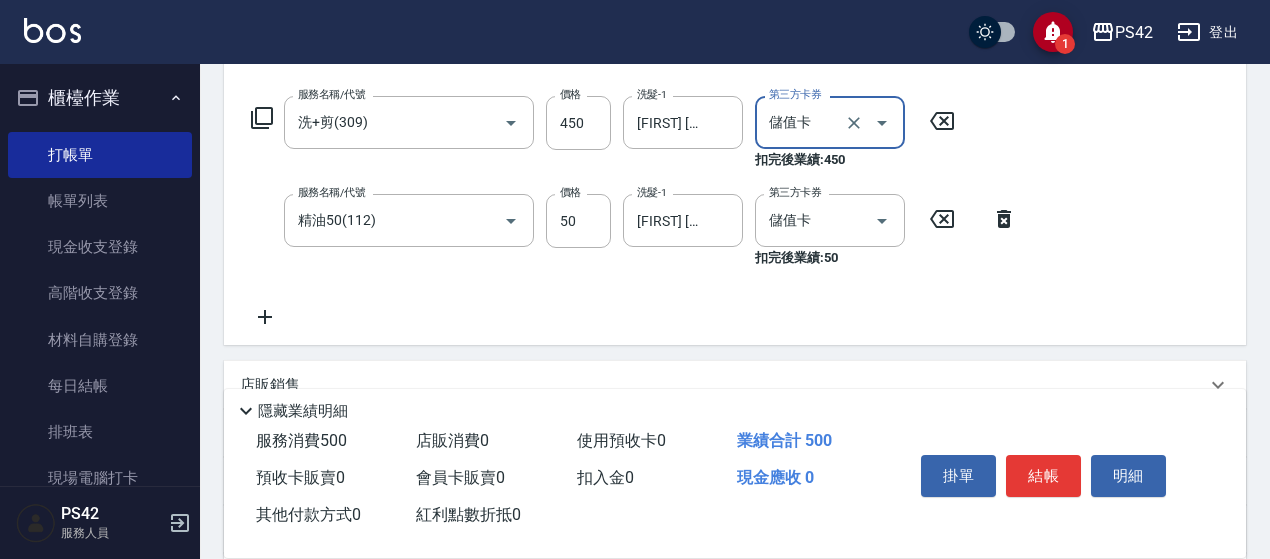 click 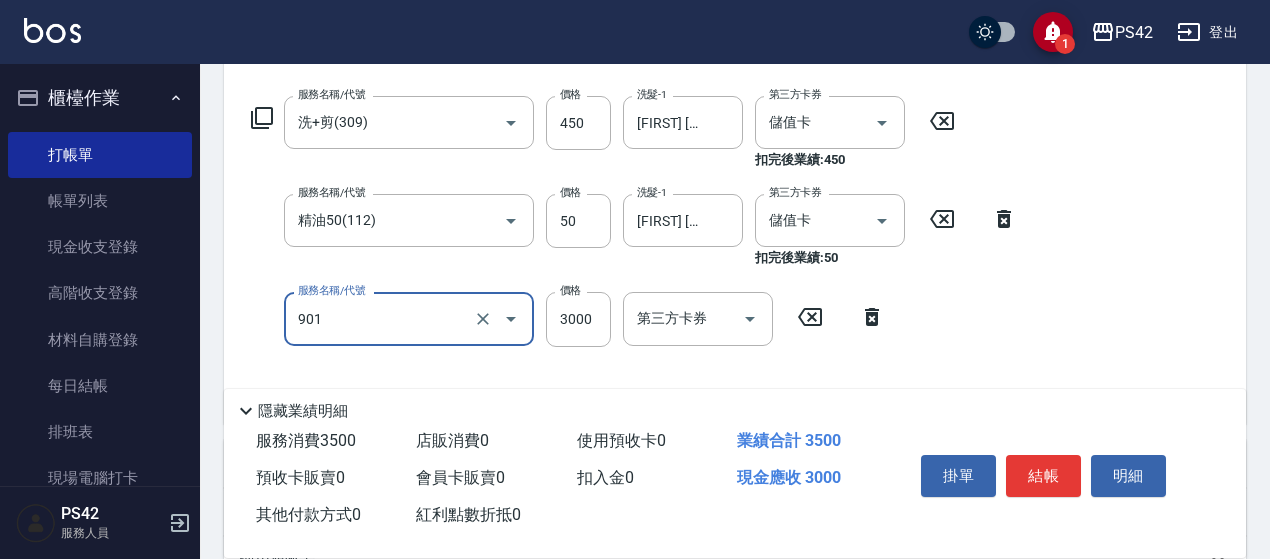 type on "儲值3000(901)" 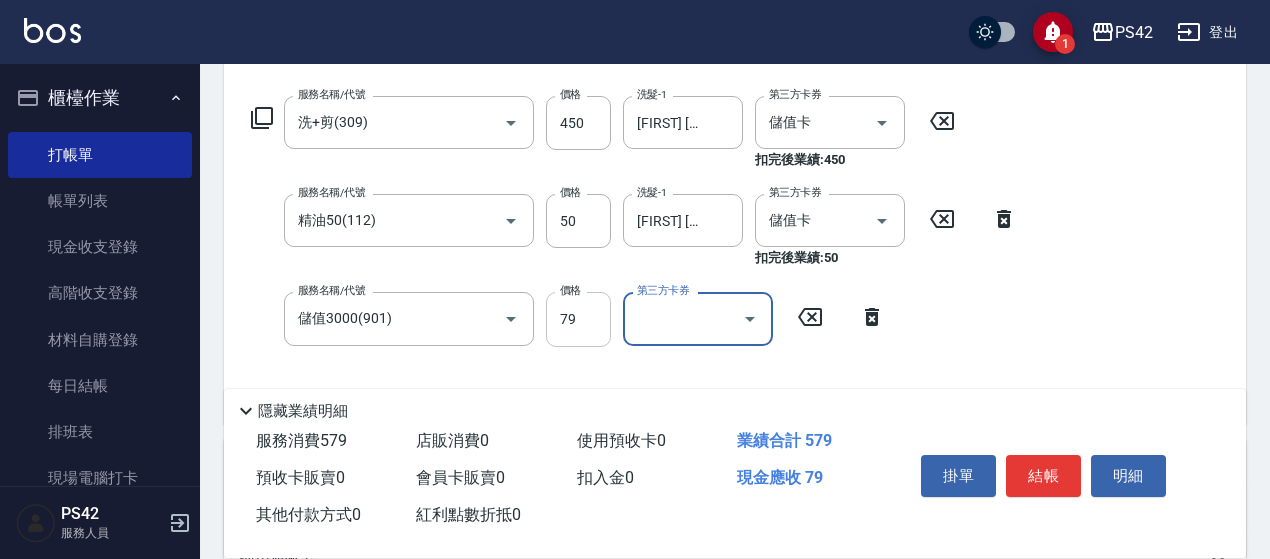 click on "79" at bounding box center (578, 319) 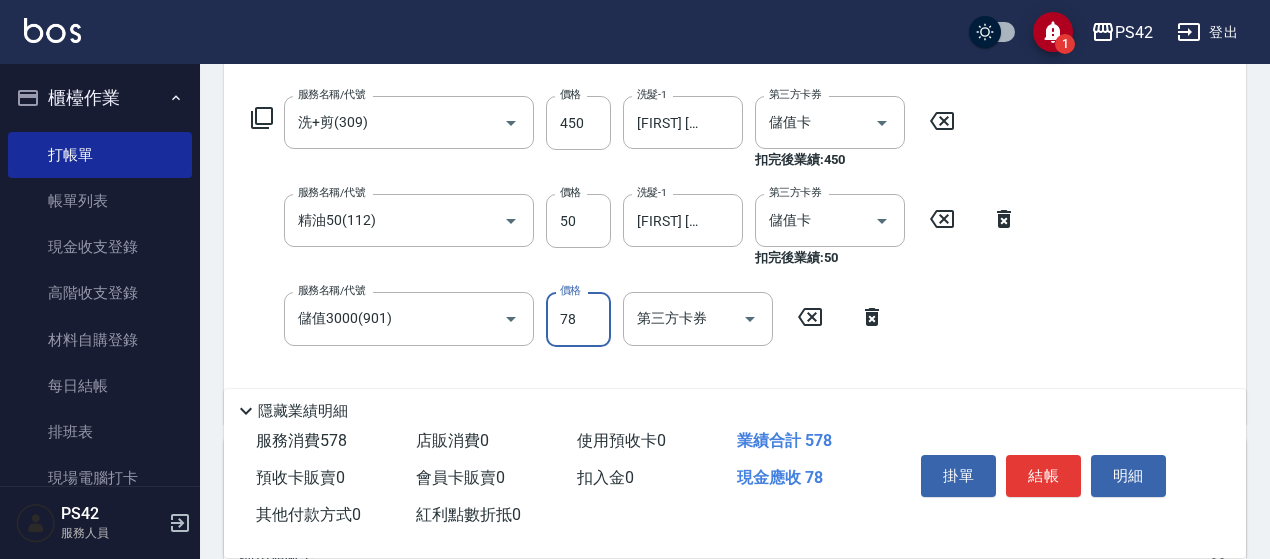 type on "78" 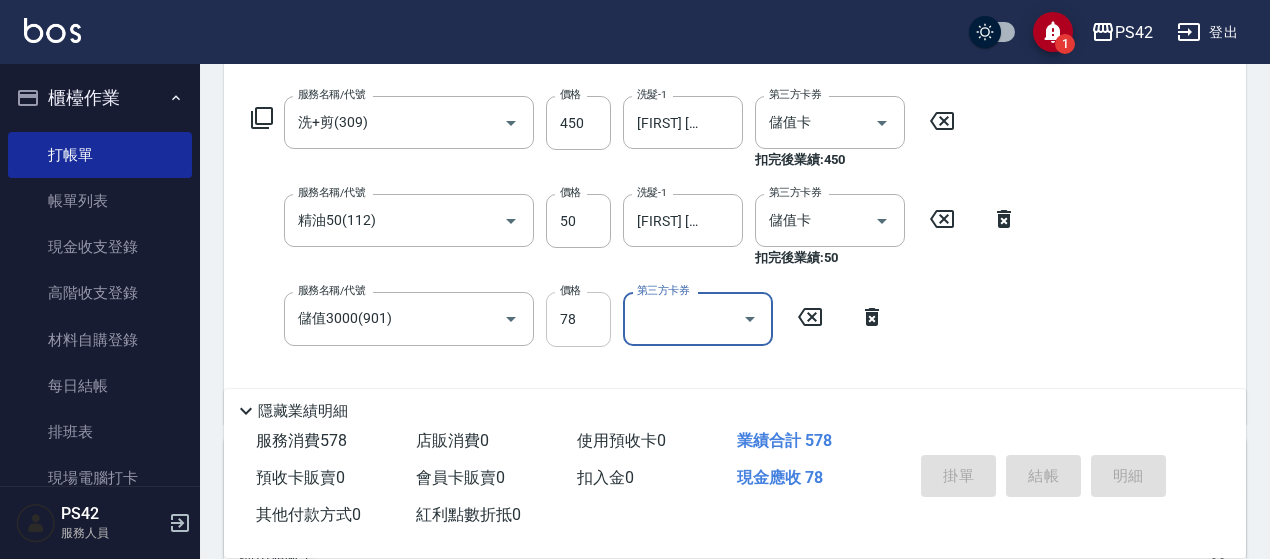 type 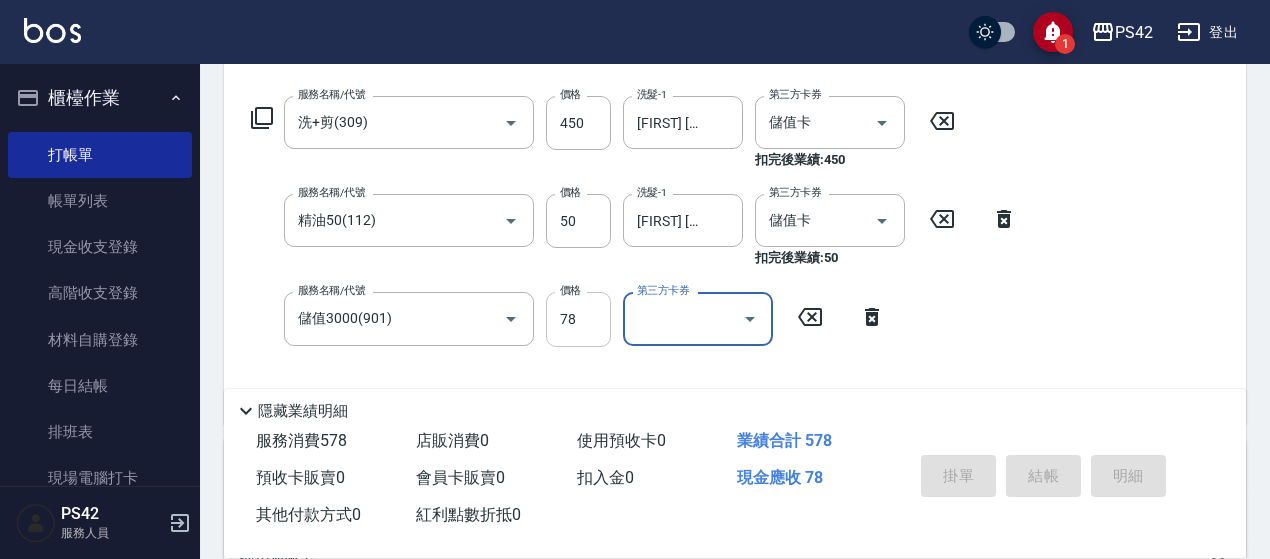 type 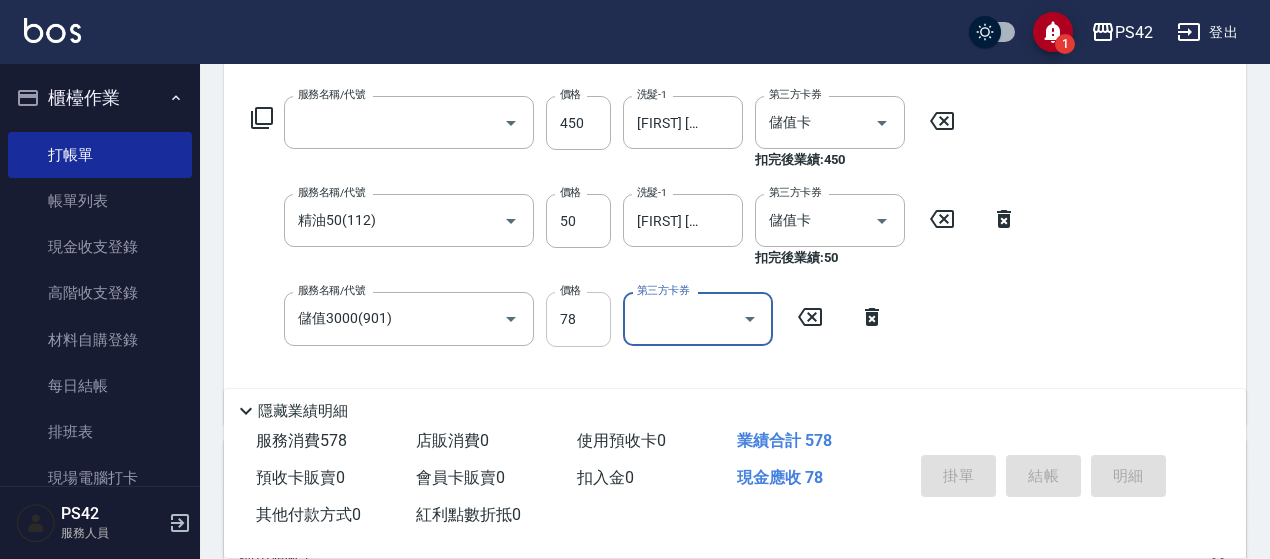 scroll, scrollTop: 0, scrollLeft: 0, axis: both 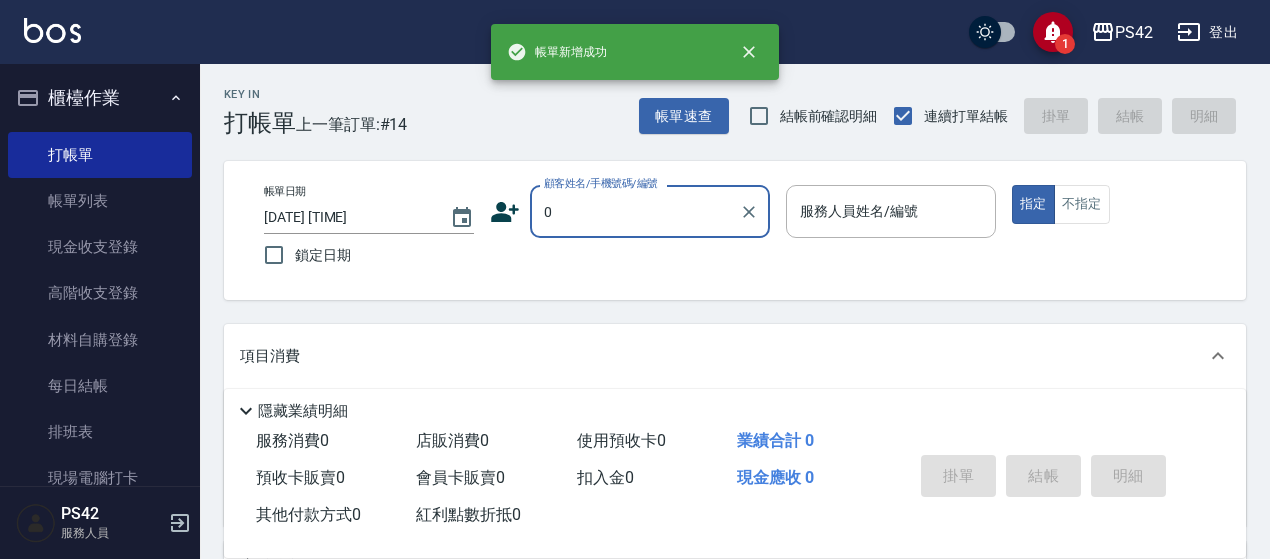 type on "無名字/0/null" 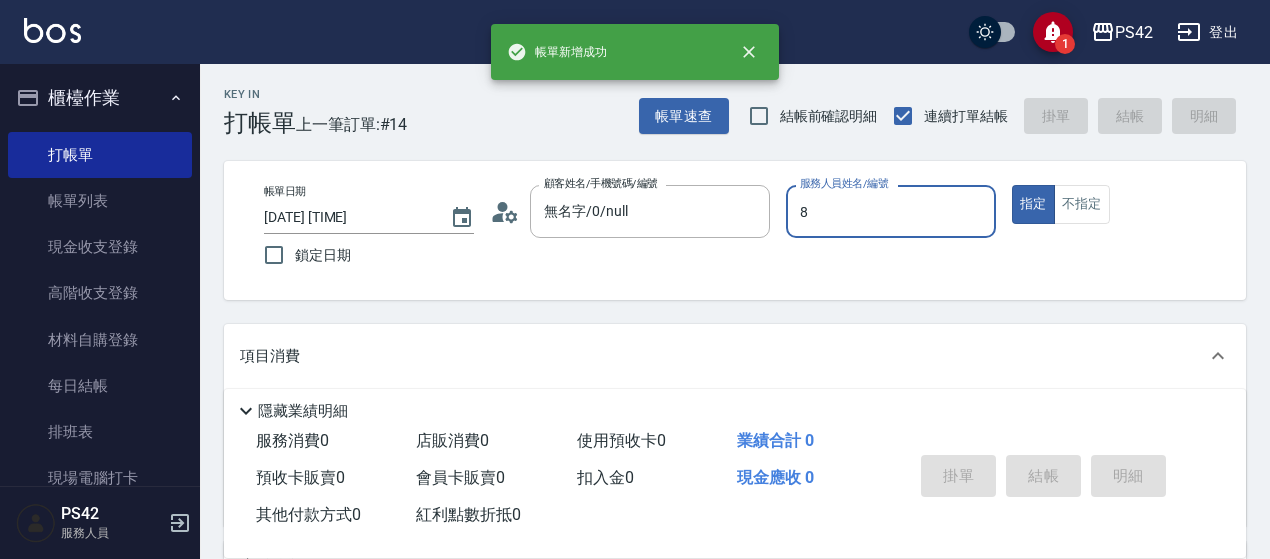 type on "[FIRST] [LAST]-8" 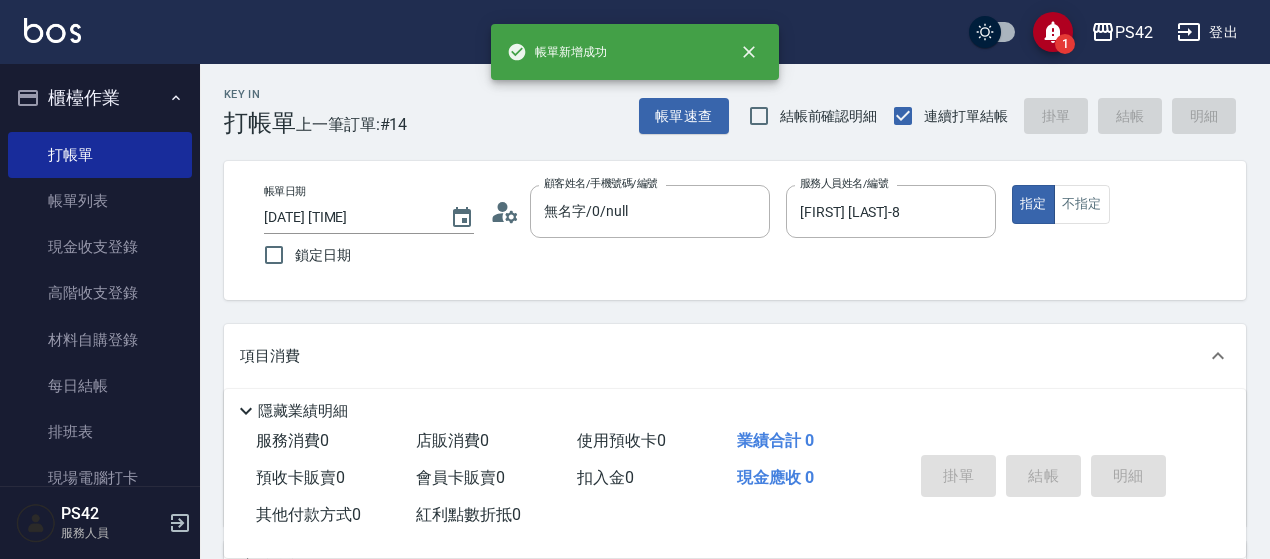 scroll, scrollTop: 100, scrollLeft: 0, axis: vertical 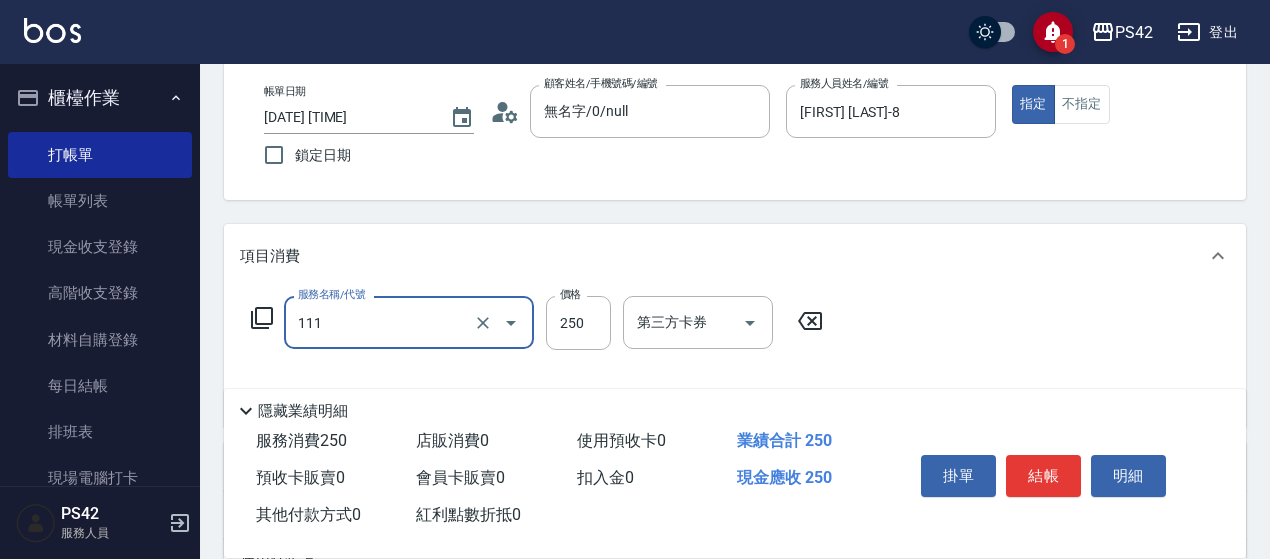 type on "200(111)" 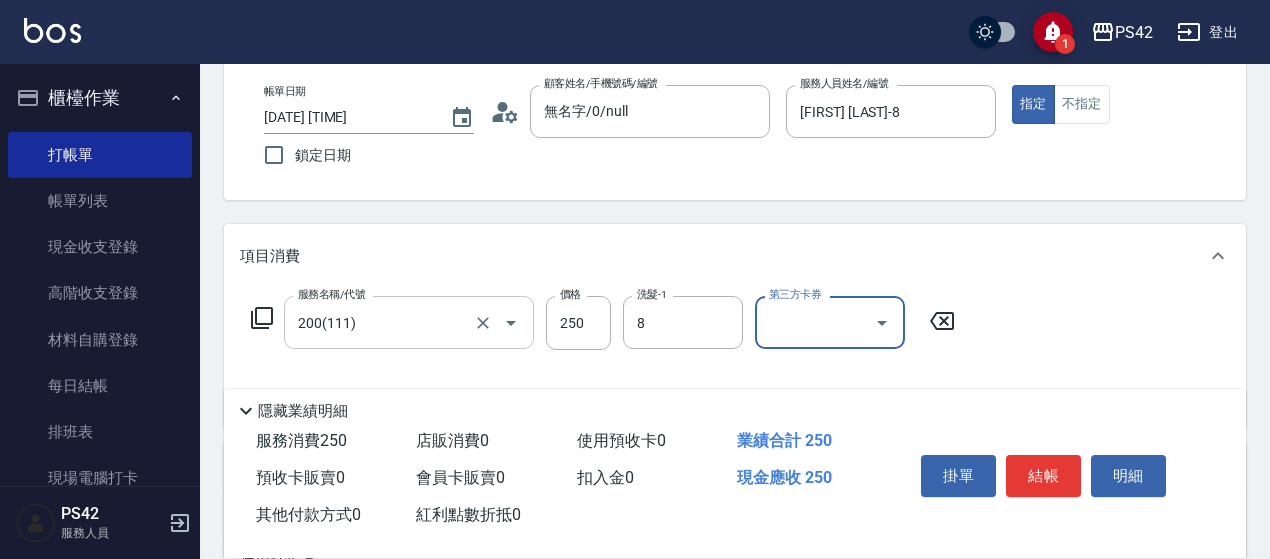 type on "[FIRST] [LAST]-8" 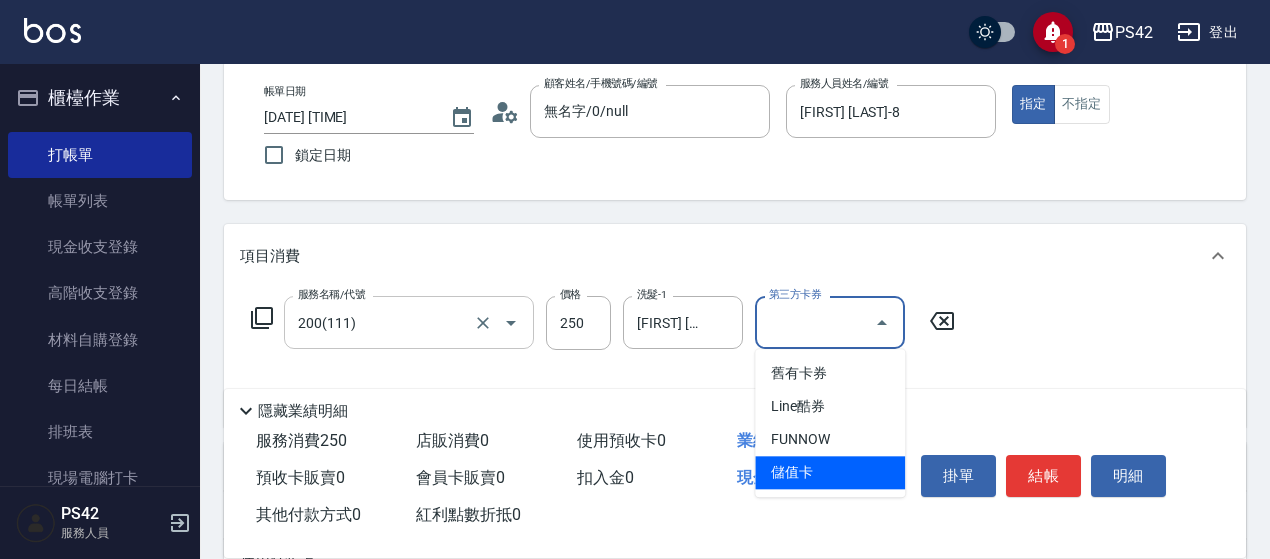 type on "儲值卡" 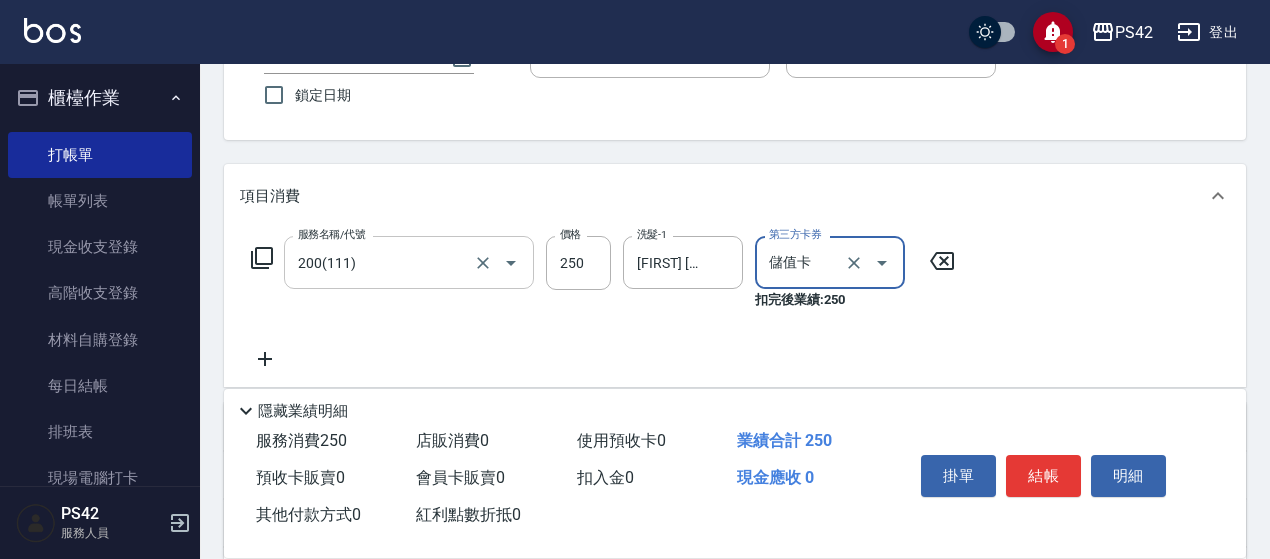 scroll, scrollTop: 200, scrollLeft: 0, axis: vertical 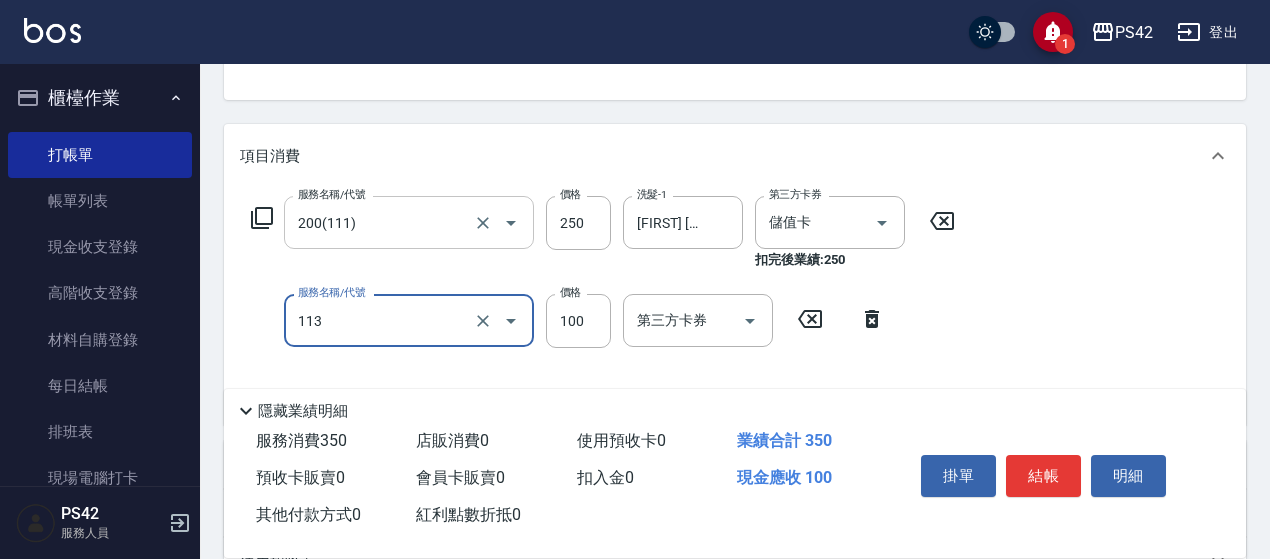 type on "瞬護100(113)" 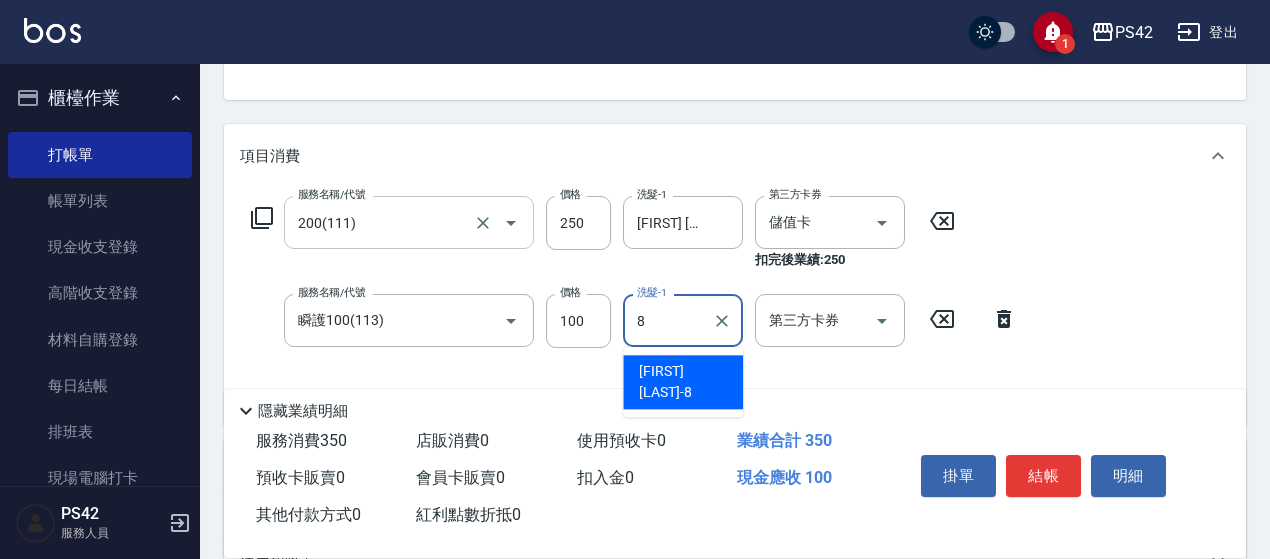 type on "[FIRST] [LAST]-8" 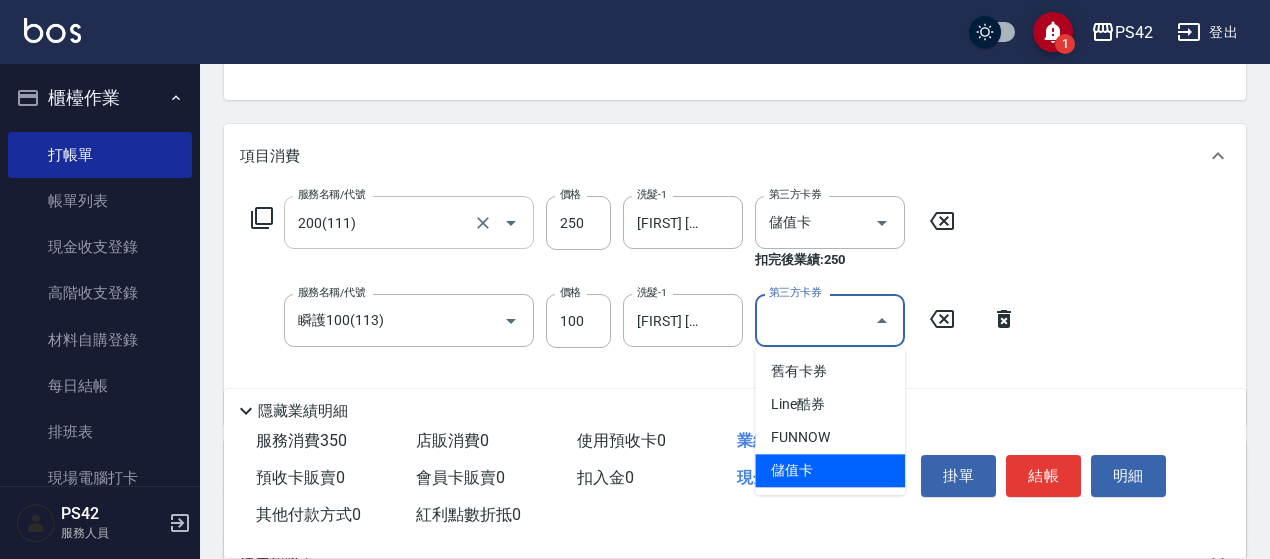 type on "儲值卡" 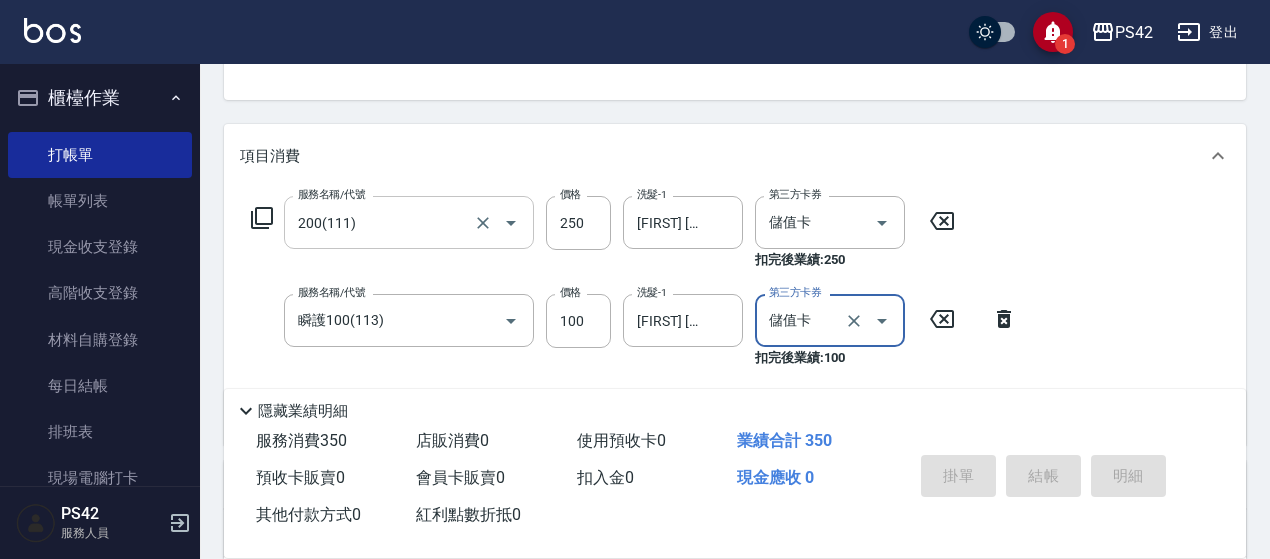 type on "[DATE] [TIME]" 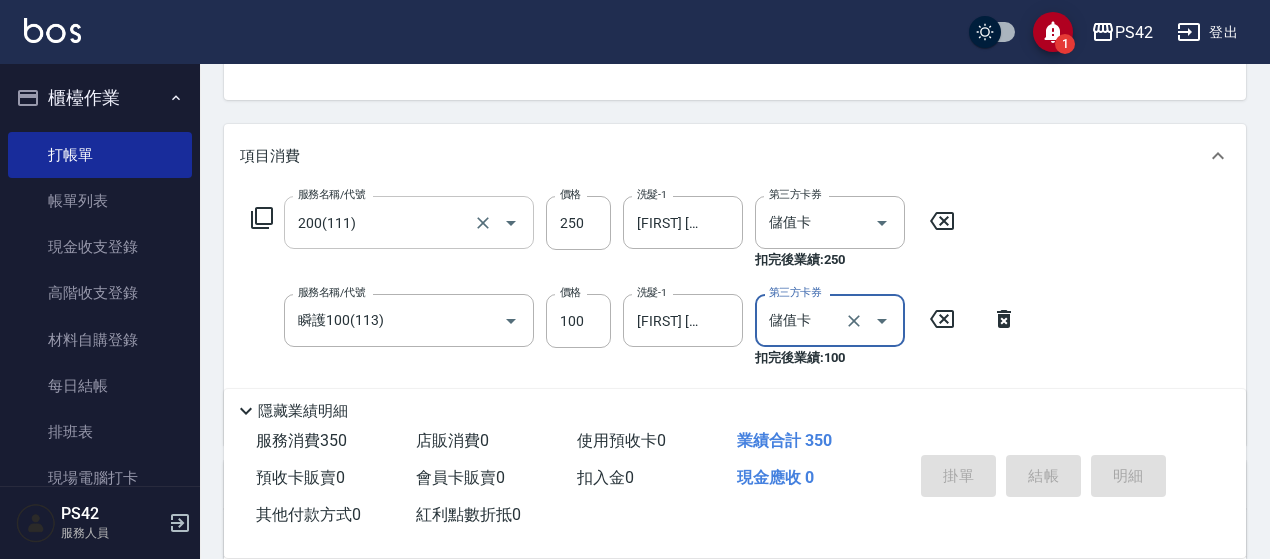 type 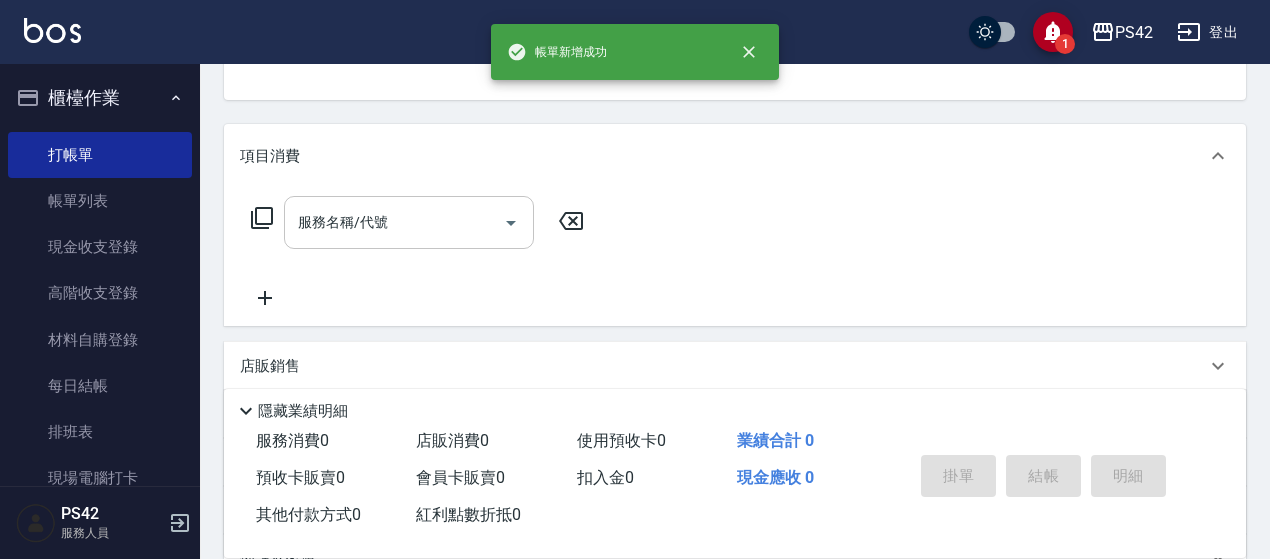 scroll, scrollTop: 194, scrollLeft: 0, axis: vertical 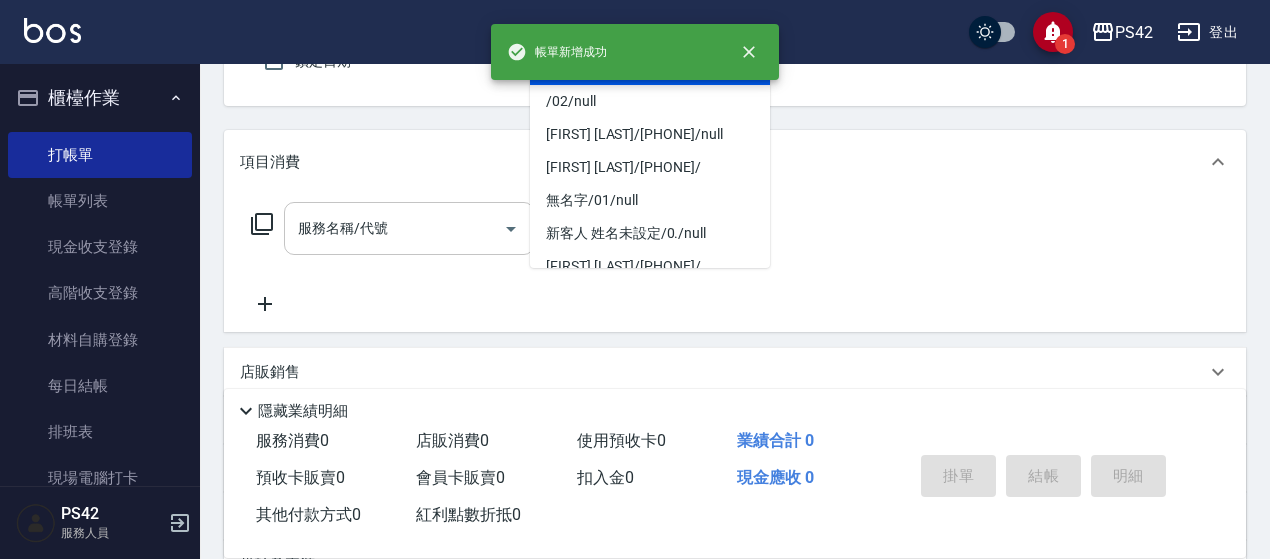 type on "無名字/0/null" 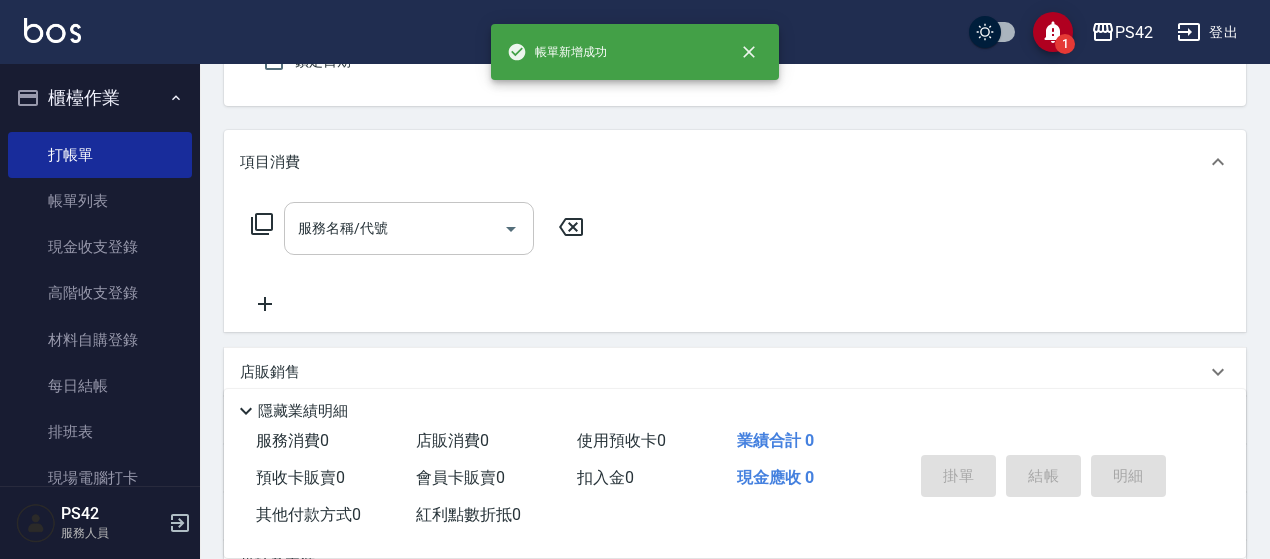 type on "[FIRST] [LAST]-4" 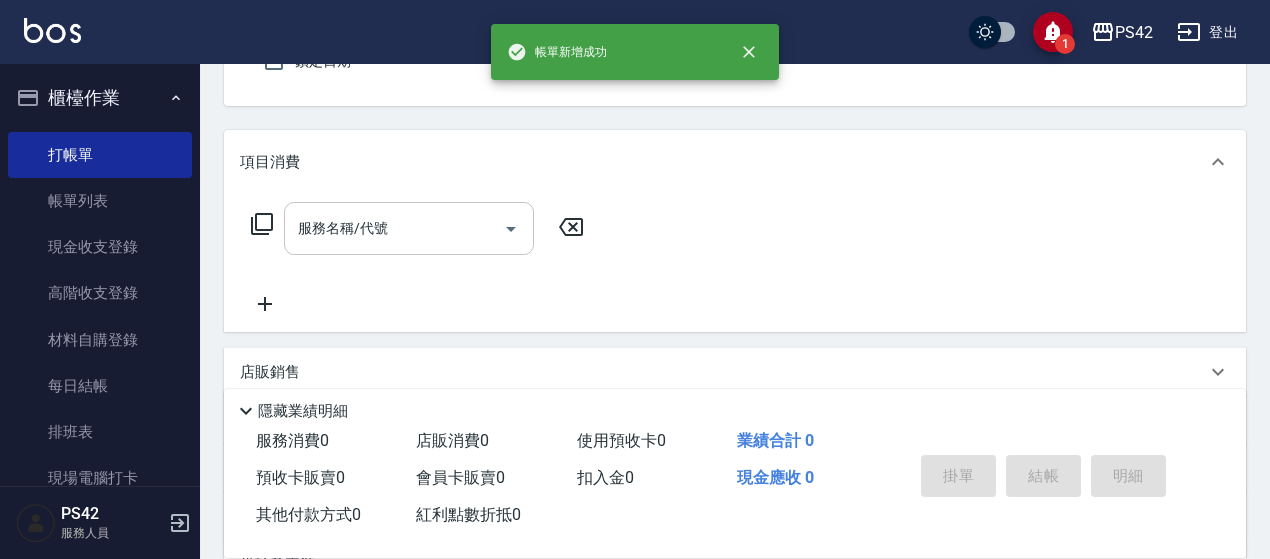scroll, scrollTop: 185, scrollLeft: 0, axis: vertical 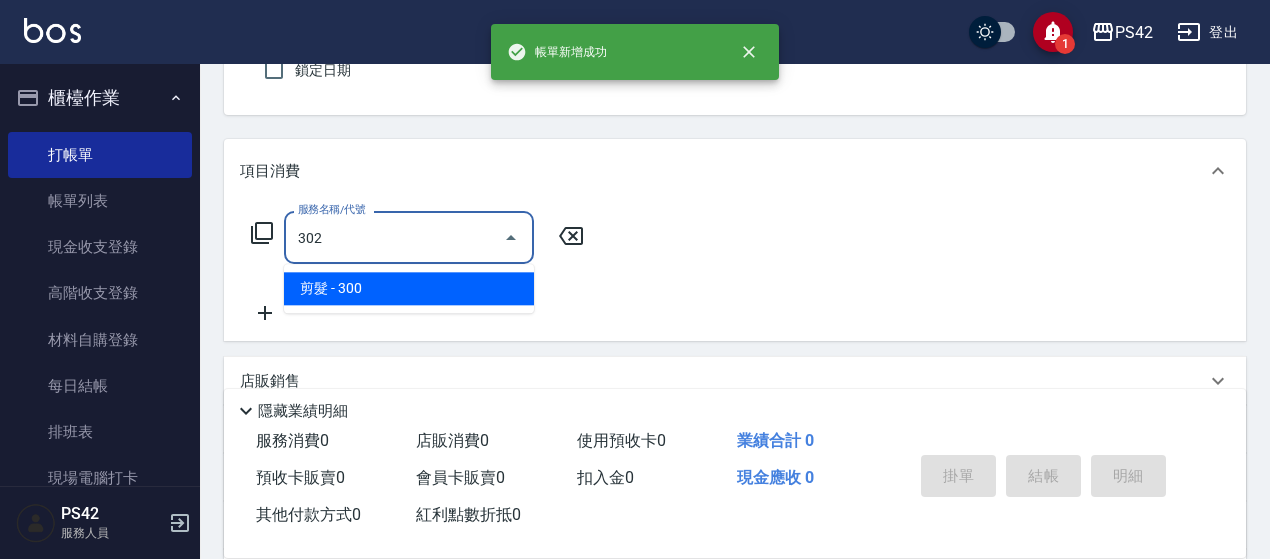 type on "剪髮(302)" 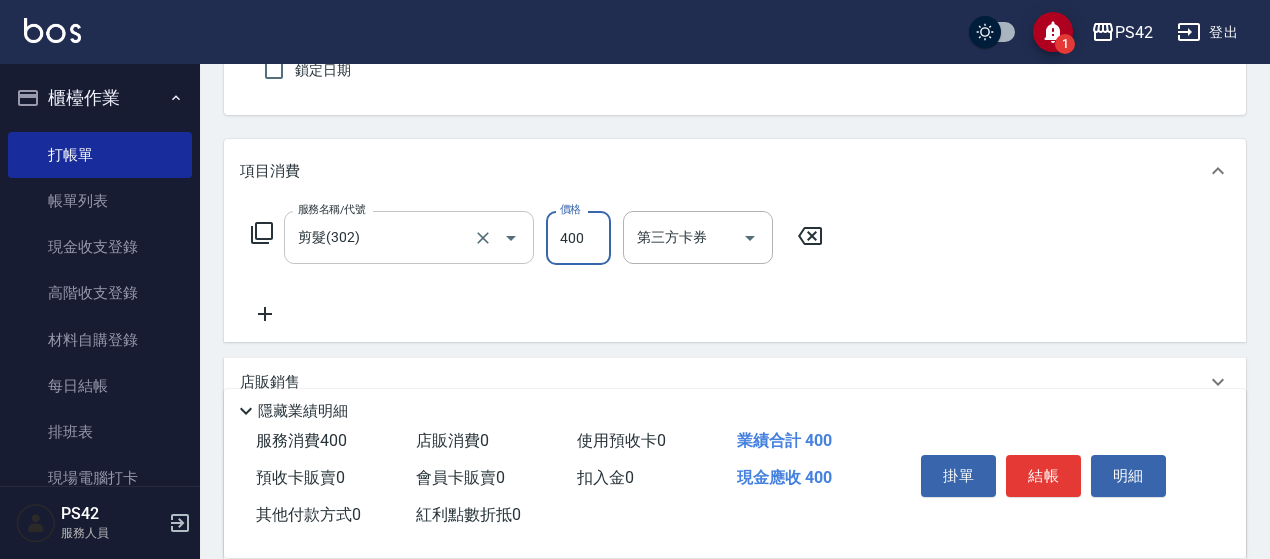 type on "400" 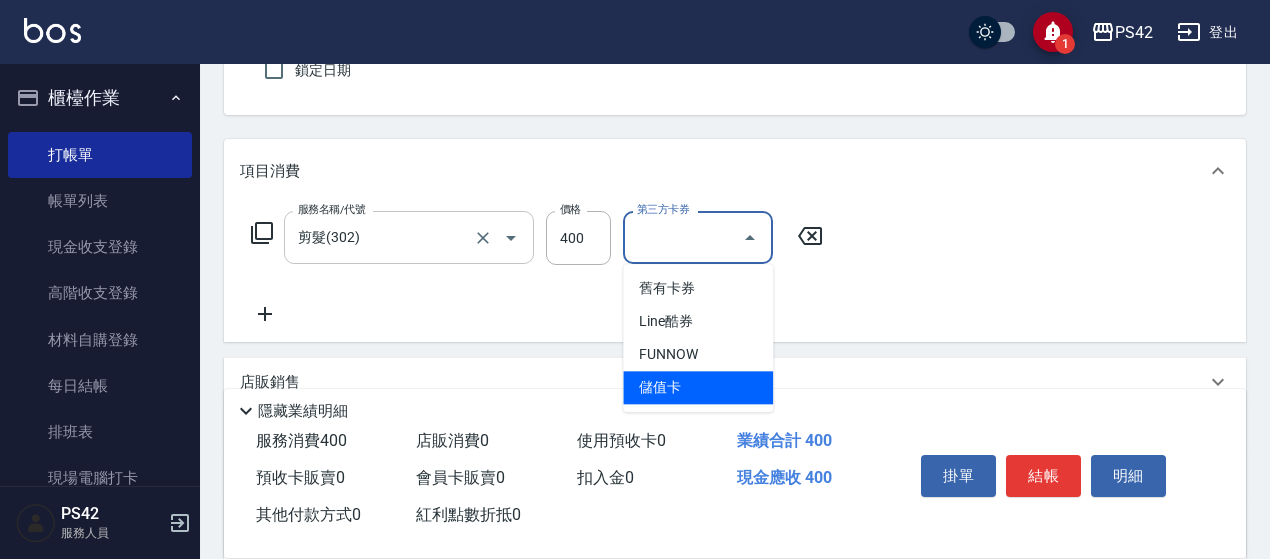 type on "儲值卡" 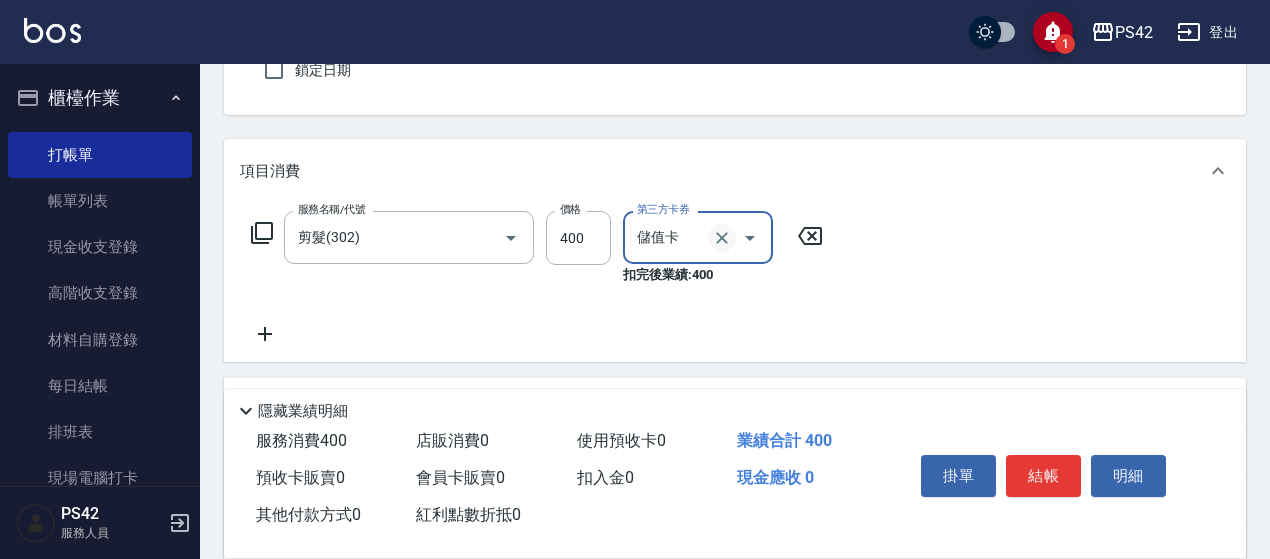 click 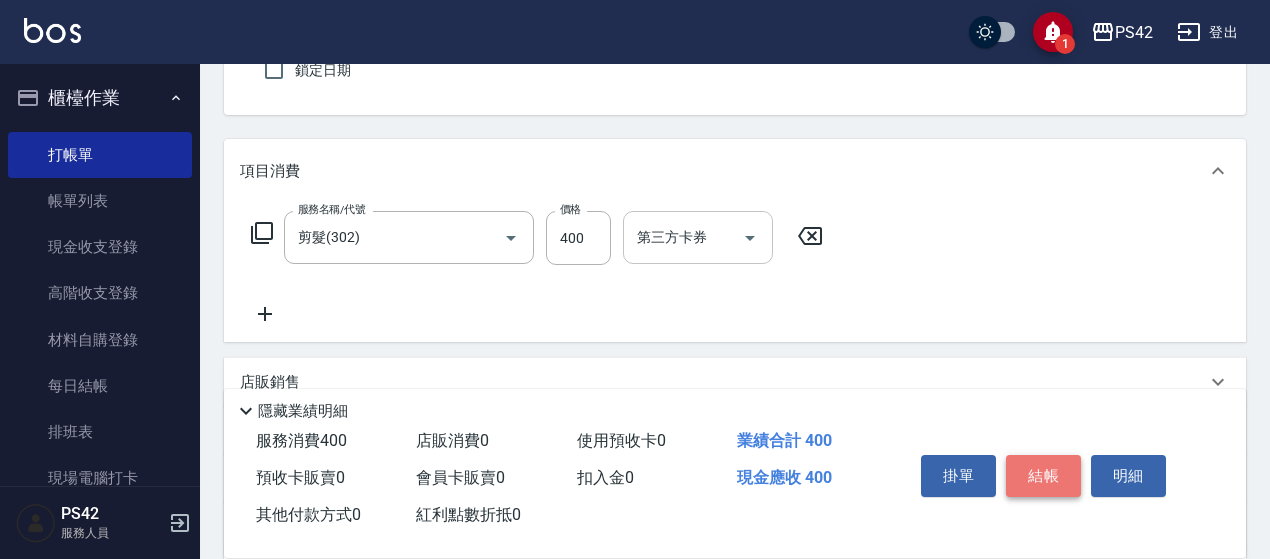 click on "結帳" at bounding box center (1043, 476) 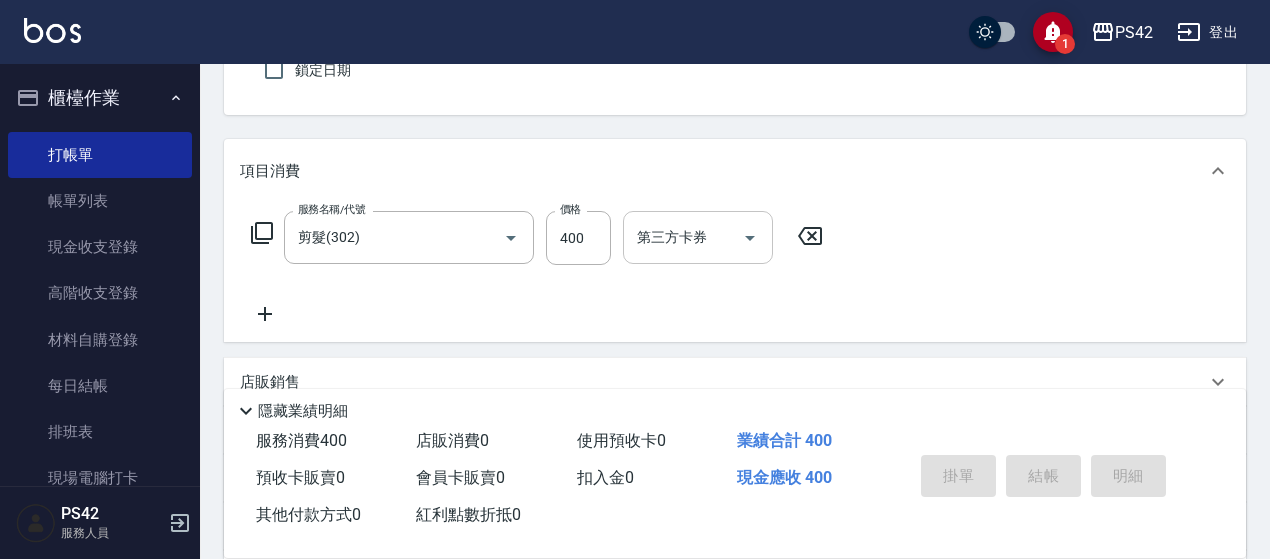 type 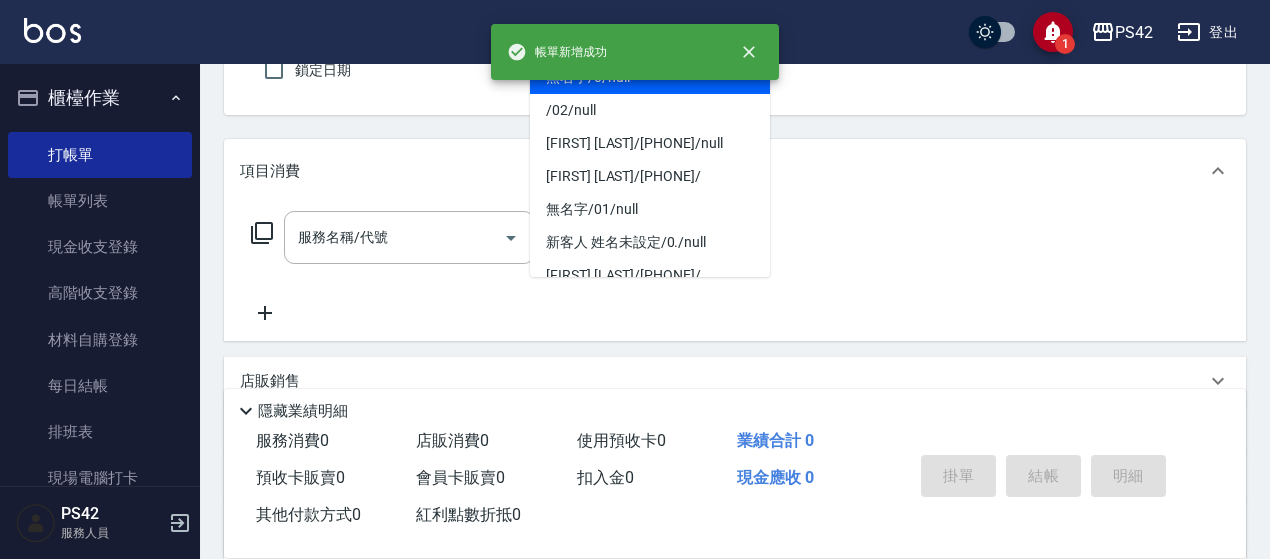 type on "無名字/0/null" 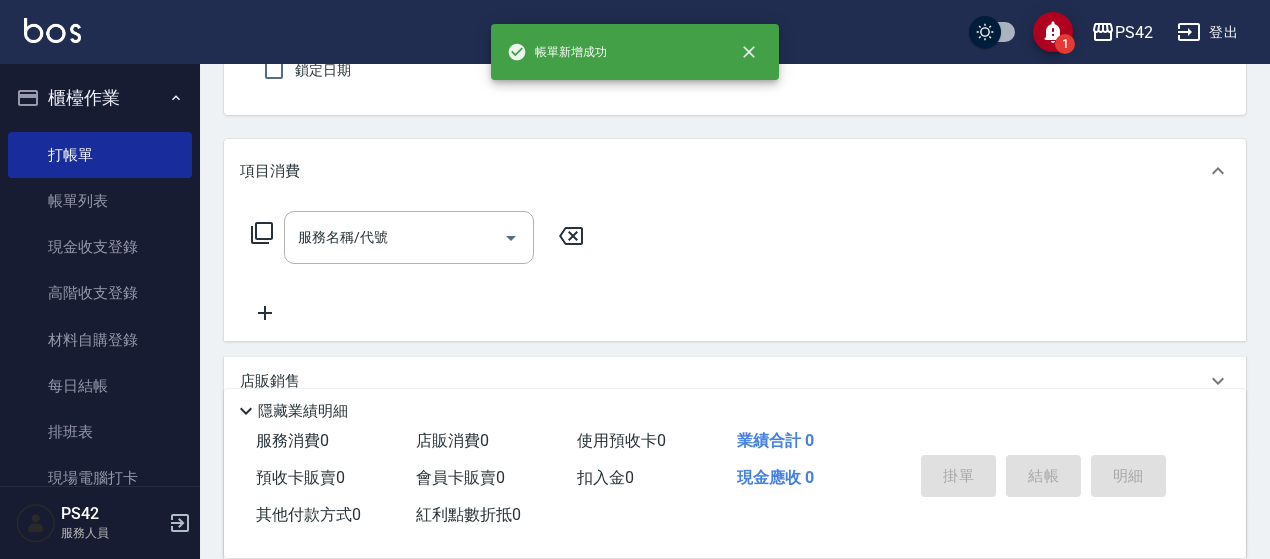 type 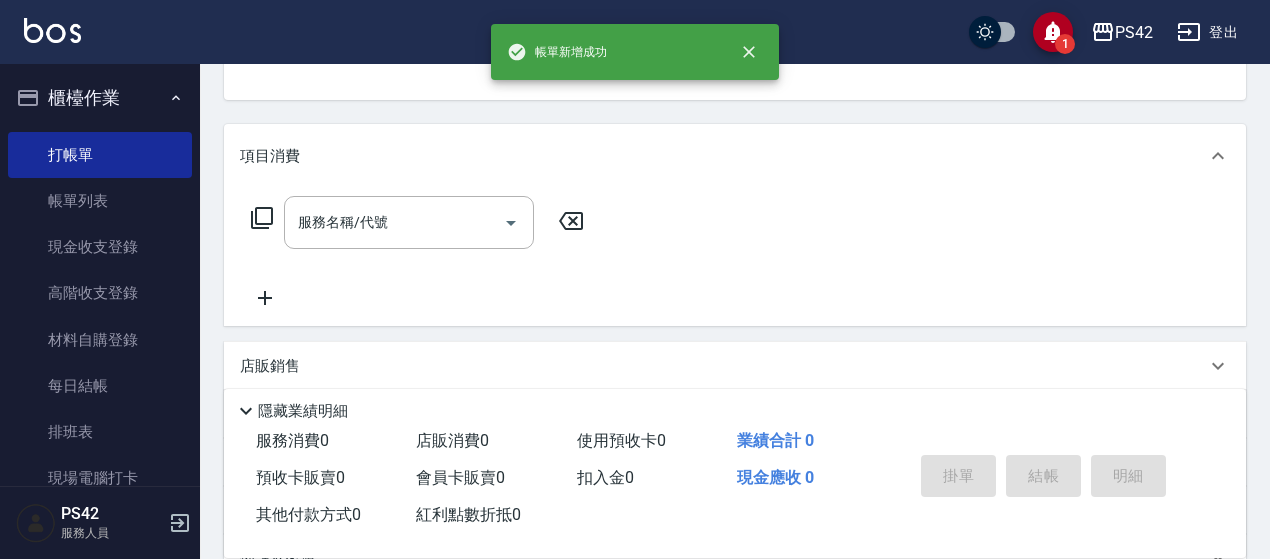 scroll, scrollTop: 194, scrollLeft: 0, axis: vertical 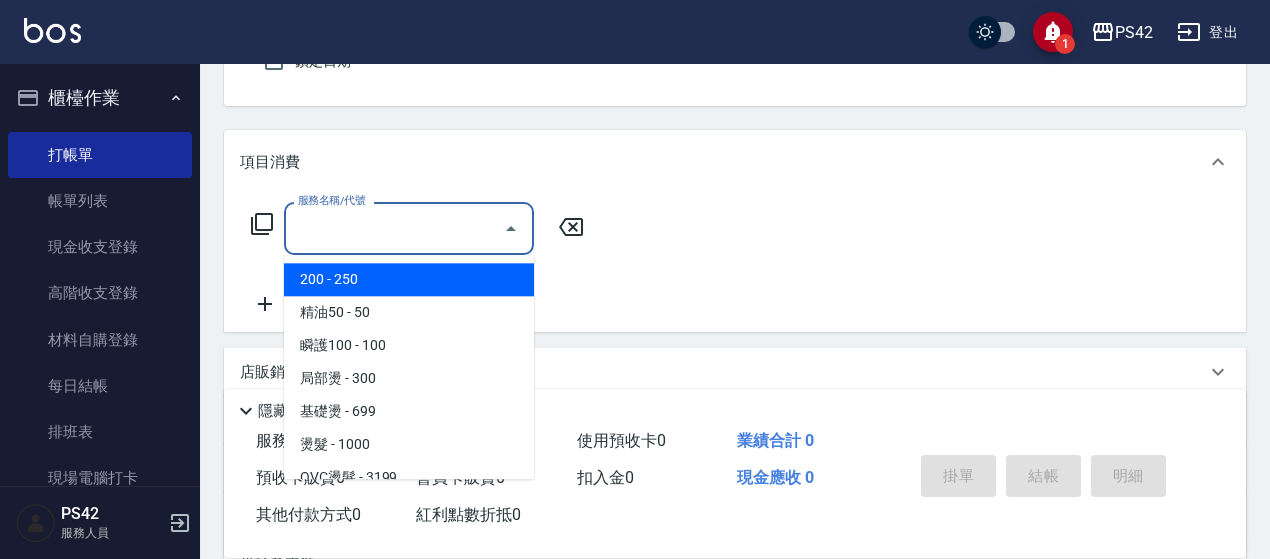 click on "服務名稱/代號" at bounding box center (394, 228) 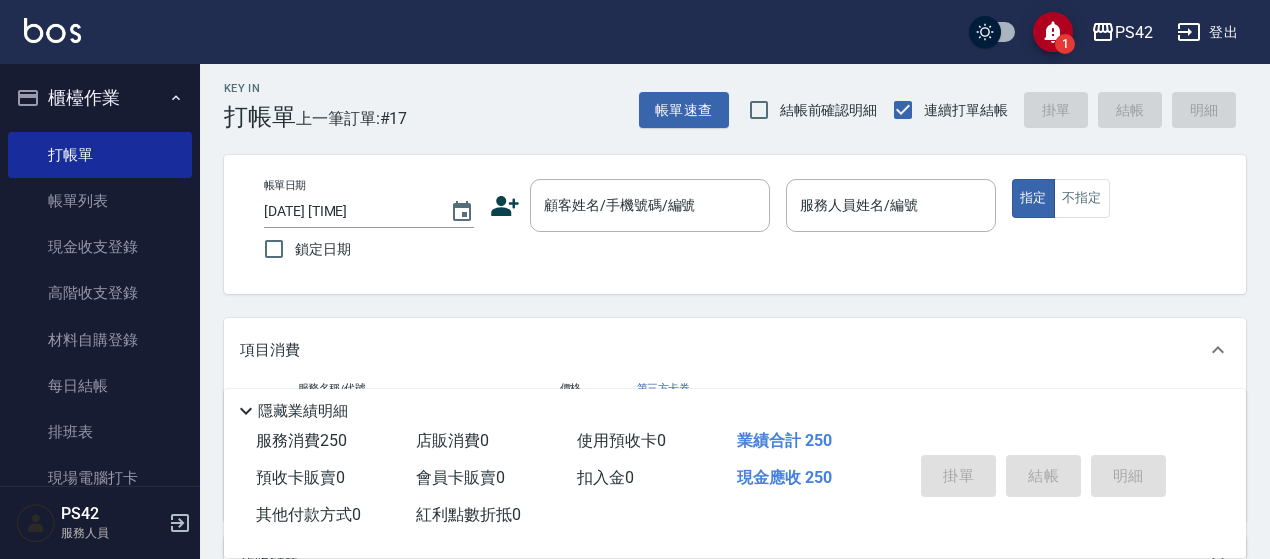 scroll, scrollTop: 0, scrollLeft: 0, axis: both 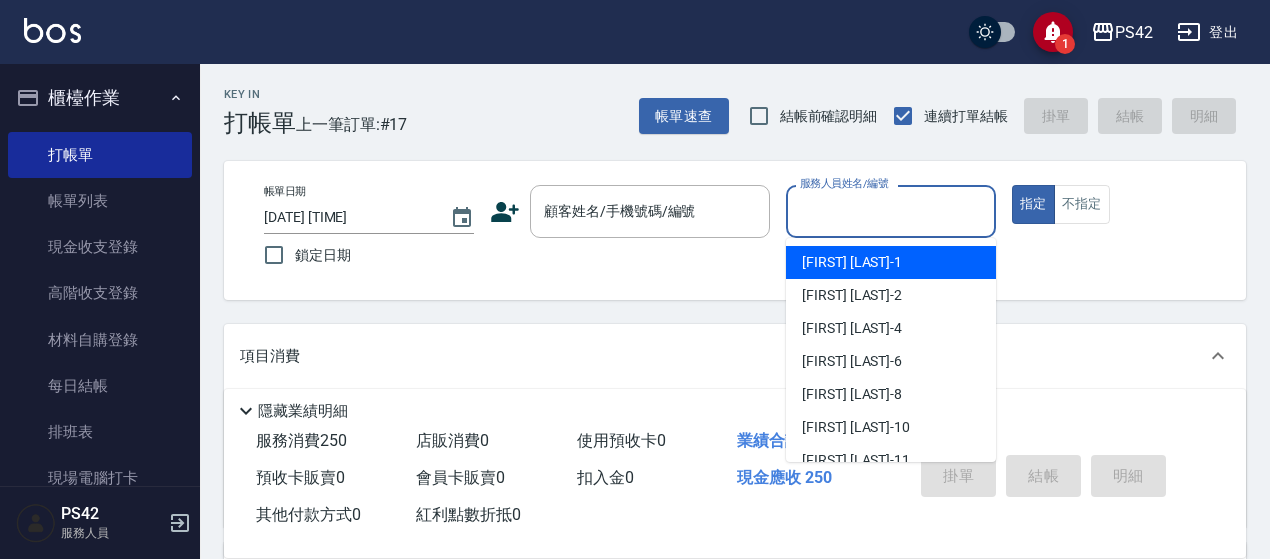 click on "服務人員姓名/編號" at bounding box center (891, 211) 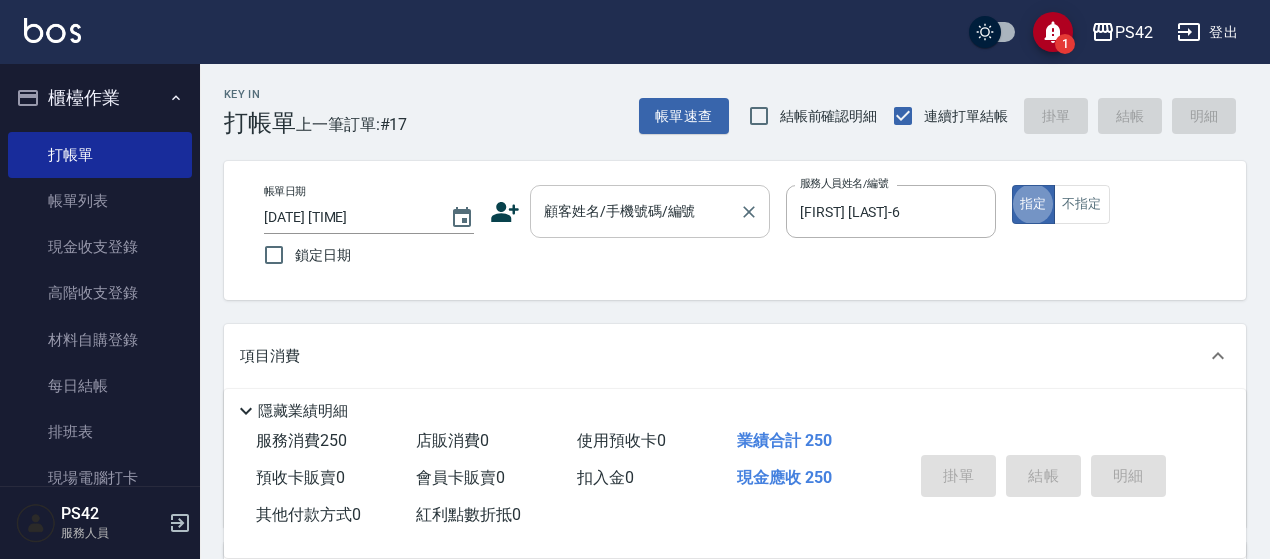click on "顧客姓名/手機號碼/編號" at bounding box center [650, 211] 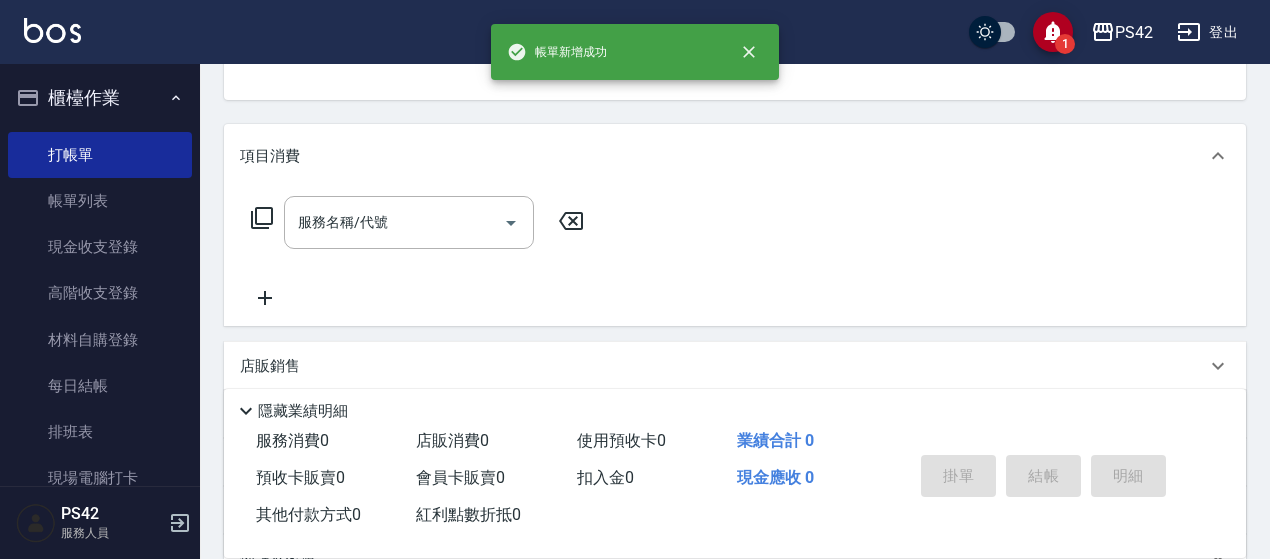 scroll, scrollTop: 194, scrollLeft: 0, axis: vertical 